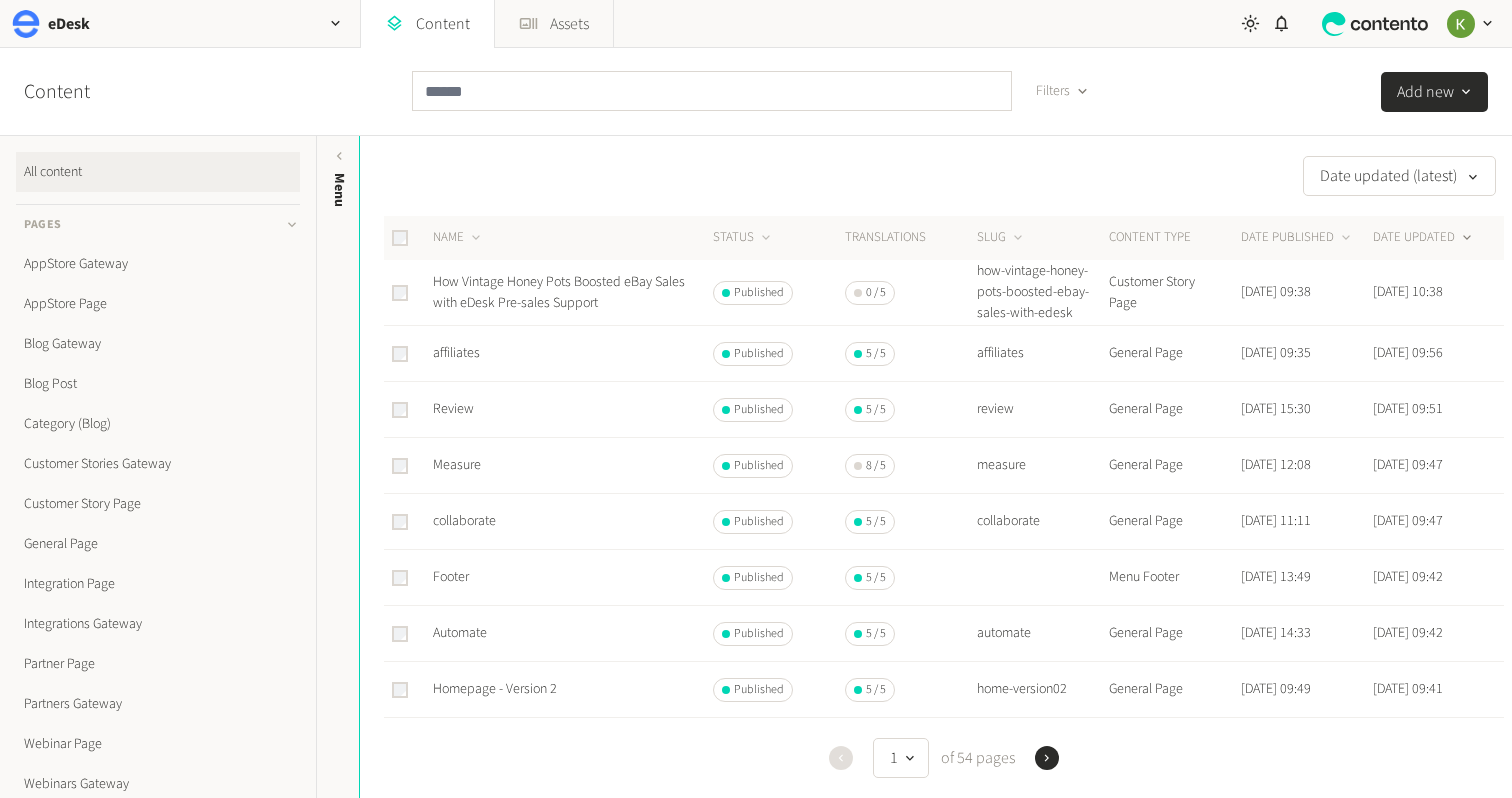 scroll, scrollTop: 0, scrollLeft: 0, axis: both 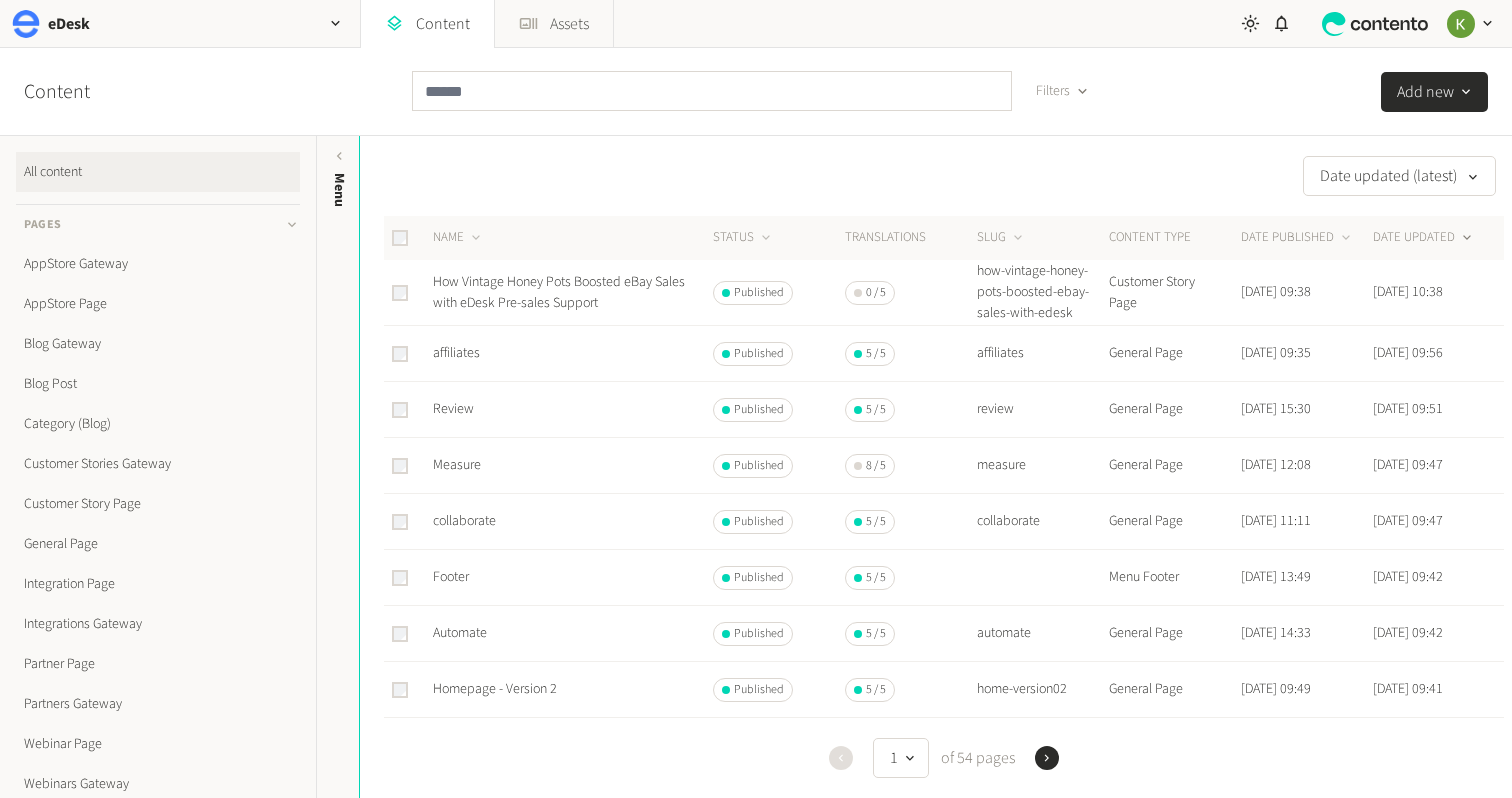 click on "Date updated (latest)" 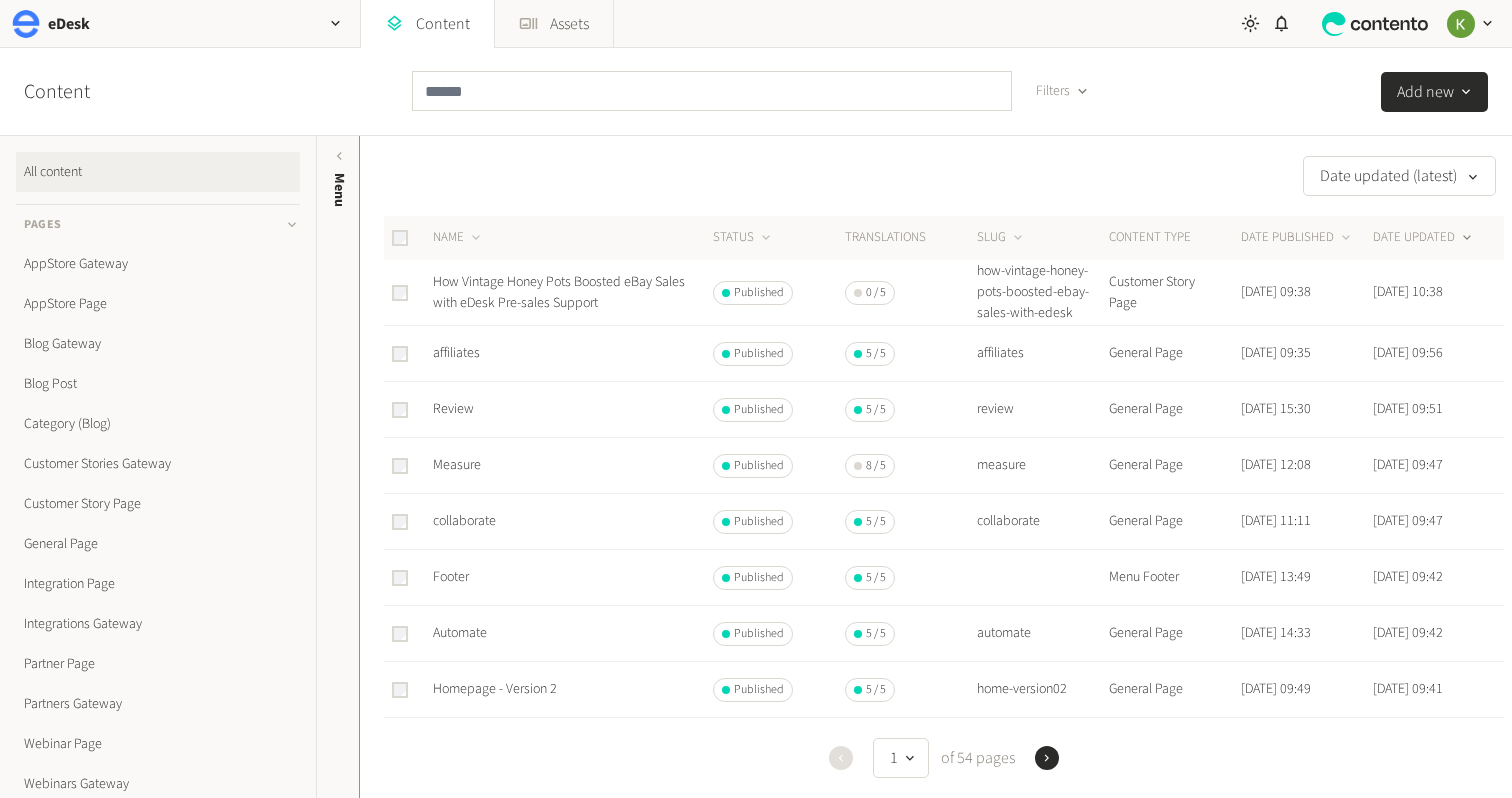 click on "Date updated (latest)" 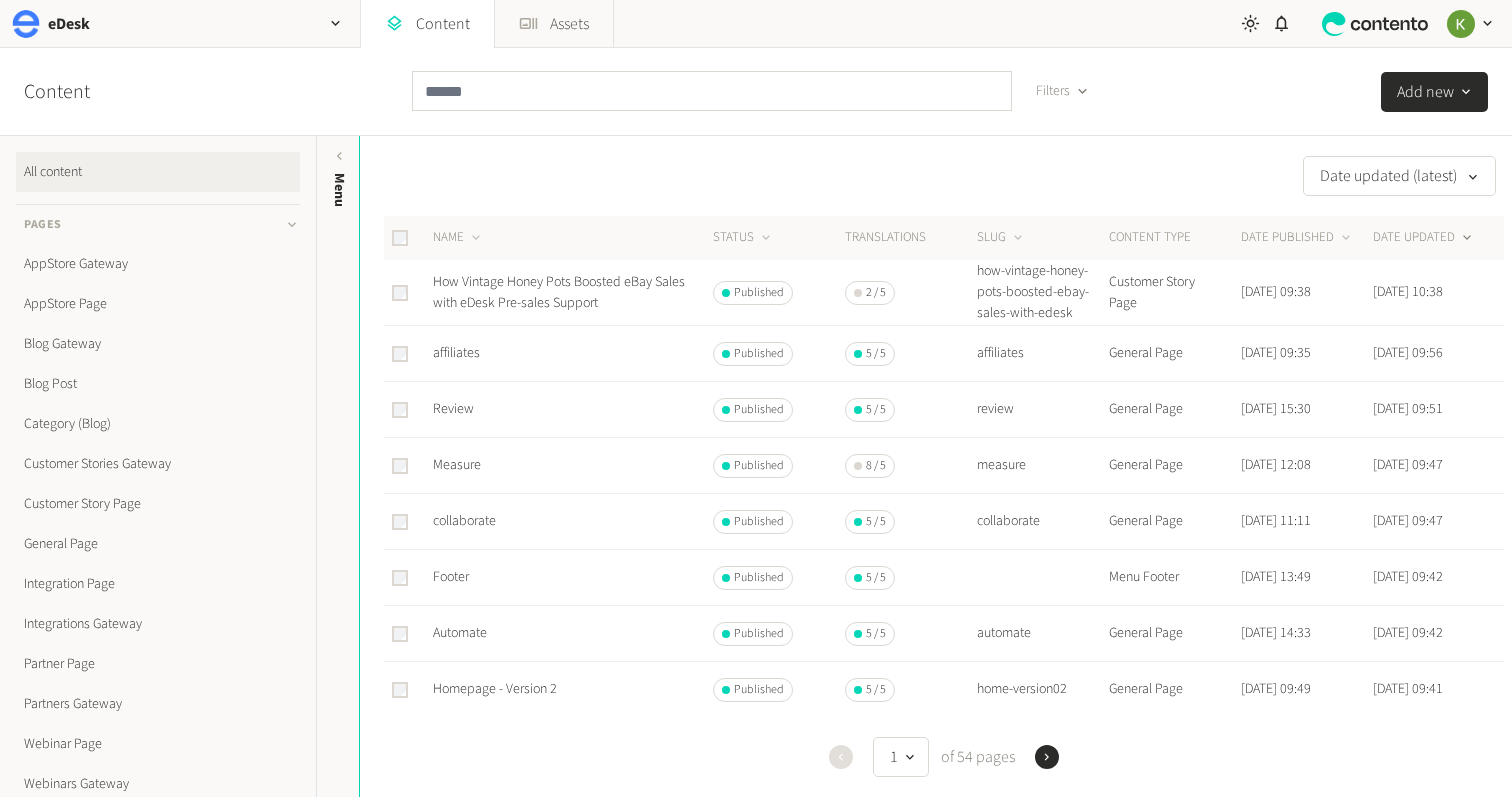 scroll, scrollTop: 0, scrollLeft: 0, axis: both 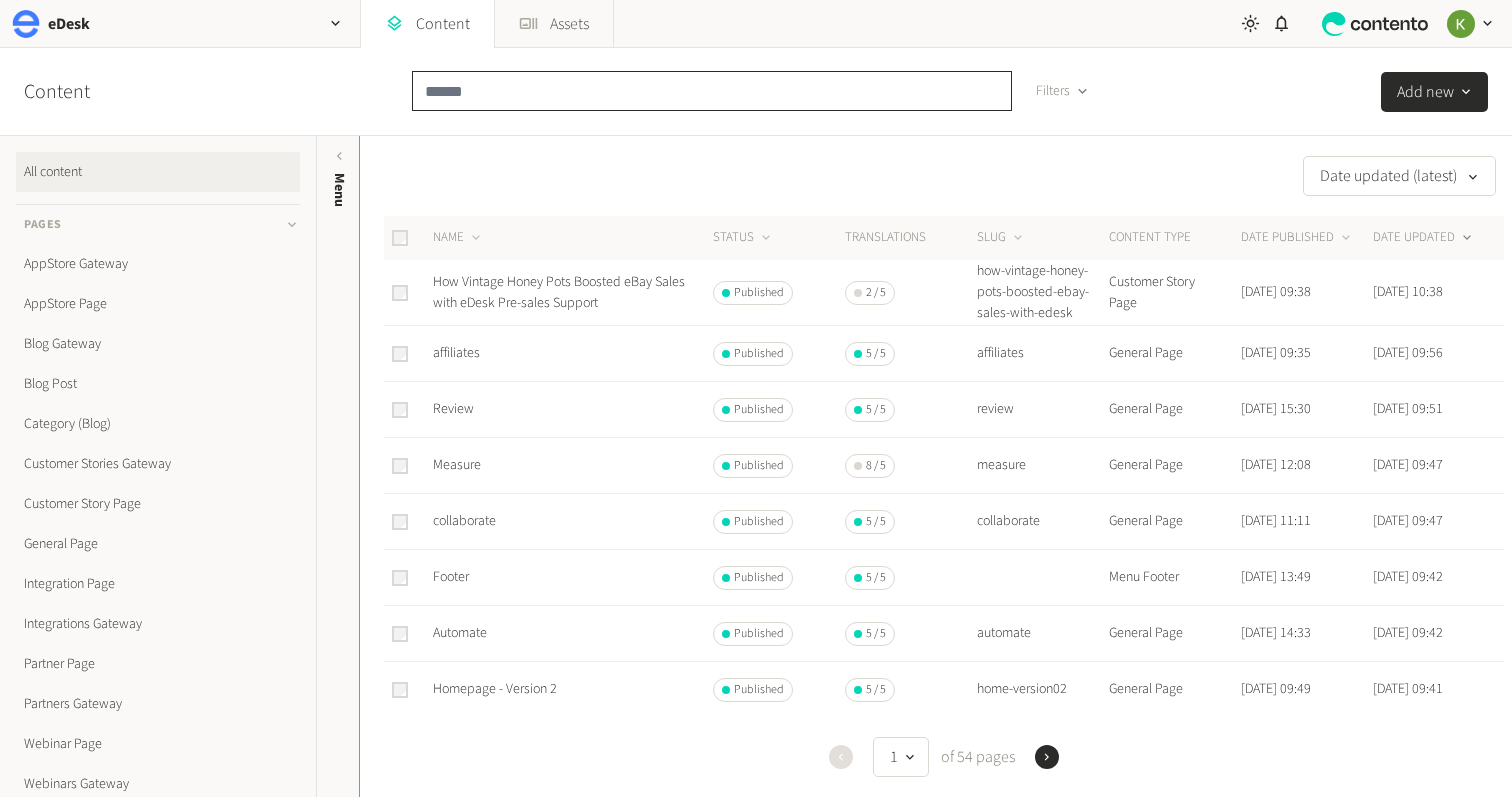 click 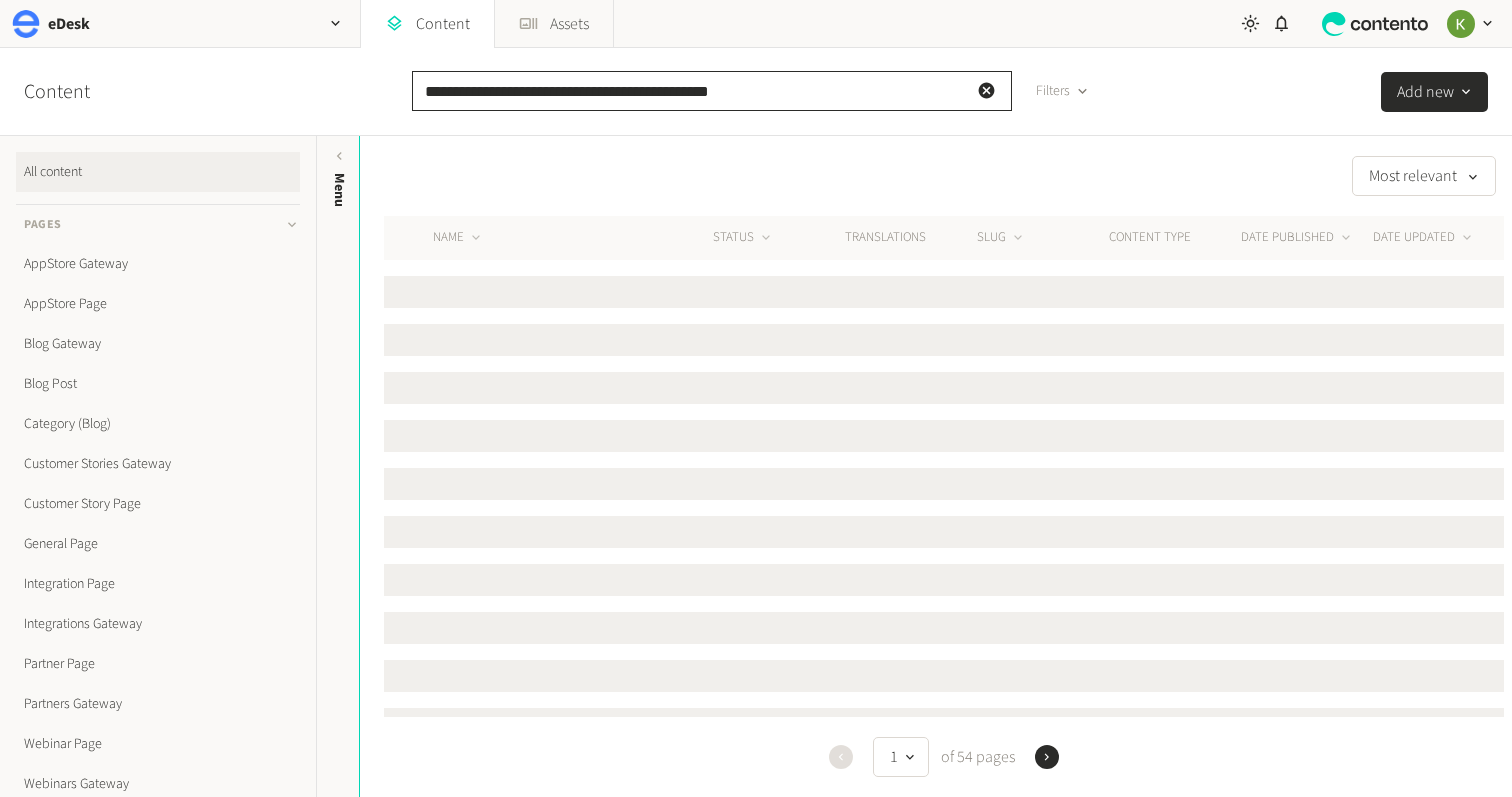 type on "**********" 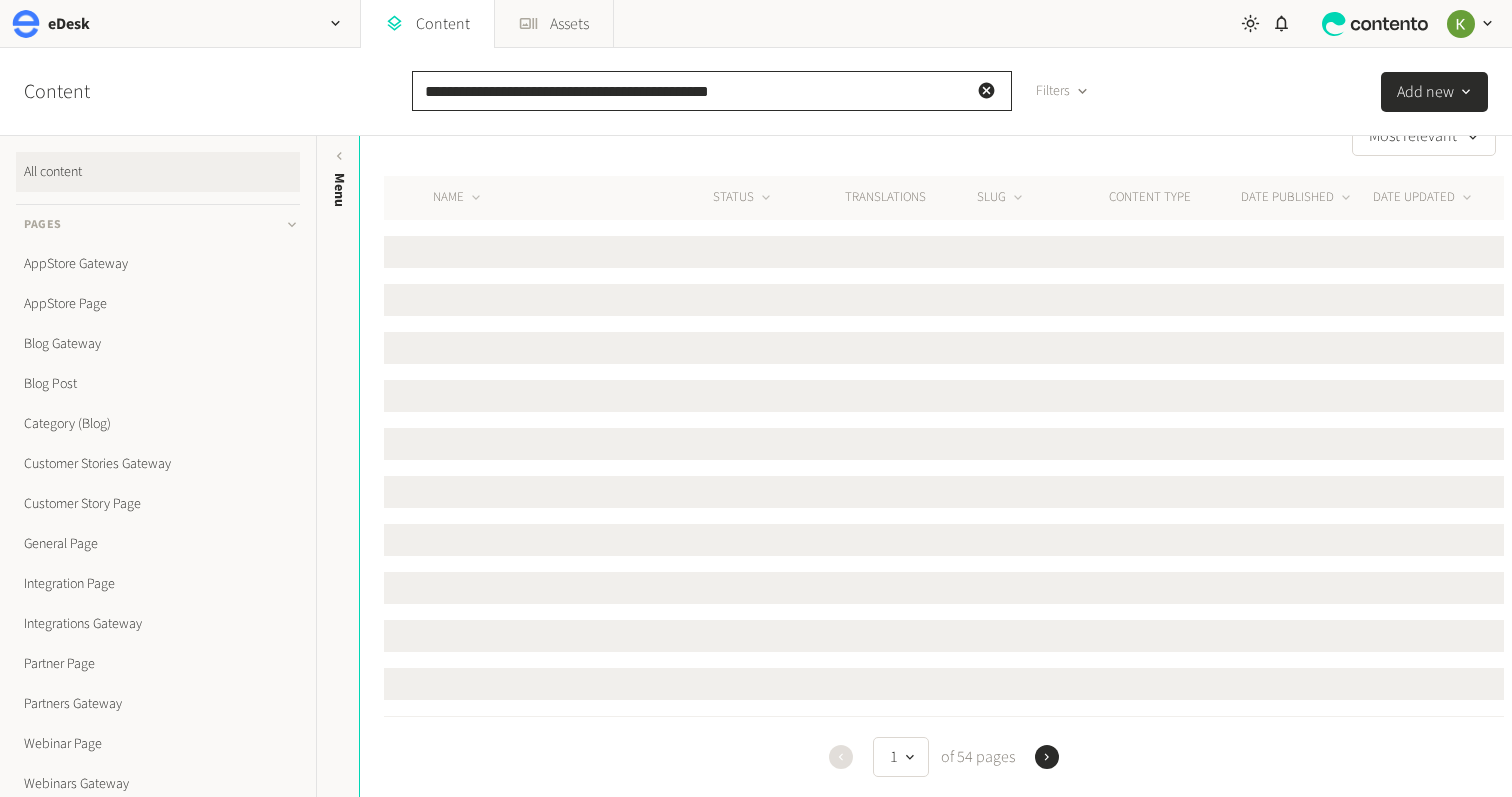 scroll, scrollTop: 0, scrollLeft: 0, axis: both 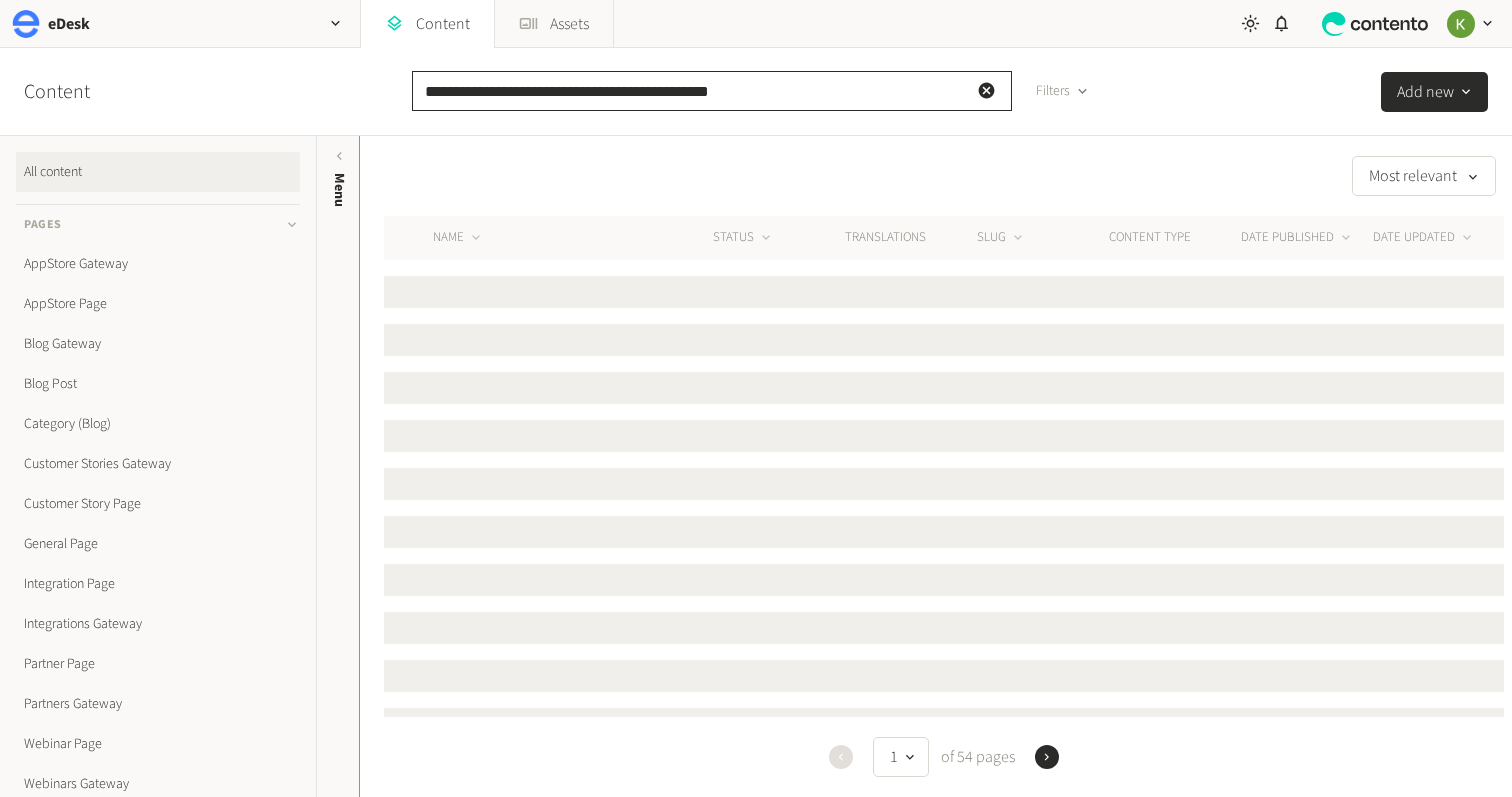 click on "**********" 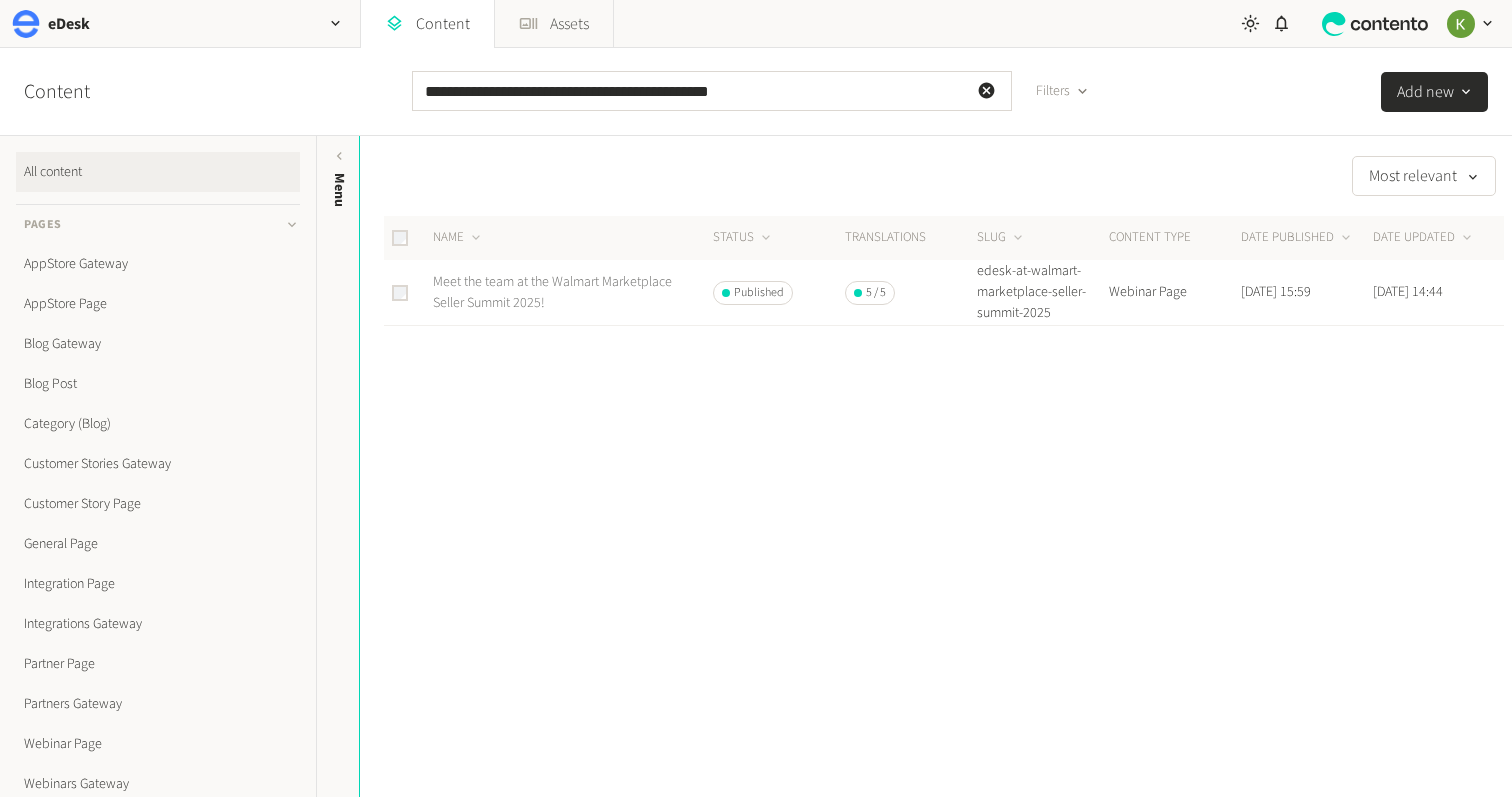 click on "Meet the team at the Walmart Marketplace Seller Summit 2025!" 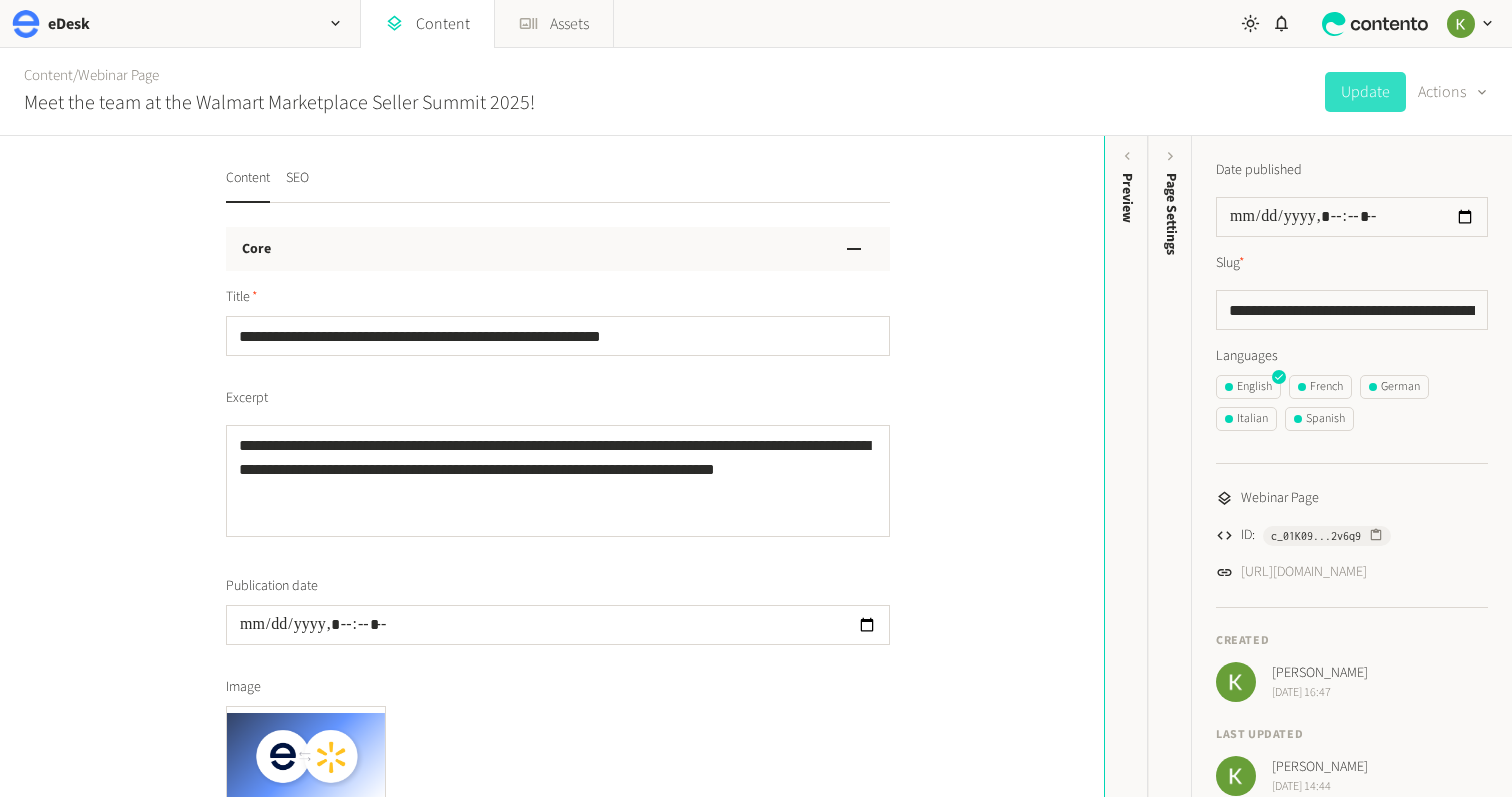 scroll, scrollTop: 23, scrollLeft: 0, axis: vertical 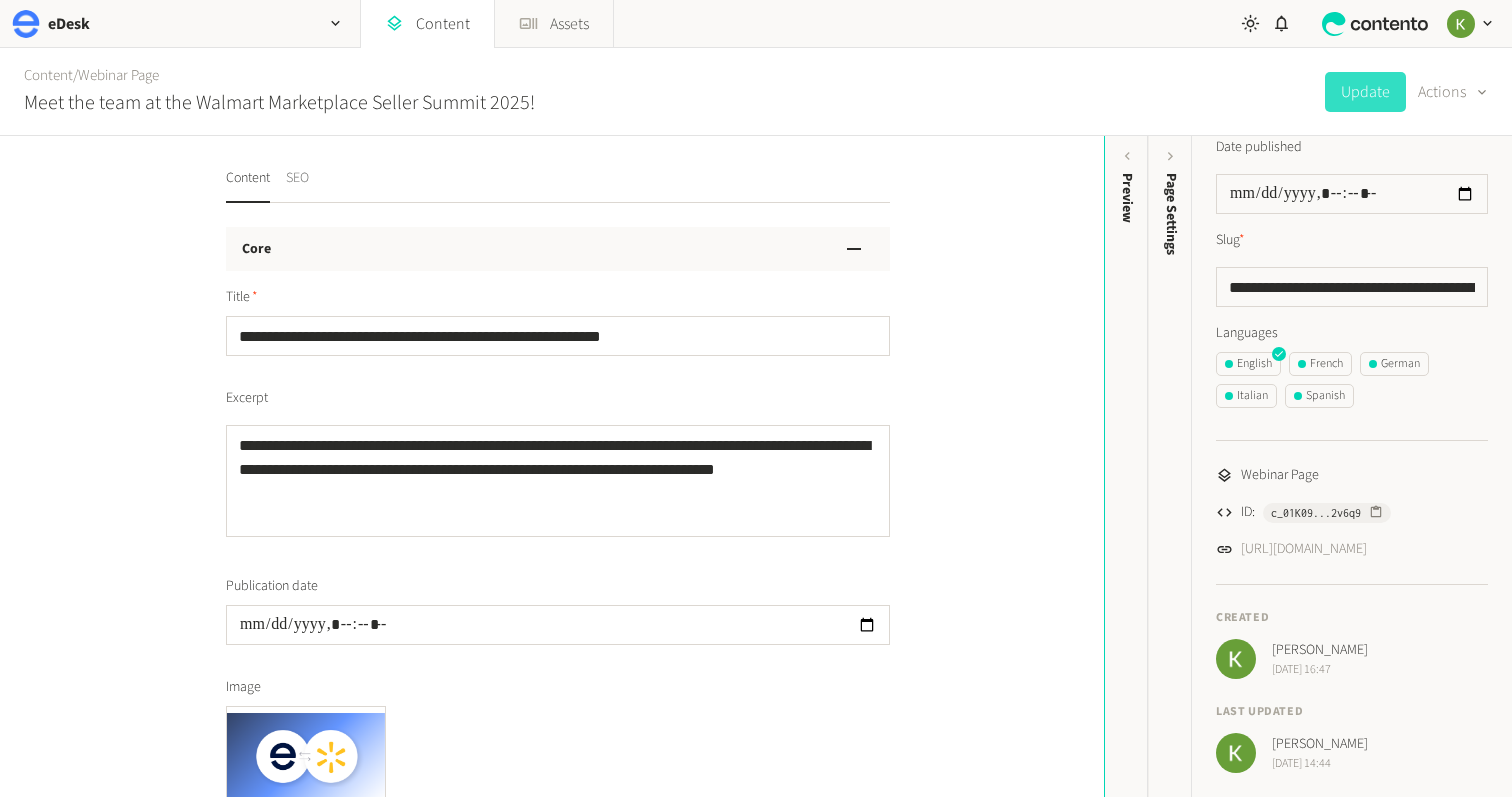 click on "SEO" 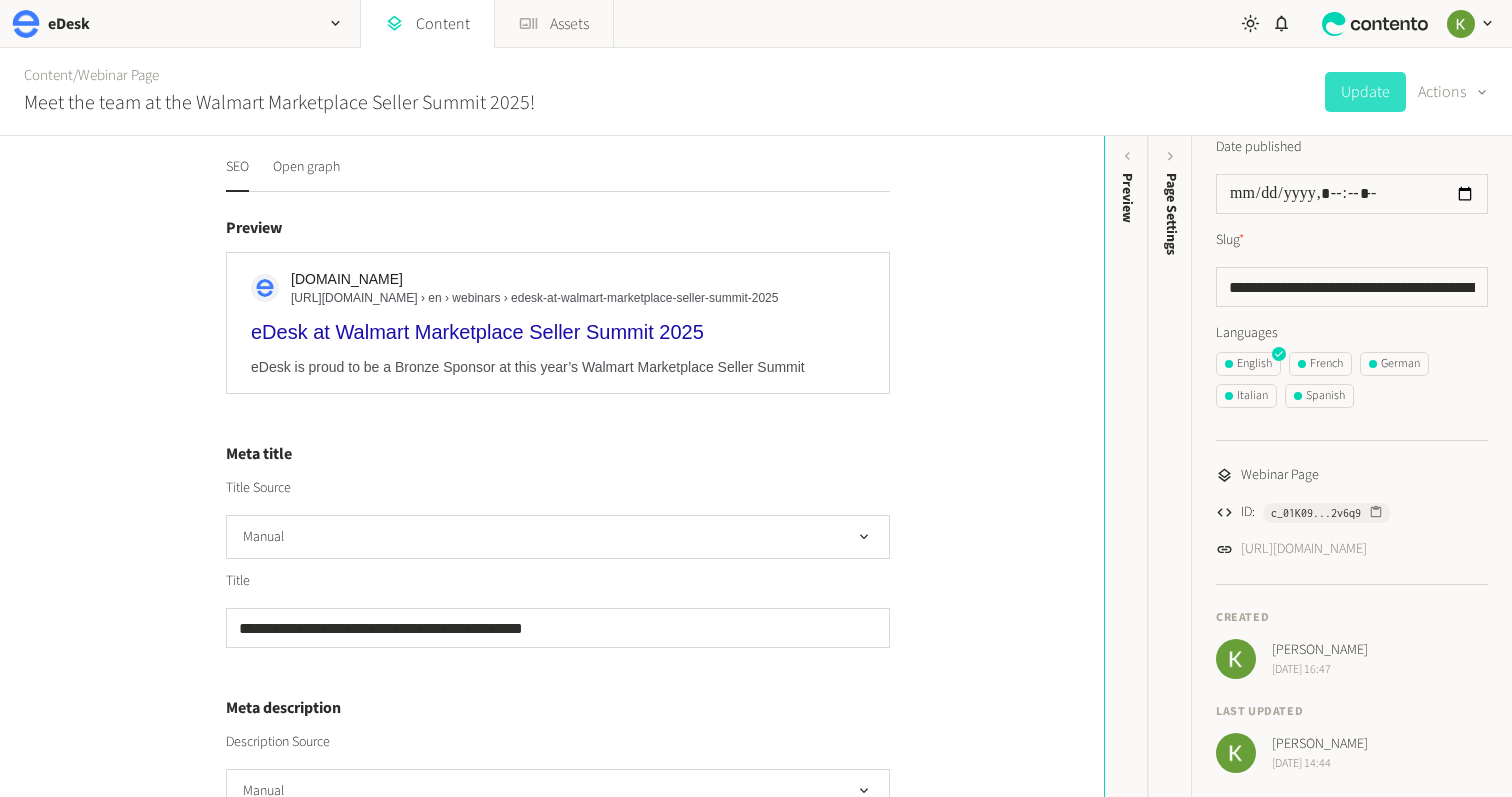 scroll, scrollTop: 278, scrollLeft: 0, axis: vertical 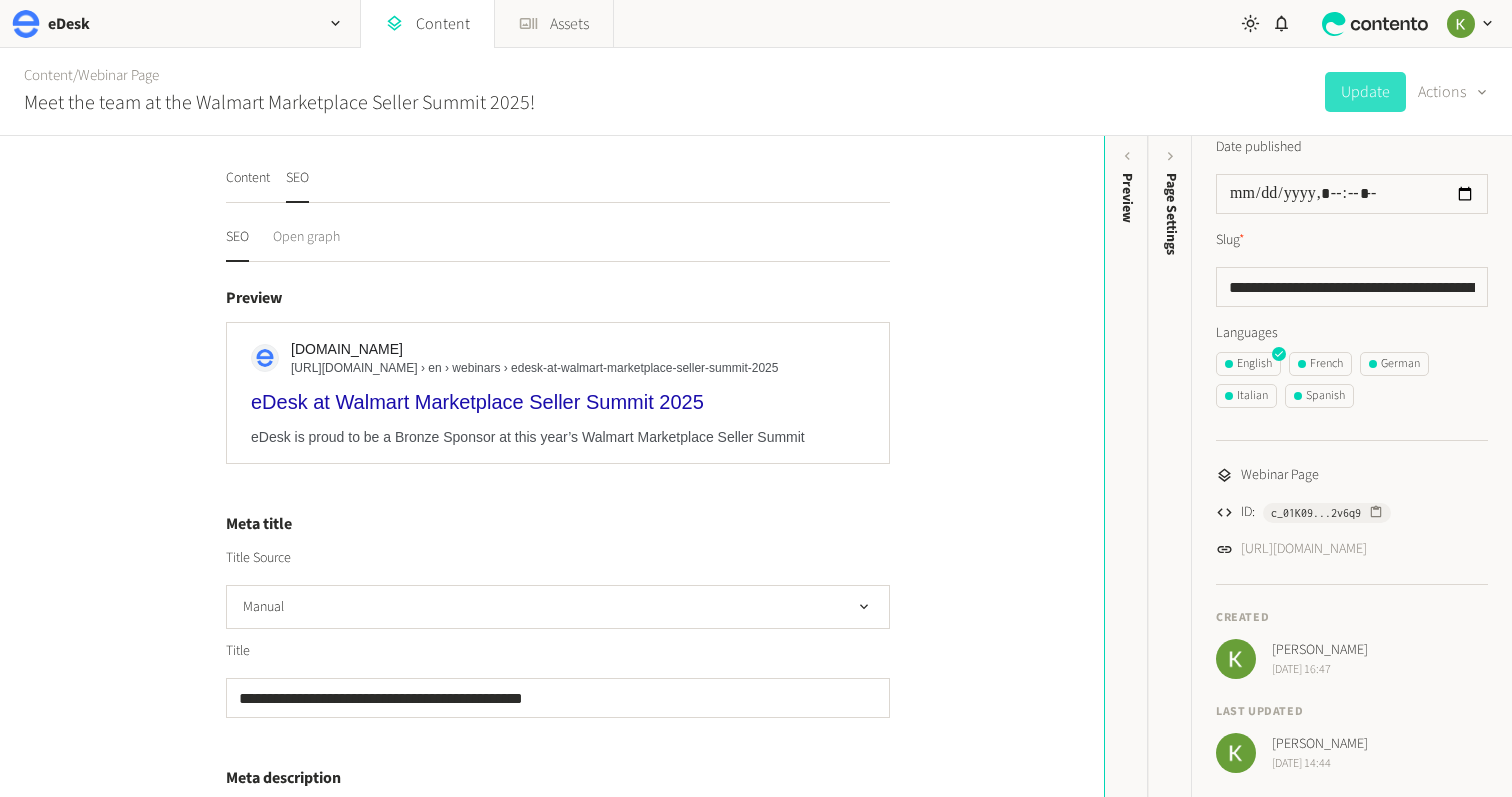 click on "Open graph" 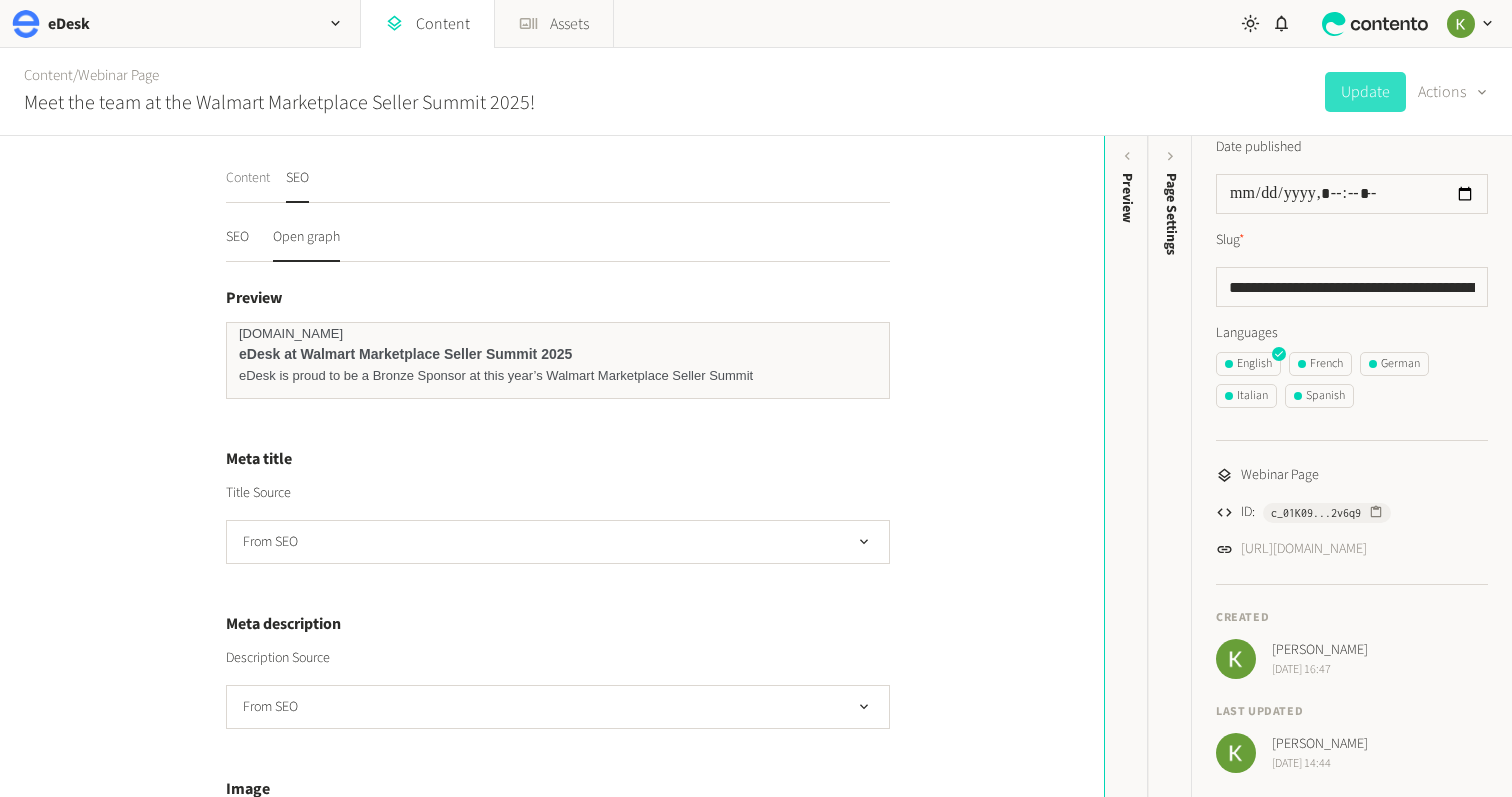 drag, startPoint x: 248, startPoint y: 241, endPoint x: 230, endPoint y: 197, distance: 47.539455 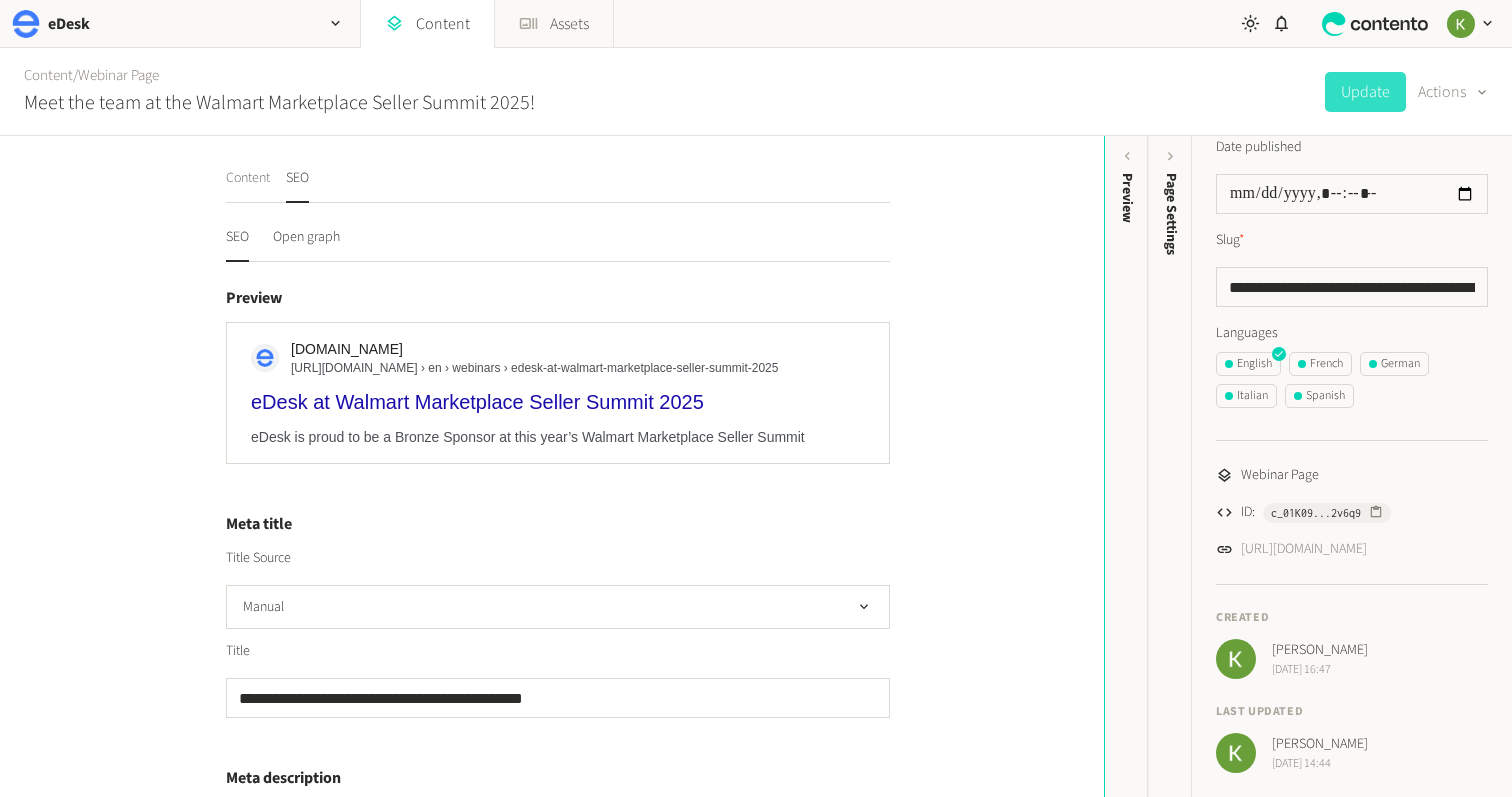 click on "Content" 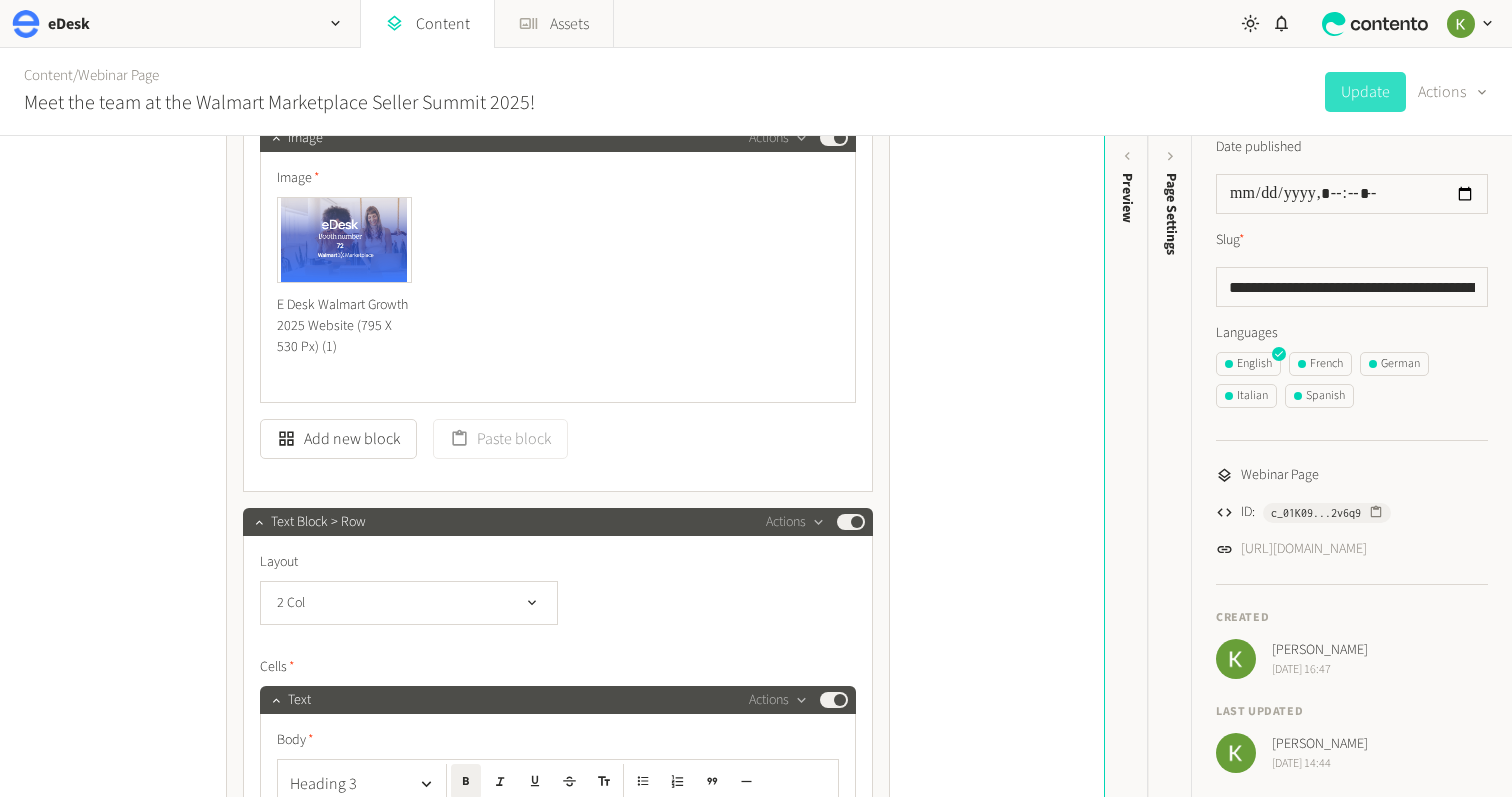 scroll, scrollTop: 2092, scrollLeft: 0, axis: vertical 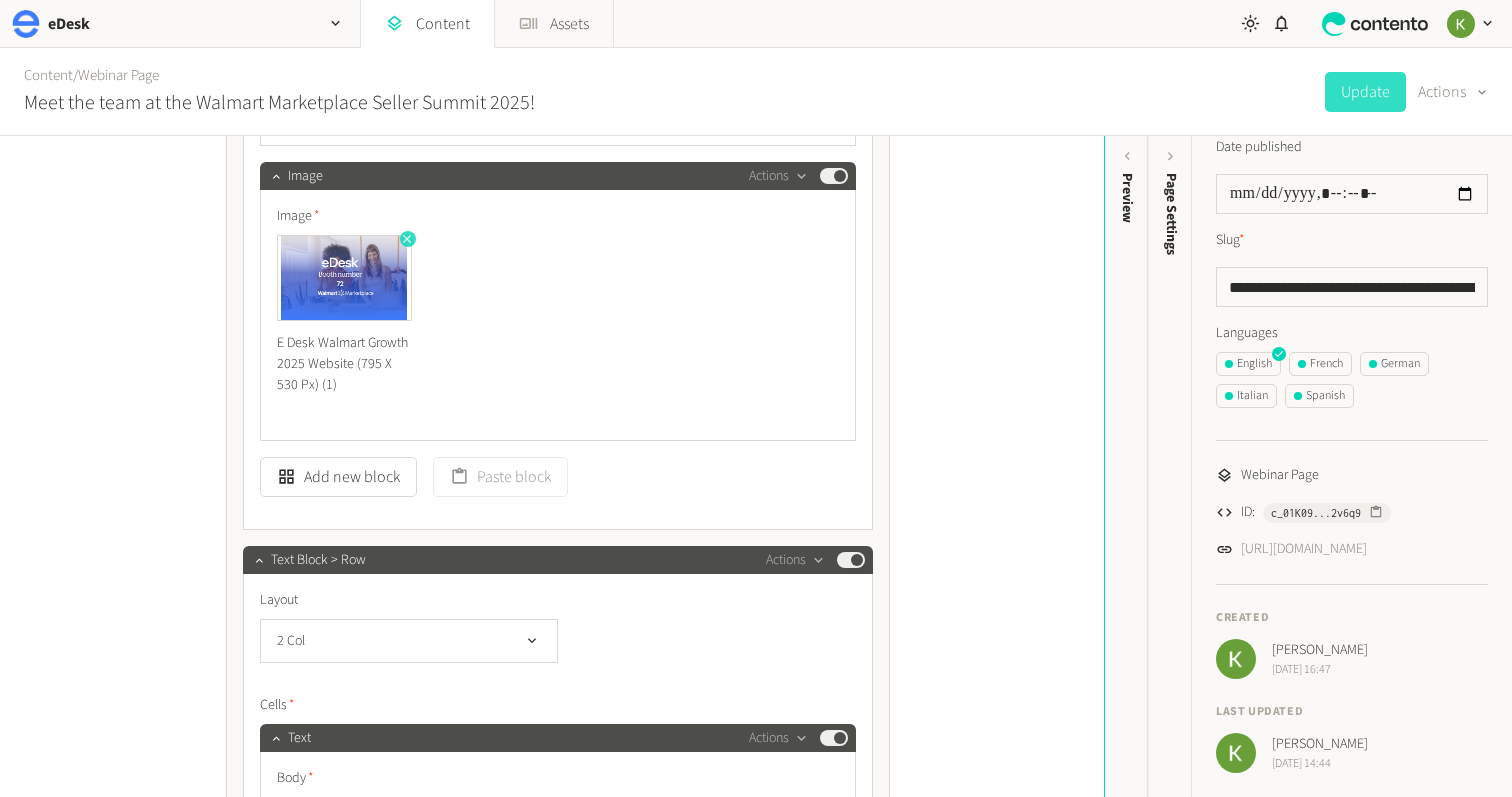 click 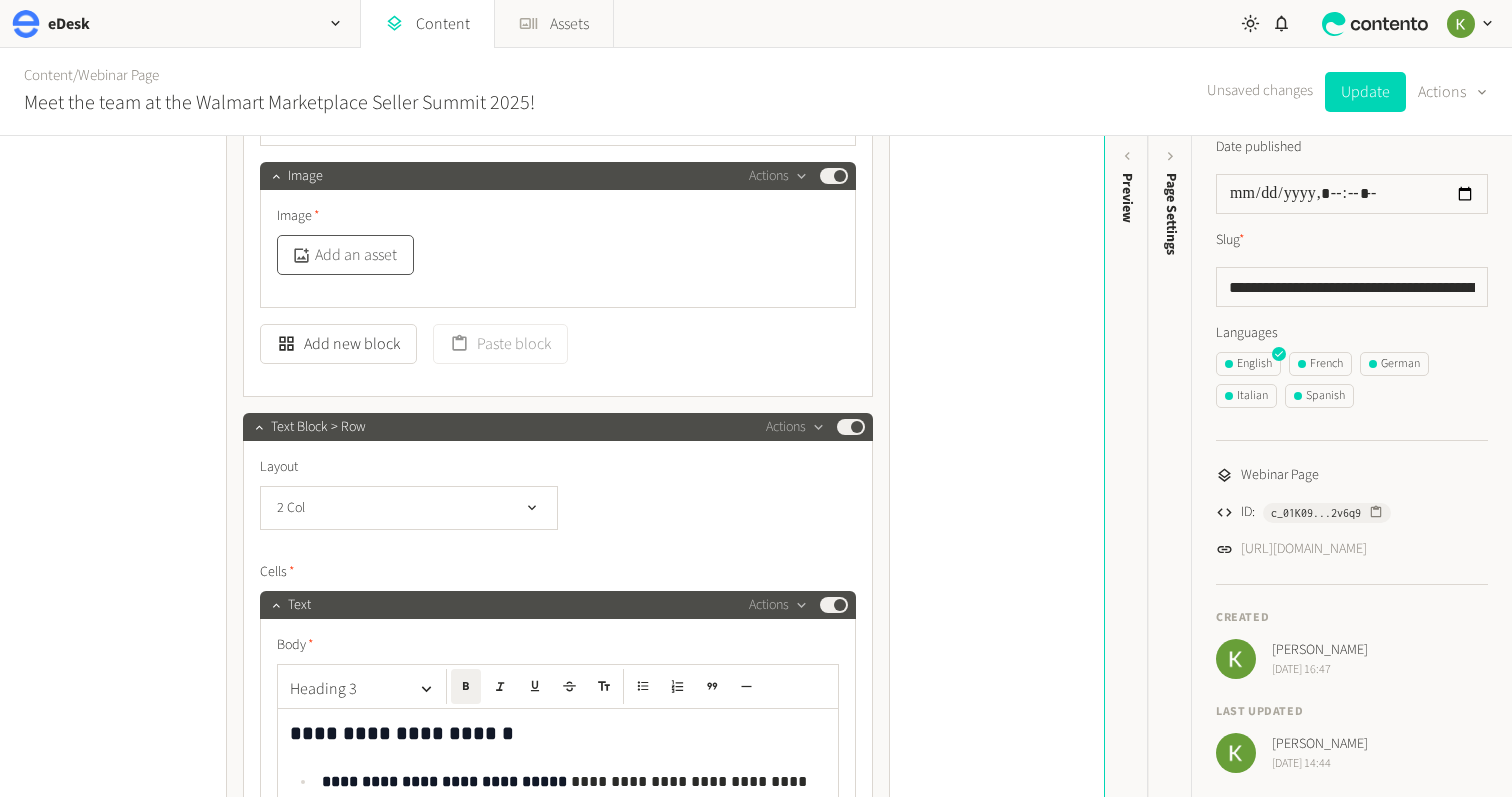 click on "Add an asset" 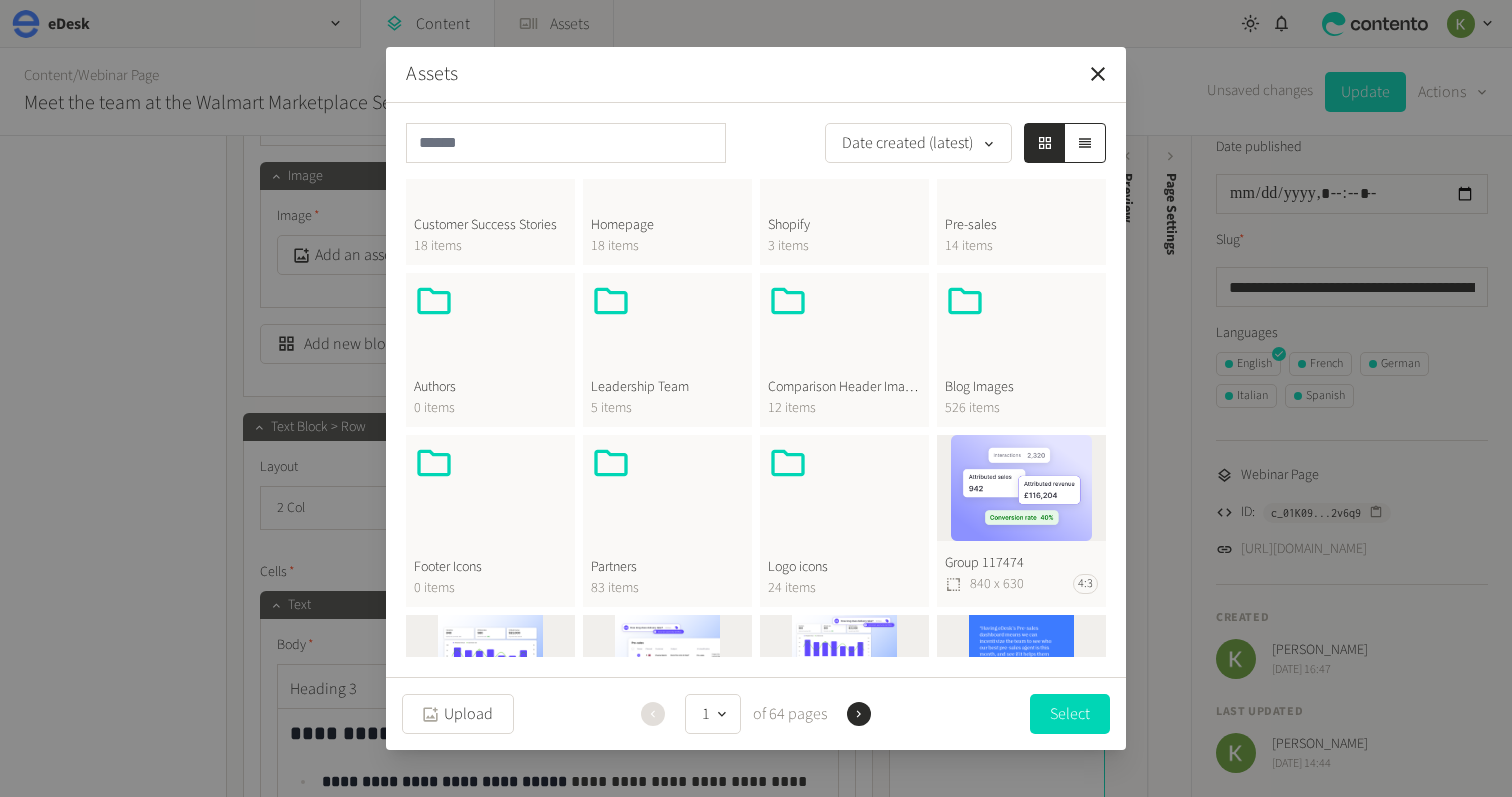 scroll, scrollTop: 607, scrollLeft: 0, axis: vertical 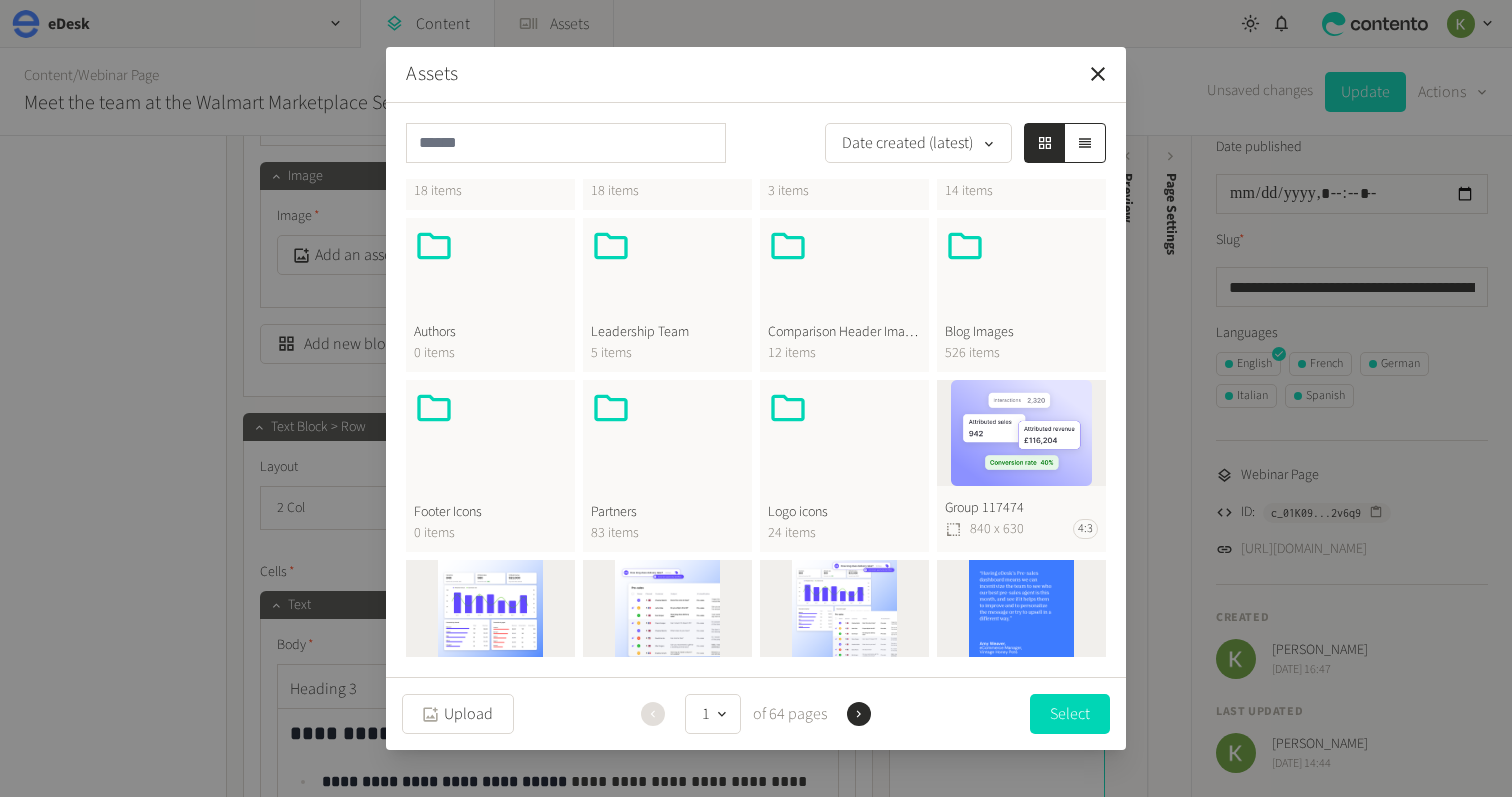 click at bounding box center [1021, 274] 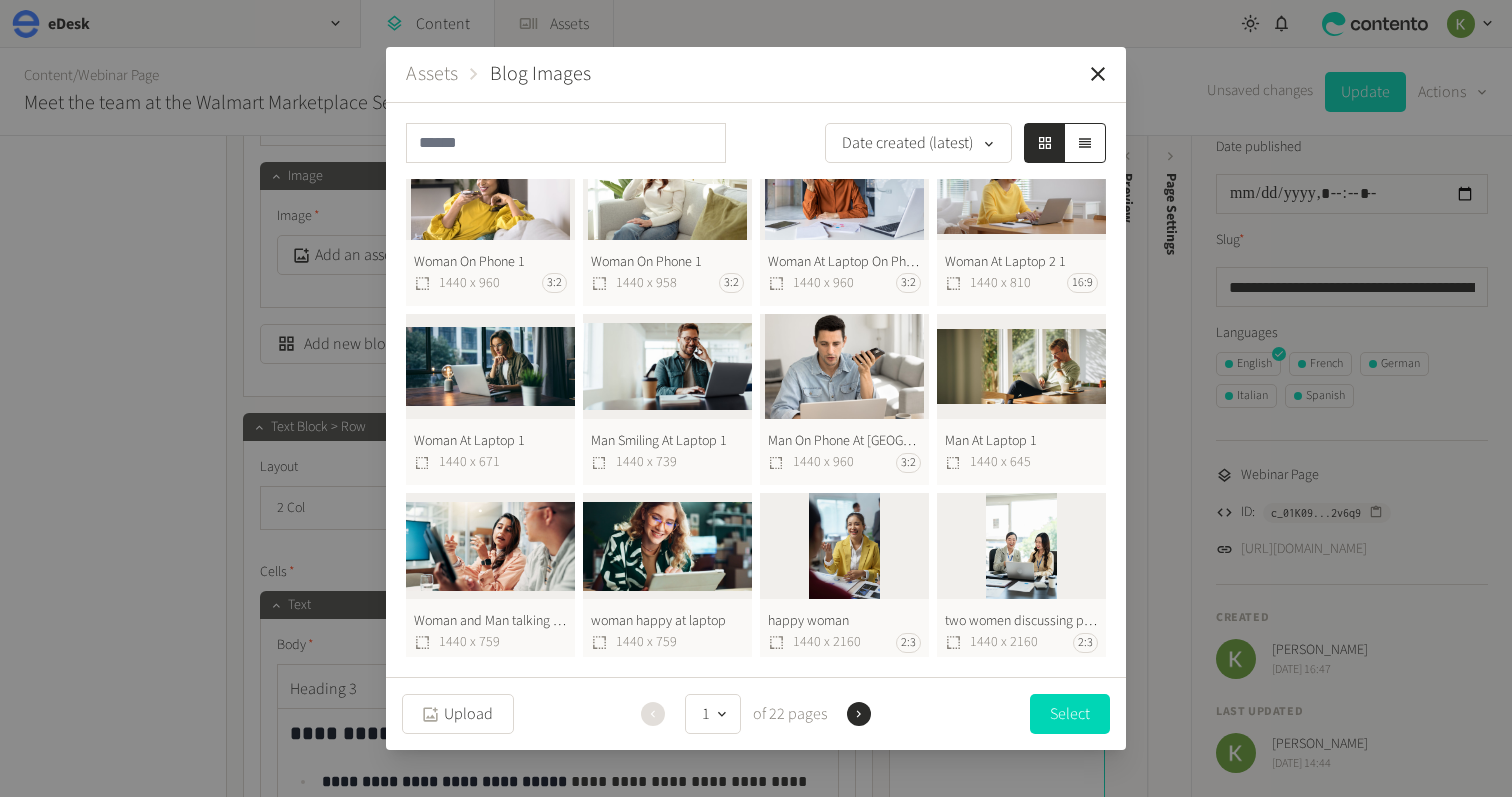 scroll, scrollTop: 0, scrollLeft: 0, axis: both 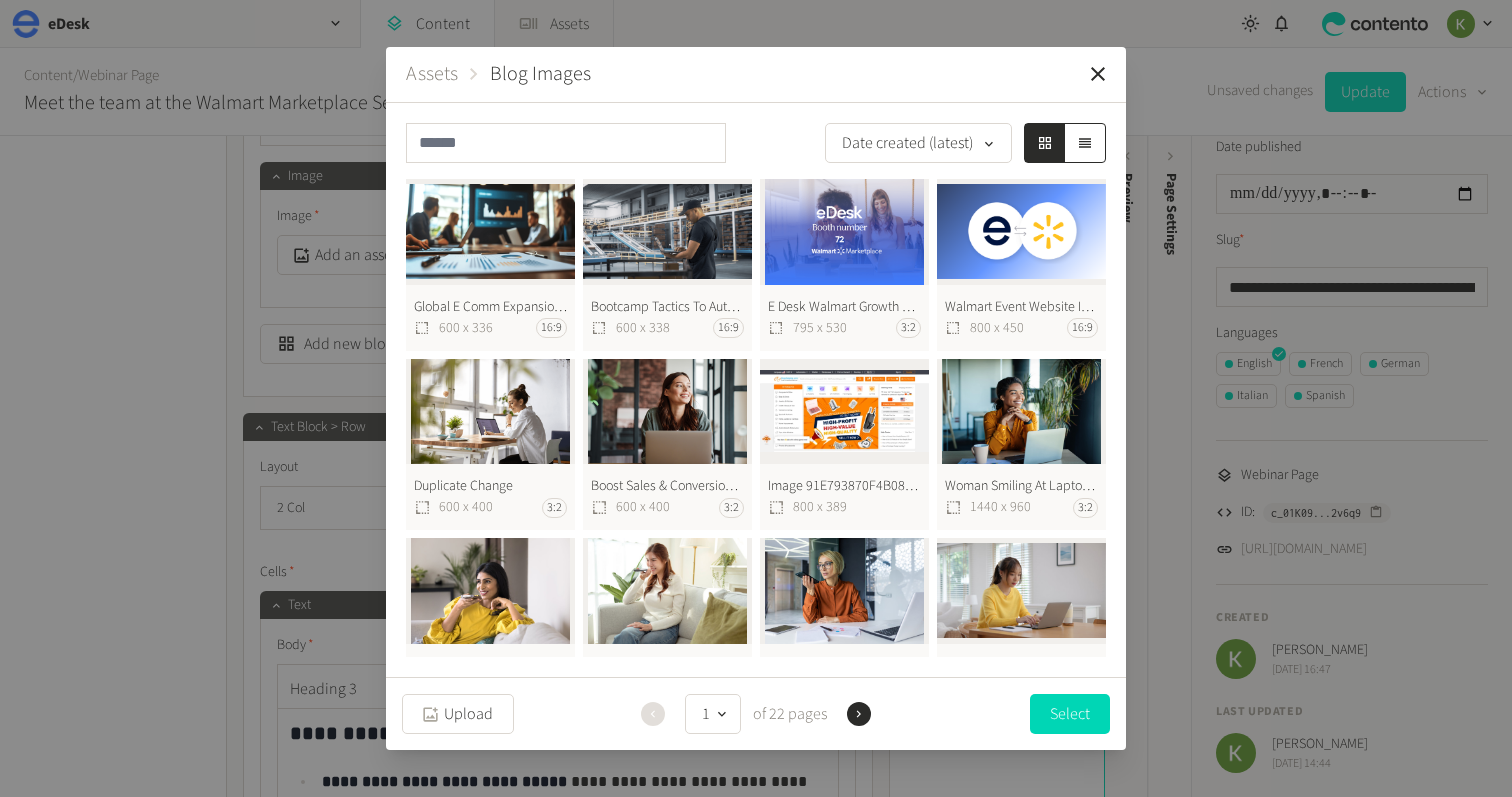 click on "E Desk Walmart Growth 2025 Website (795 X 530 Px) (1)  795 x 530 3:2" 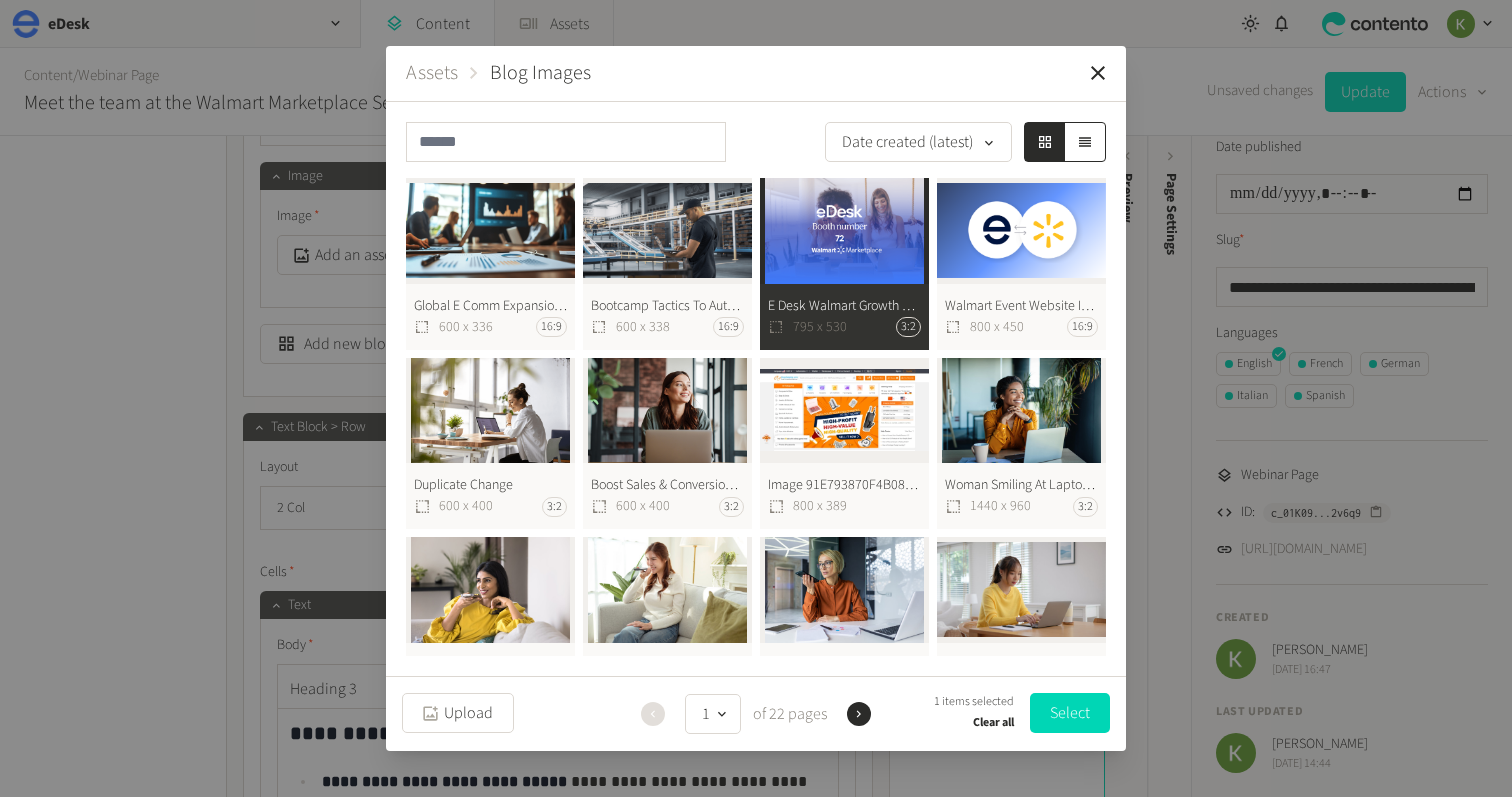 drag, startPoint x: 1097, startPoint y: 74, endPoint x: 914, endPoint y: 29, distance: 188.45158 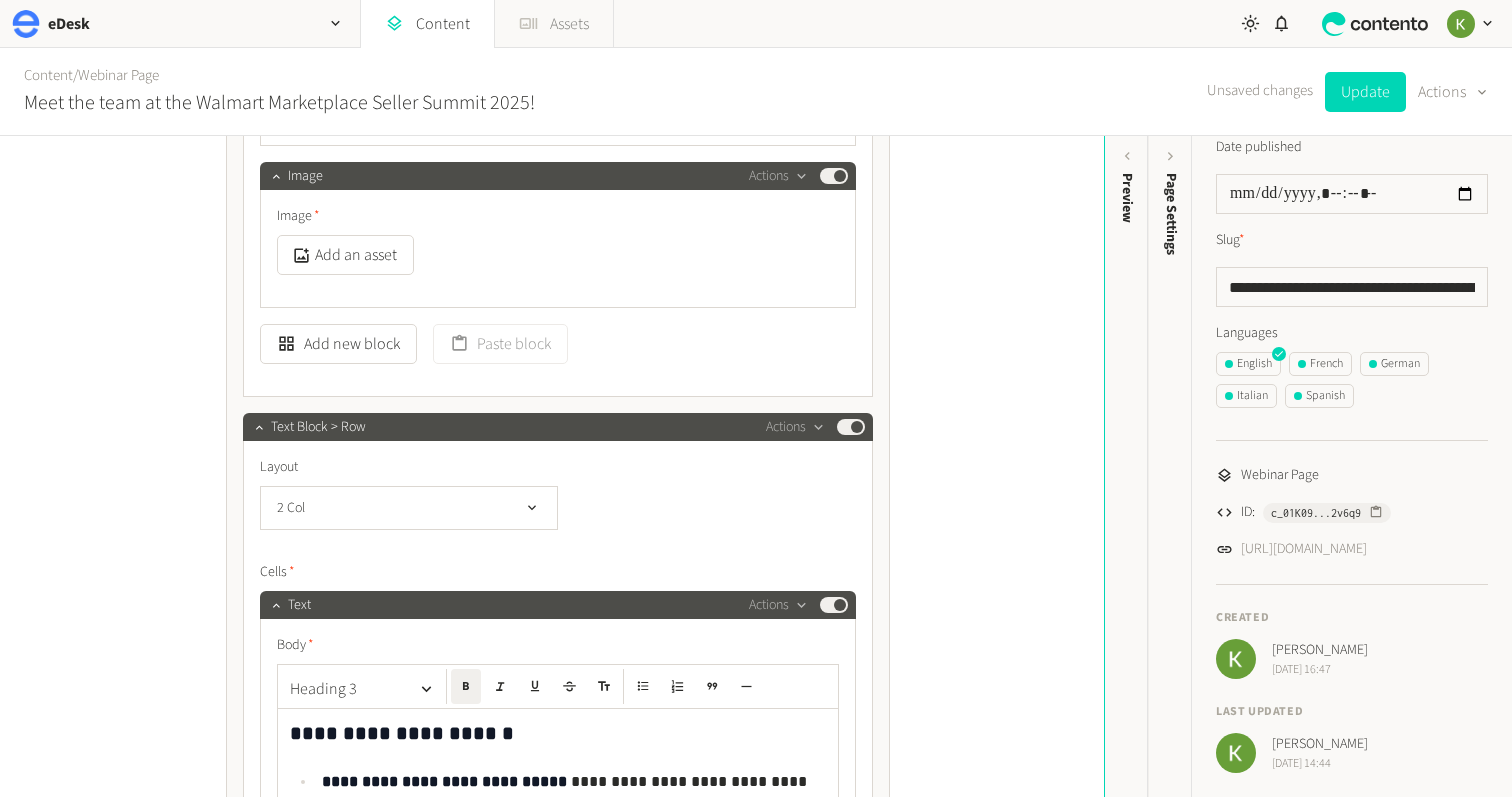click on "Assets" 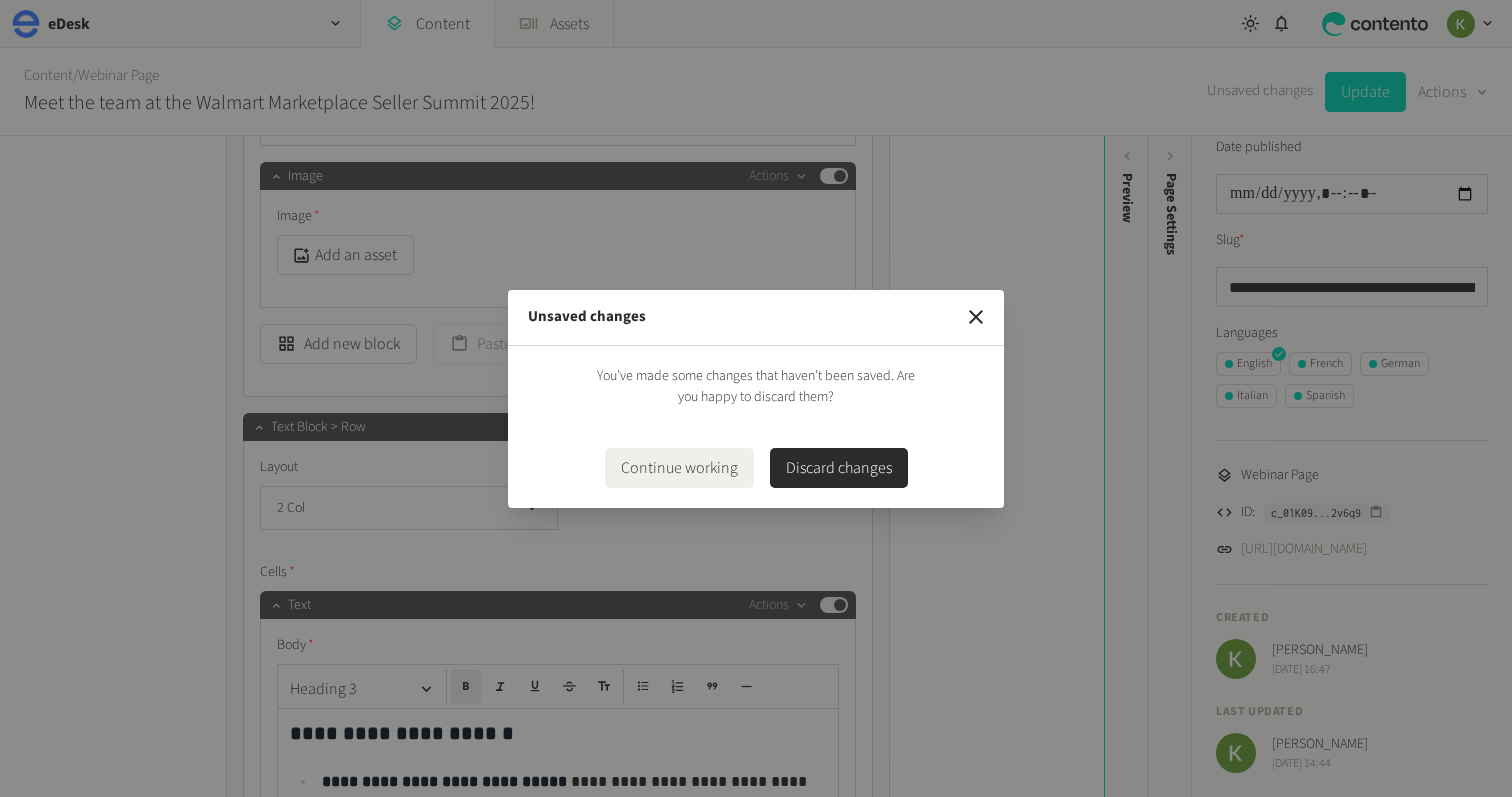 drag, startPoint x: 978, startPoint y: 314, endPoint x: 938, endPoint y: 310, distance: 40.1995 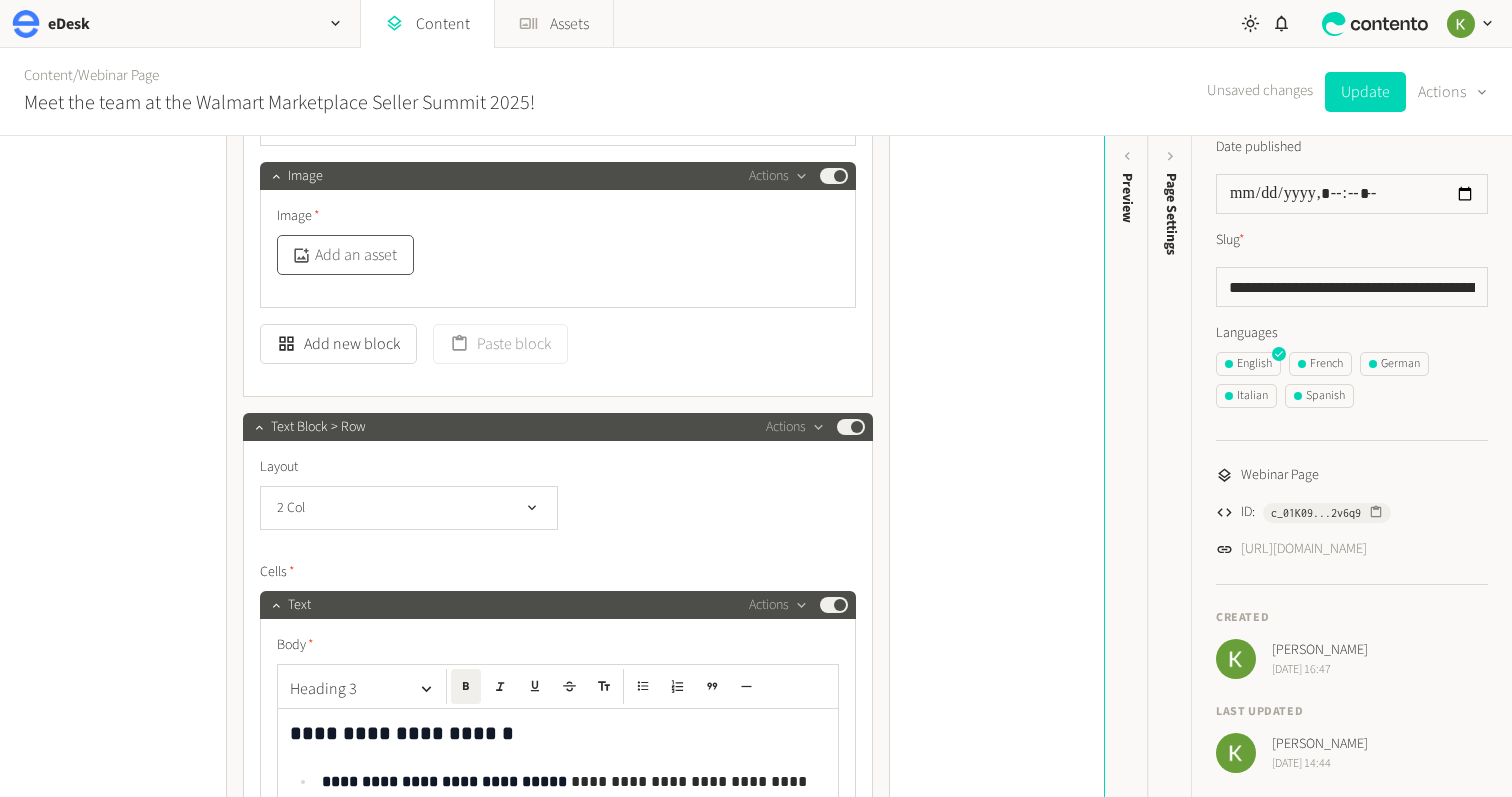 click on "Add an asset" 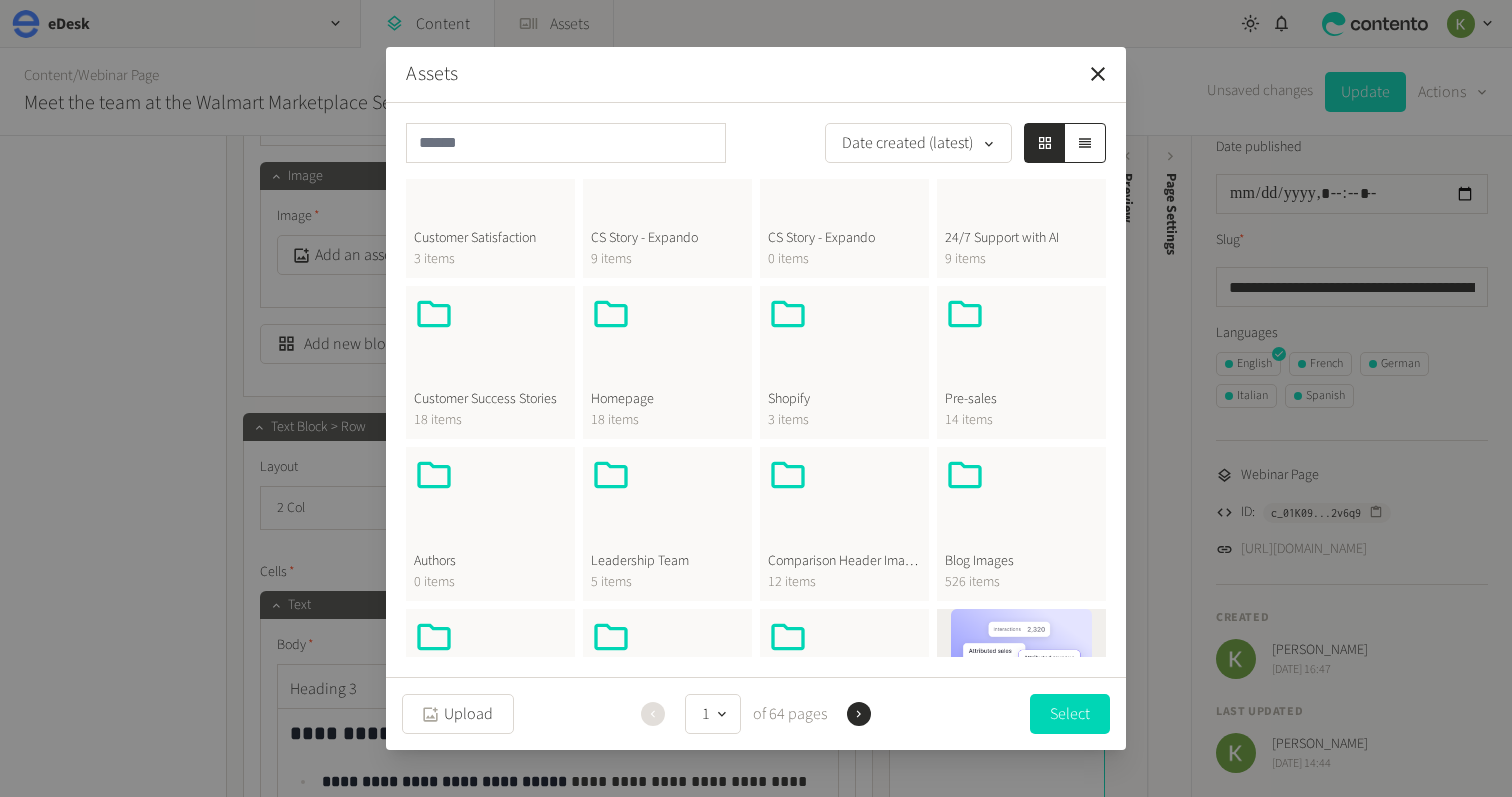 scroll, scrollTop: 399, scrollLeft: 0, axis: vertical 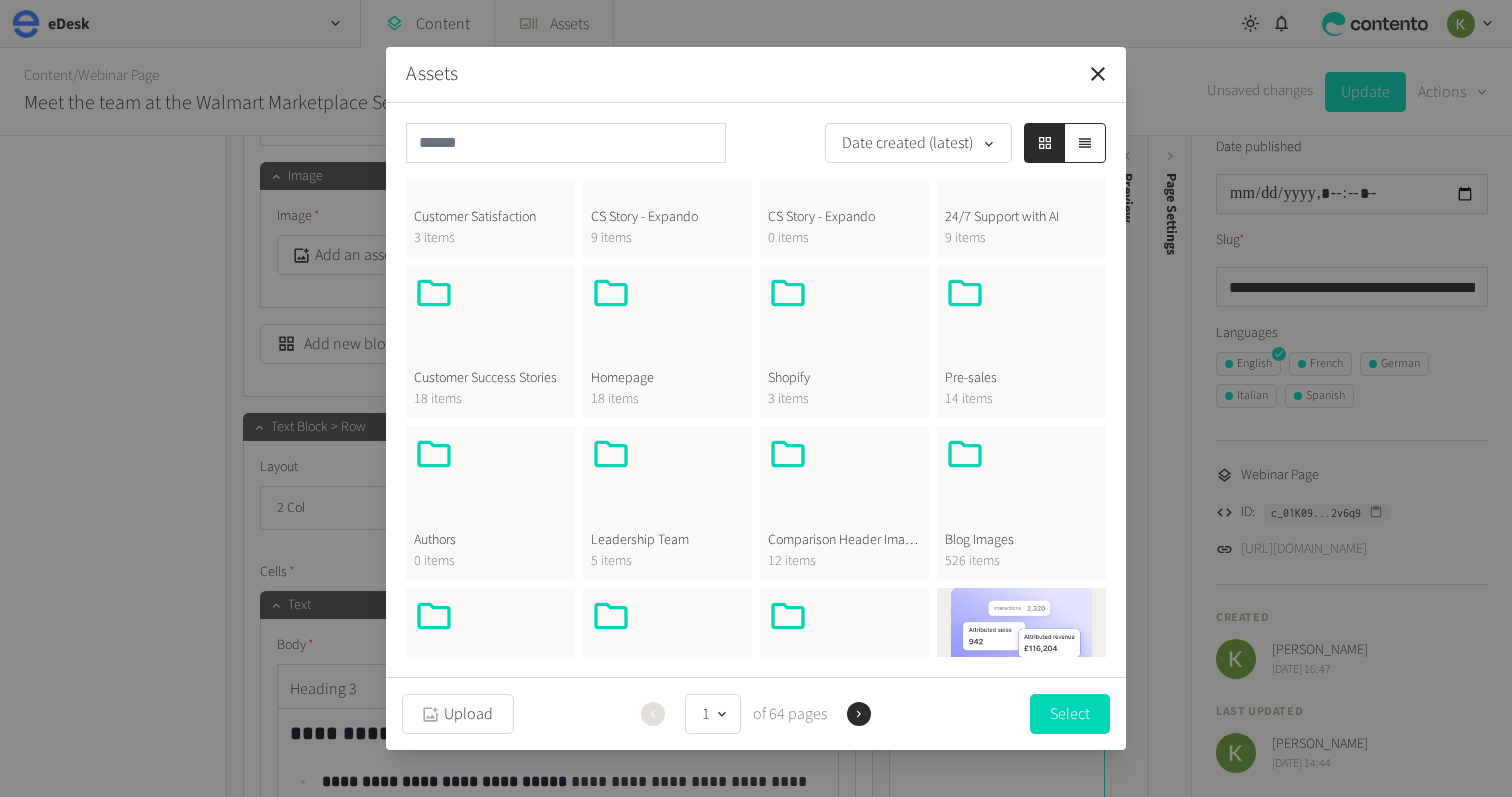 drag, startPoint x: 1003, startPoint y: 498, endPoint x: 941, endPoint y: 511, distance: 63.348244 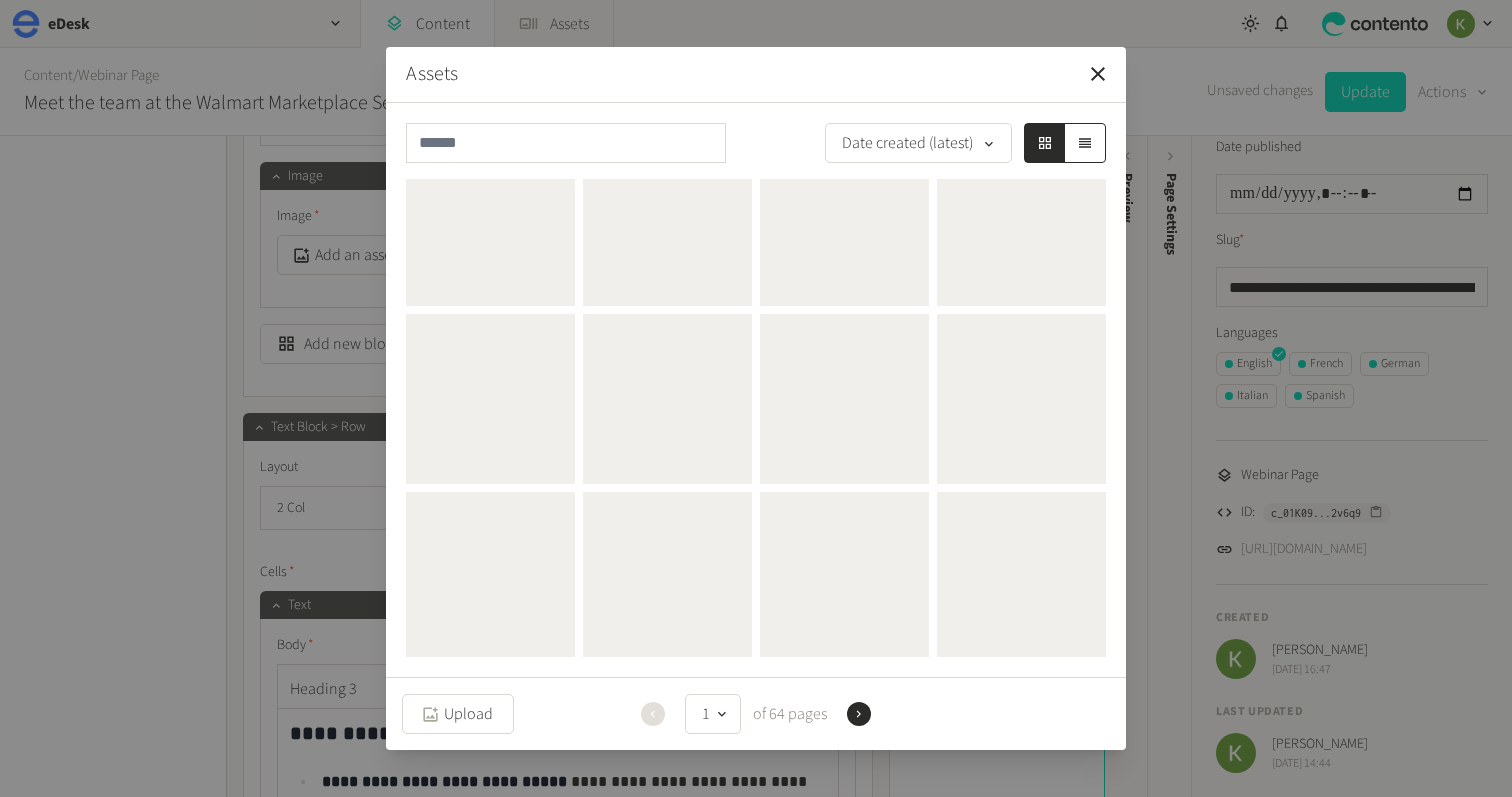 scroll, scrollTop: 0, scrollLeft: 0, axis: both 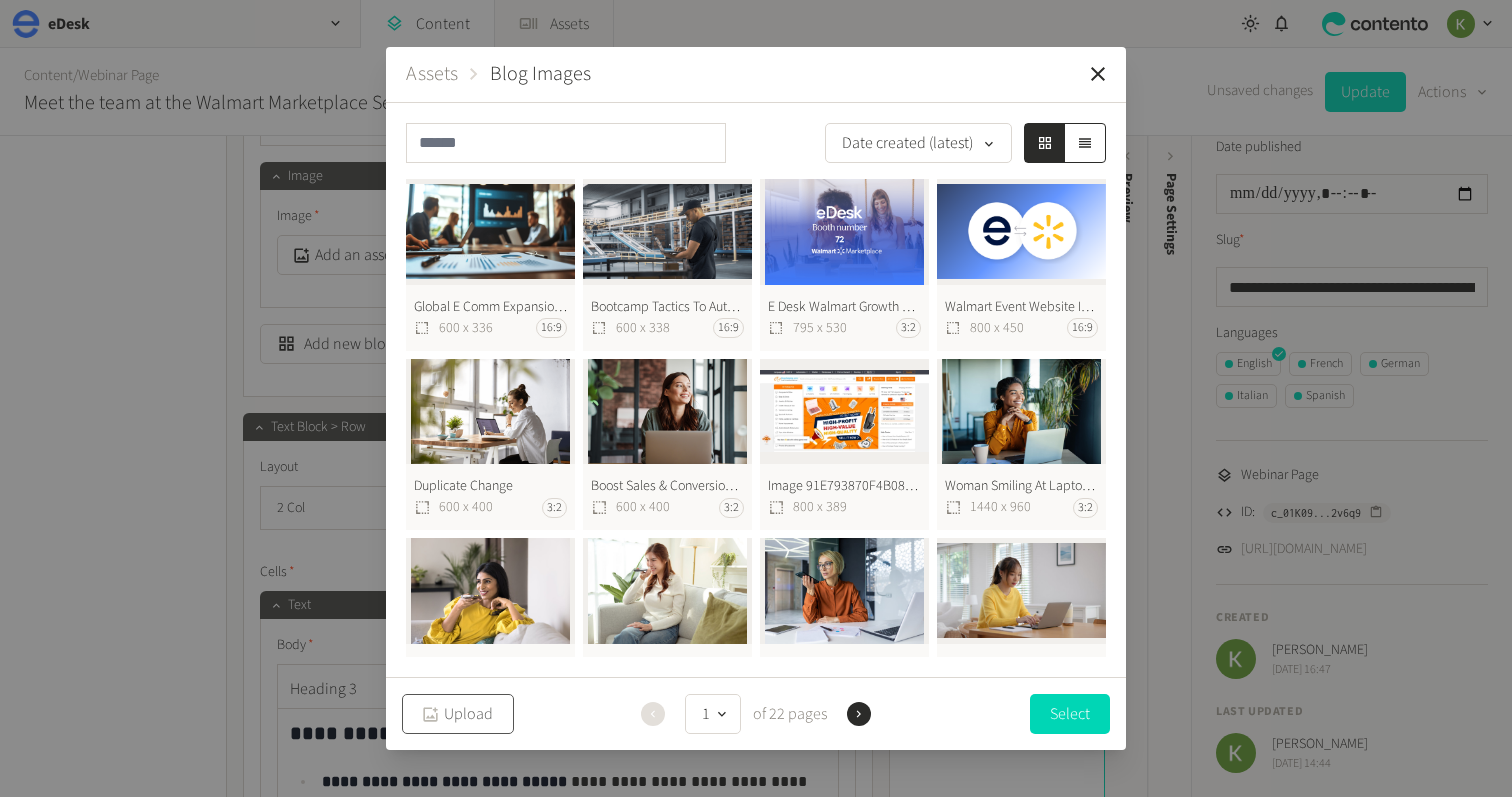 click on "Upload" at bounding box center (458, 714) 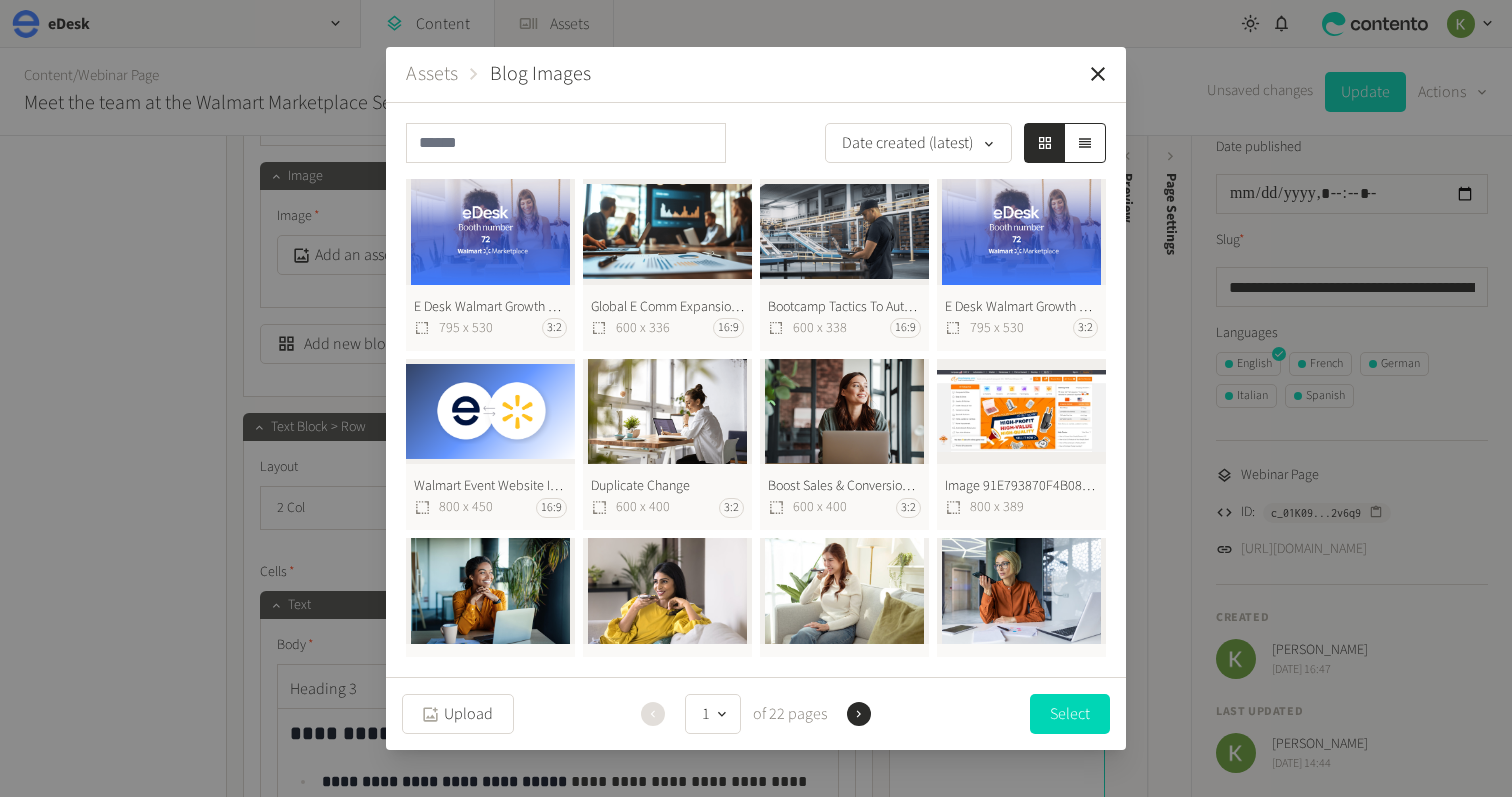 click on "Select" at bounding box center [1070, 714] 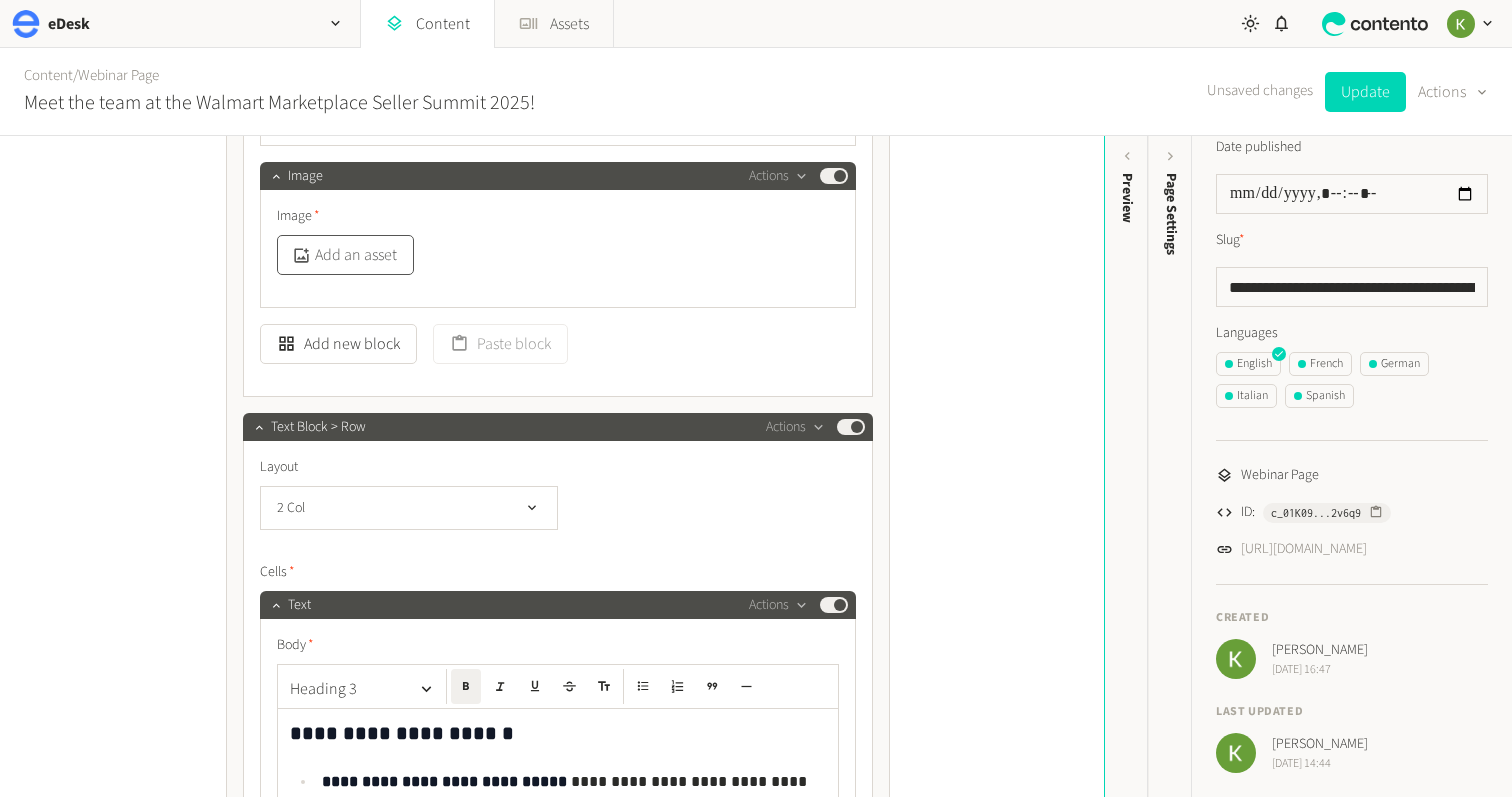 click on "Add an asset" 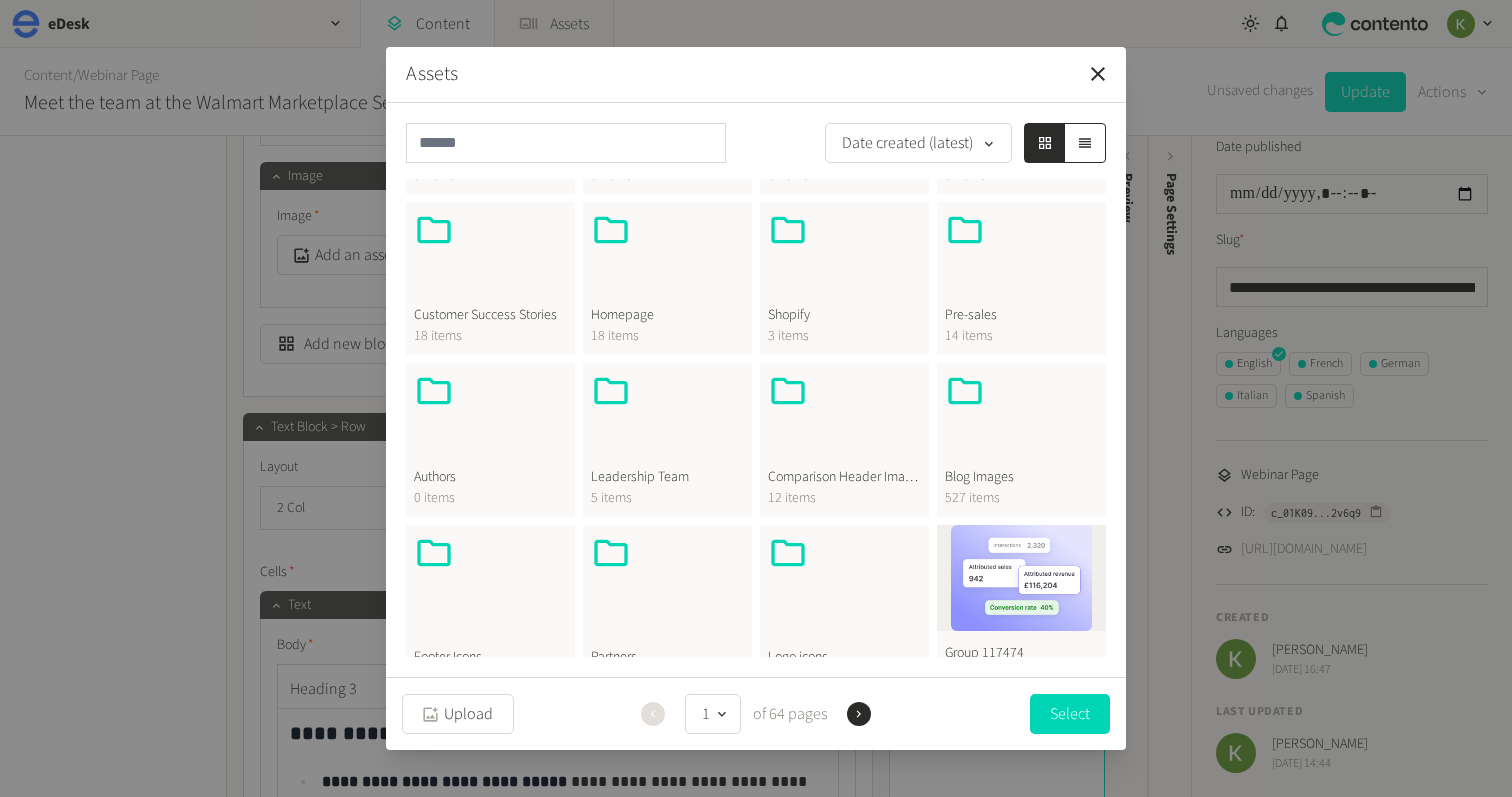 scroll, scrollTop: 588, scrollLeft: 0, axis: vertical 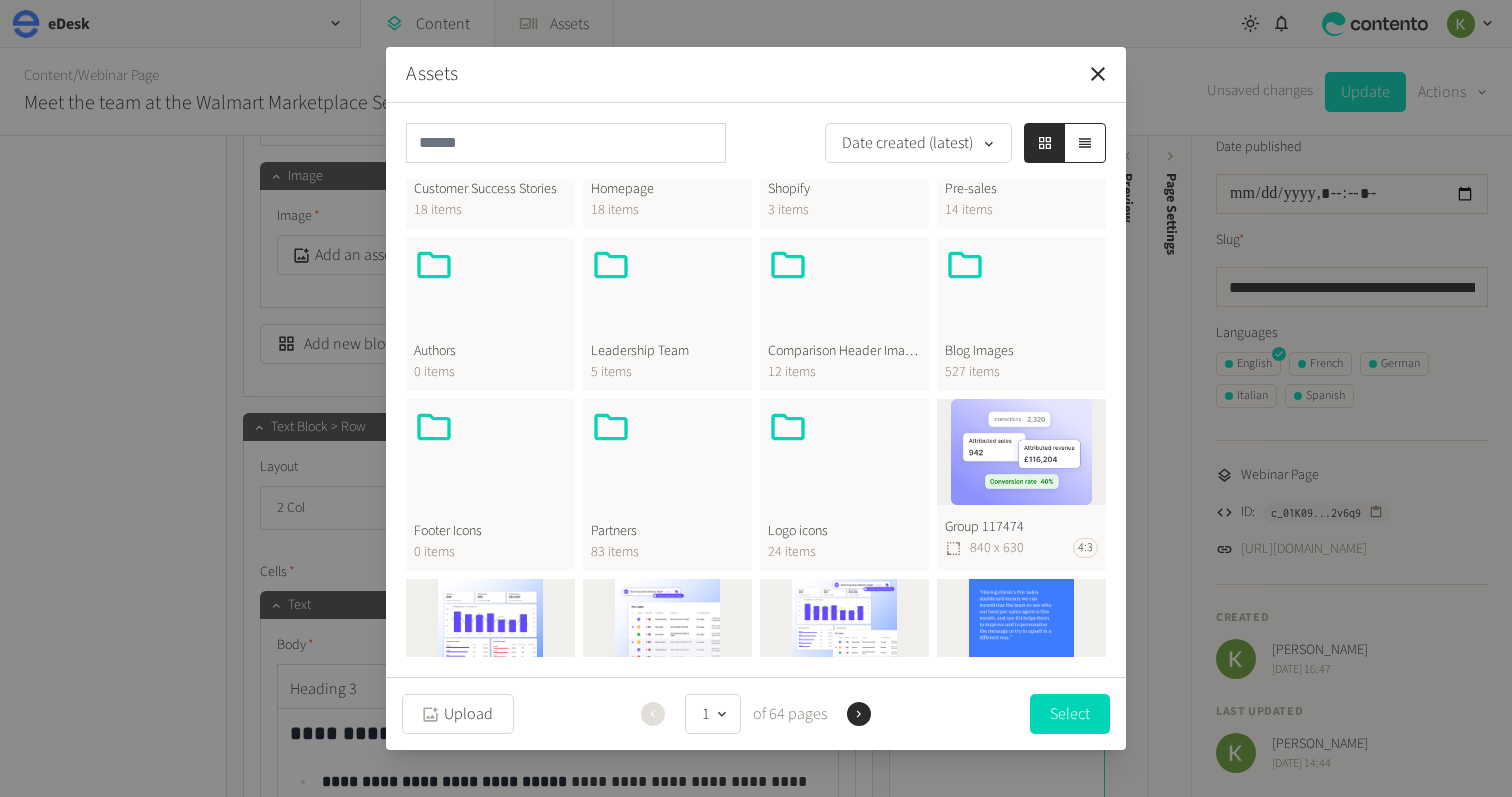 click at bounding box center (1021, 293) 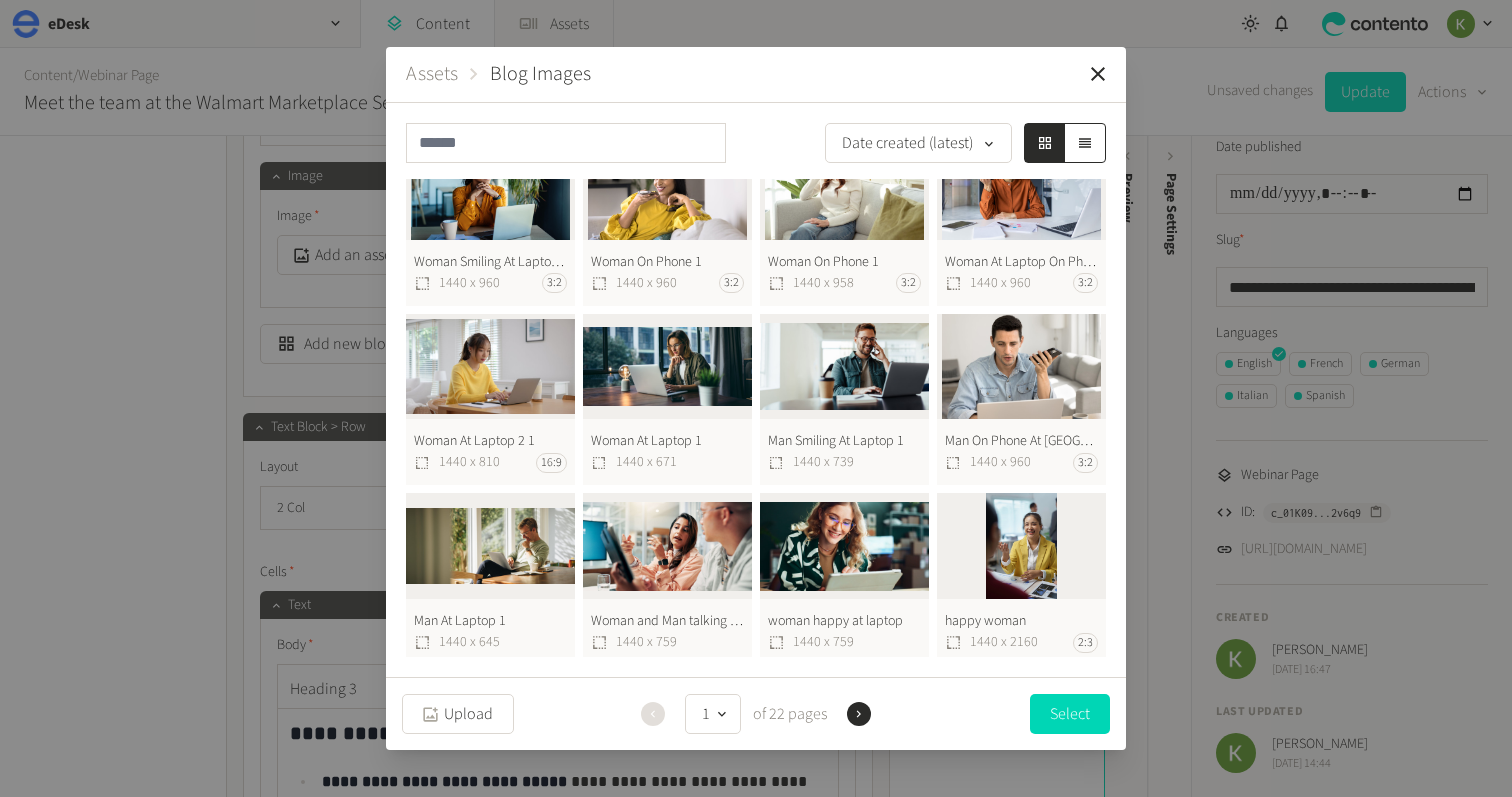 scroll, scrollTop: 0, scrollLeft: 0, axis: both 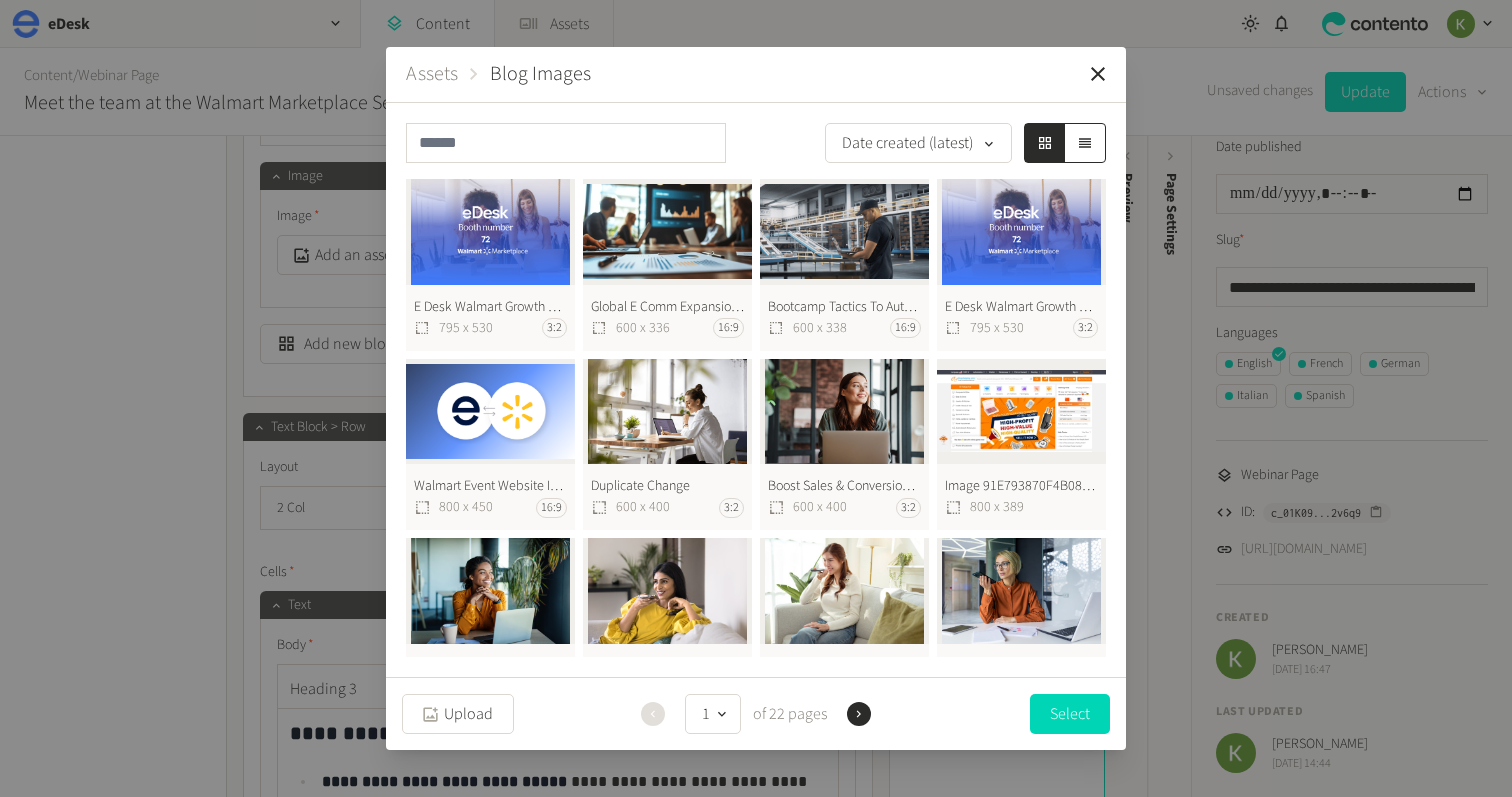 click on "E Desk Walmart Growth 2025 Website (795 X 530 Px) (3) (1)  795 x 530 3:2" 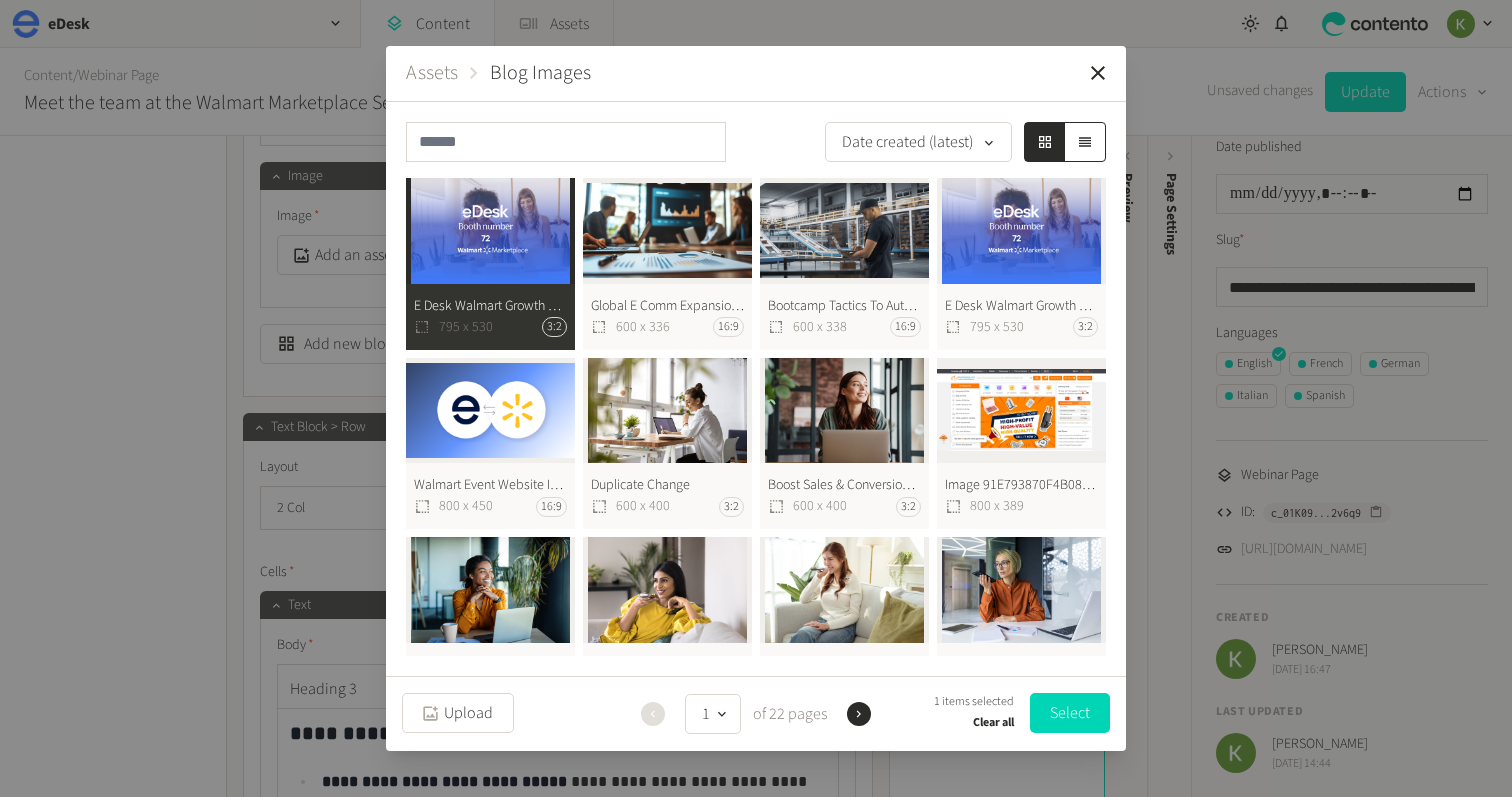 drag, startPoint x: 1059, startPoint y: 717, endPoint x: 1035, endPoint y: 695, distance: 32.55764 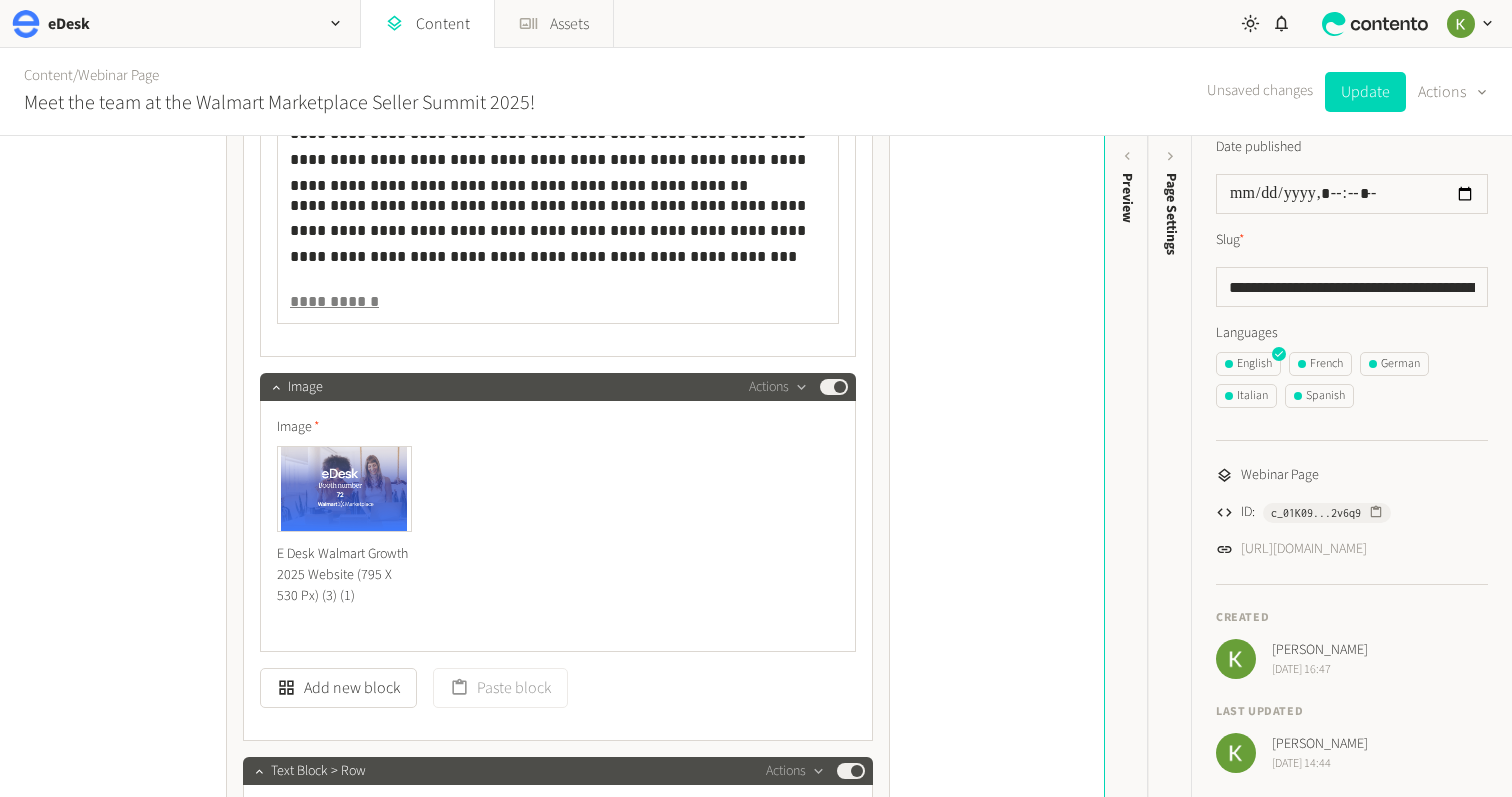scroll, scrollTop: 1812, scrollLeft: 0, axis: vertical 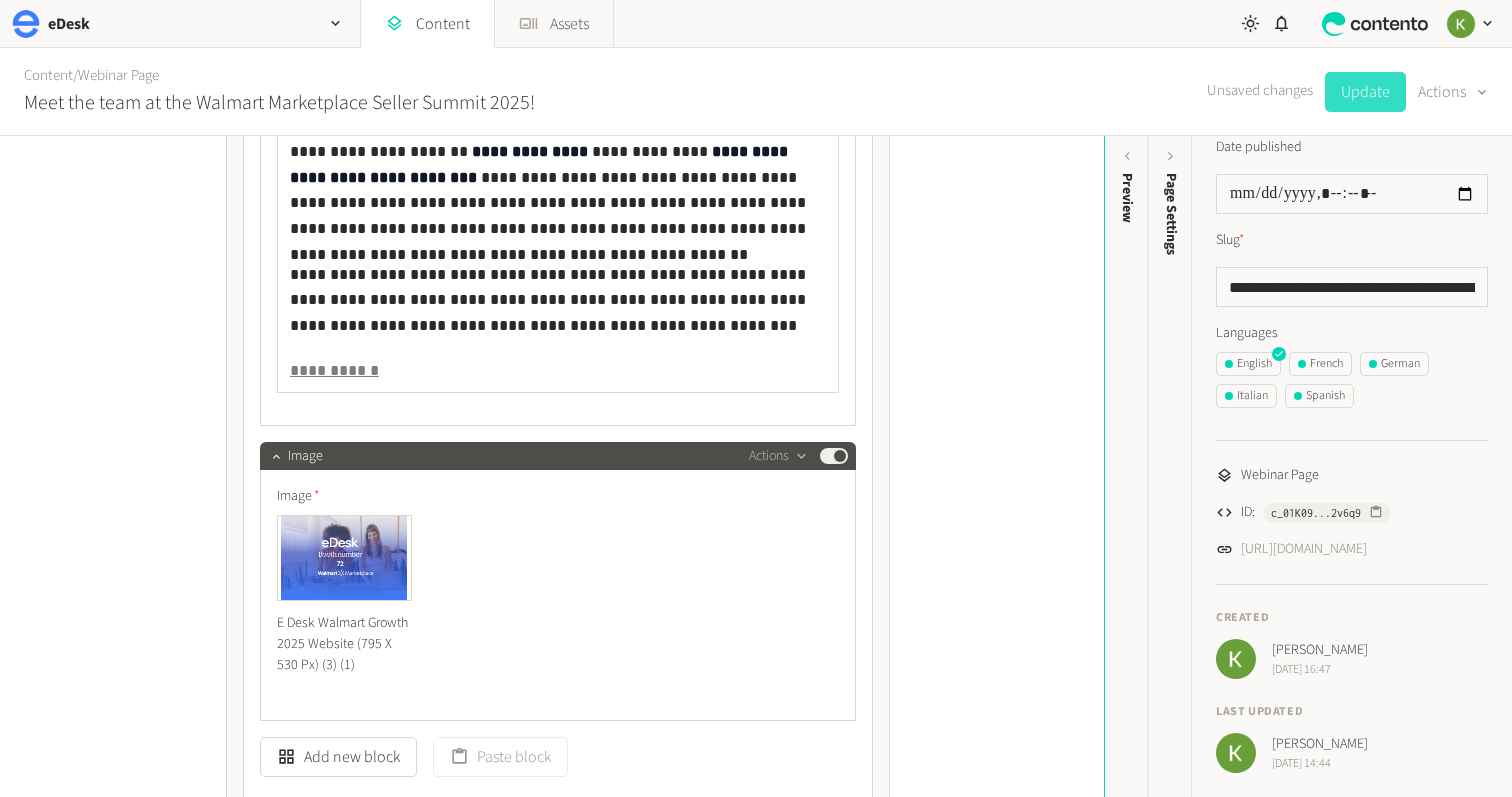 click on "Update" 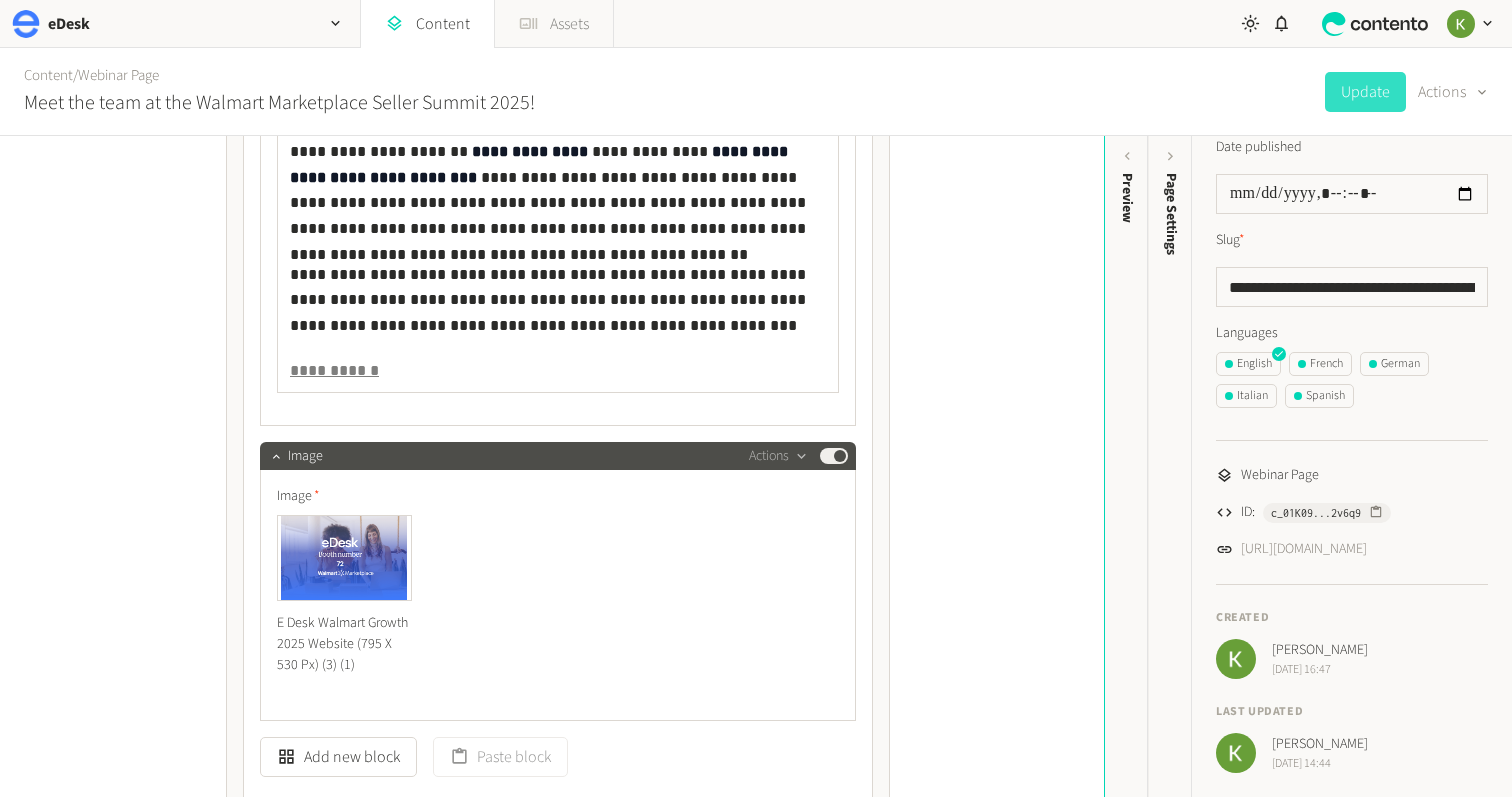 click on "Assets" 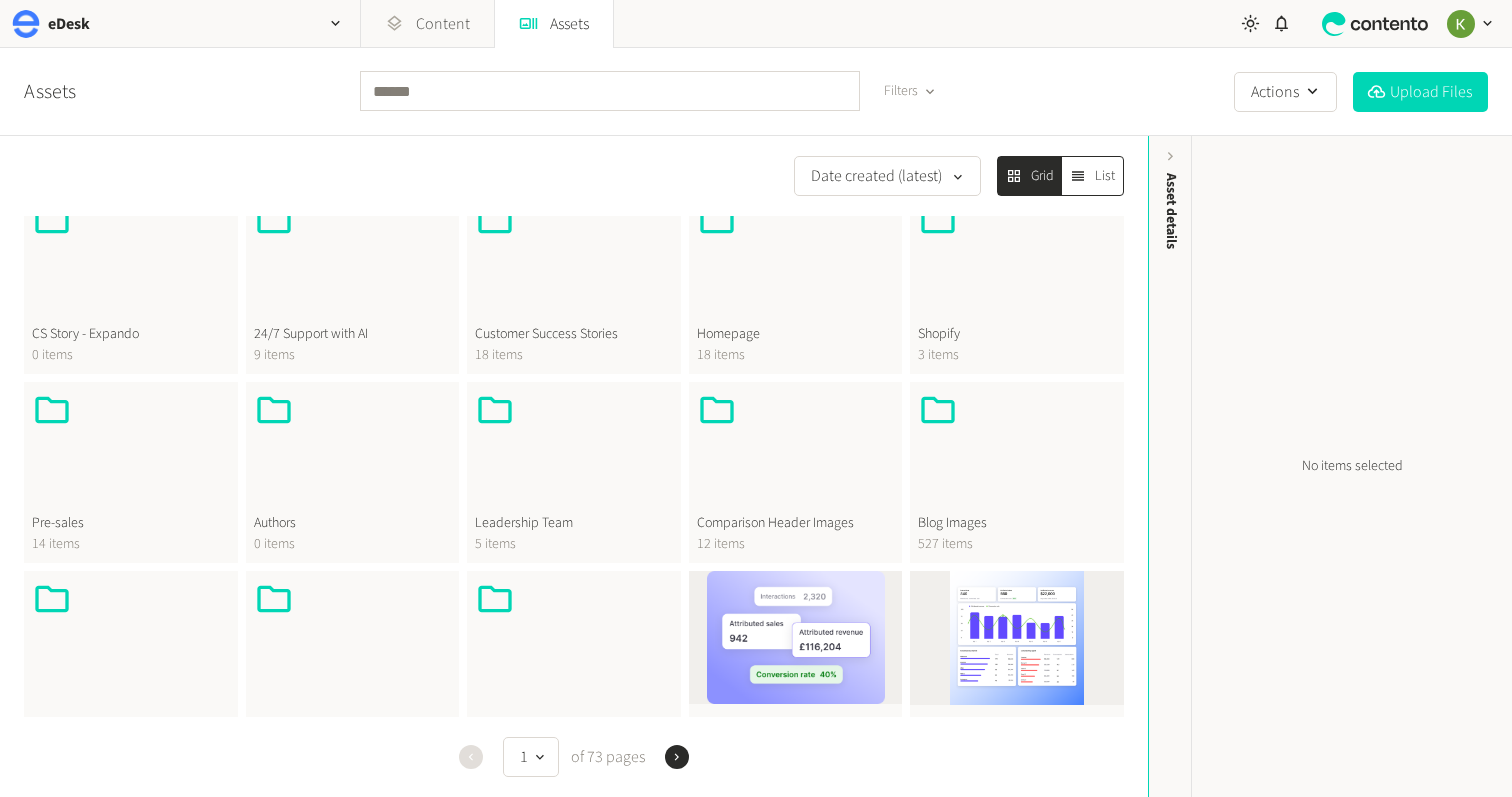scroll, scrollTop: 439, scrollLeft: 0, axis: vertical 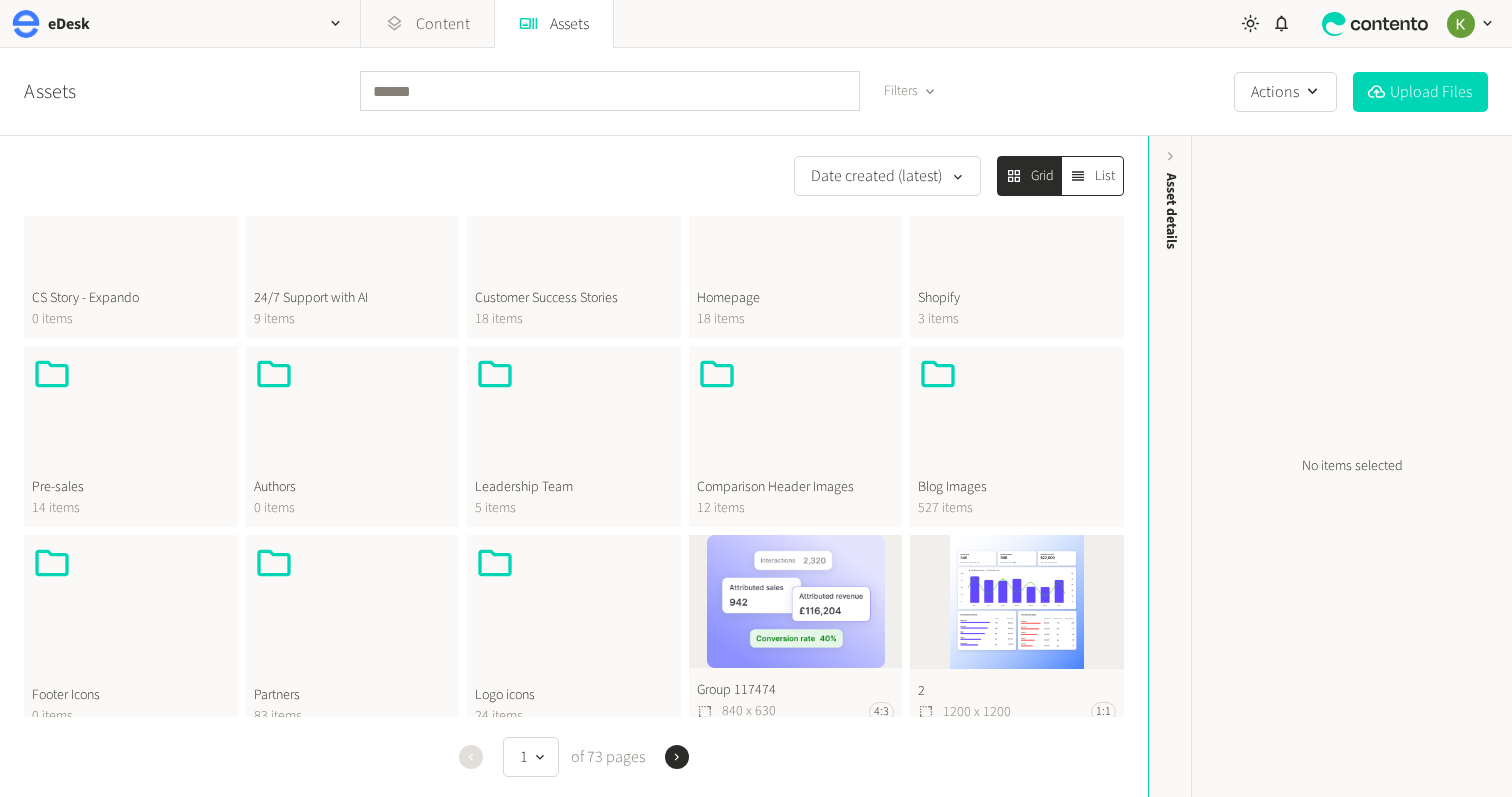 click 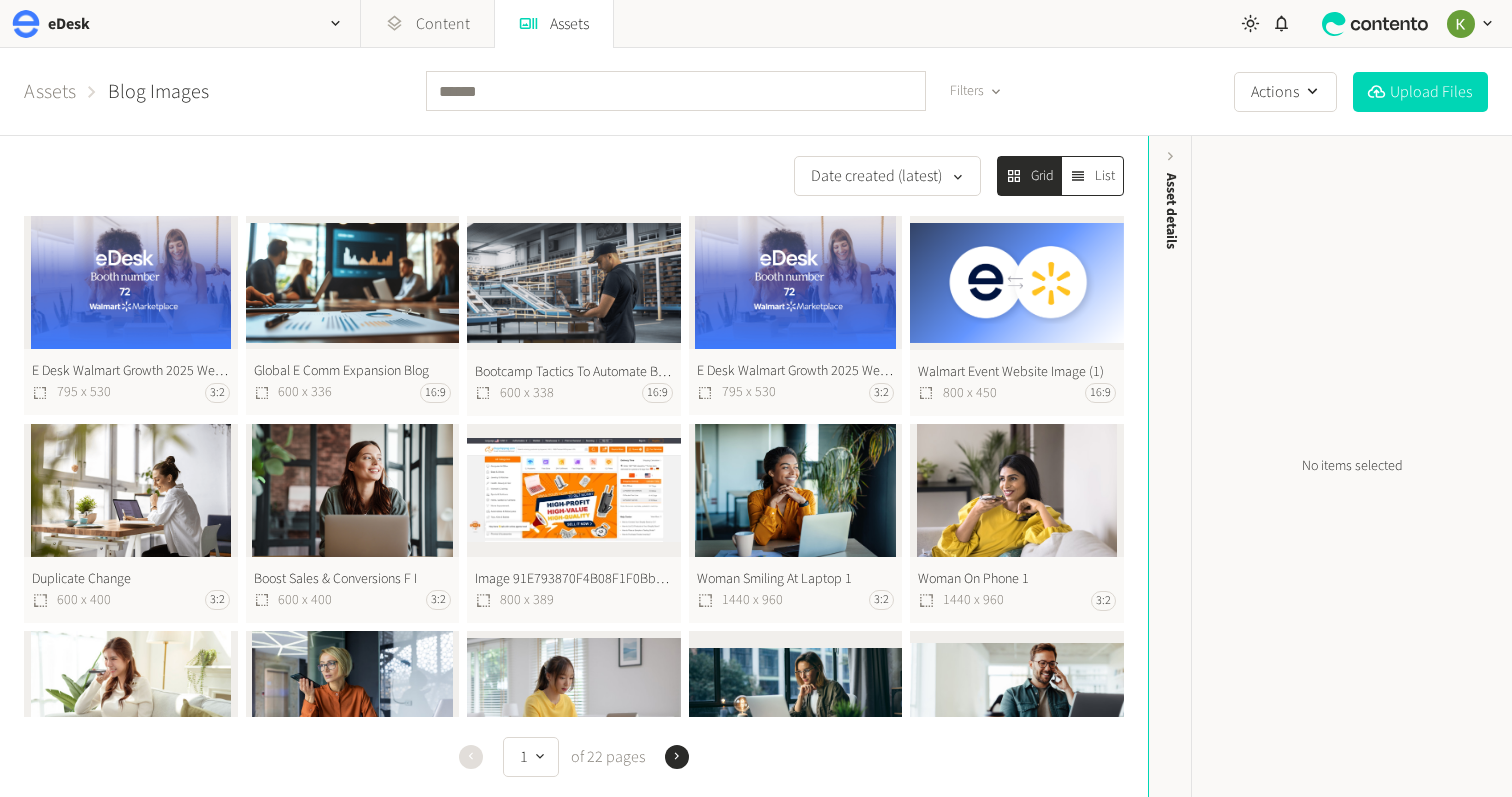 click on "E Desk Walmart Growth 2025 Website (795 X 530 Px) (1)  795 x 530 3:2" 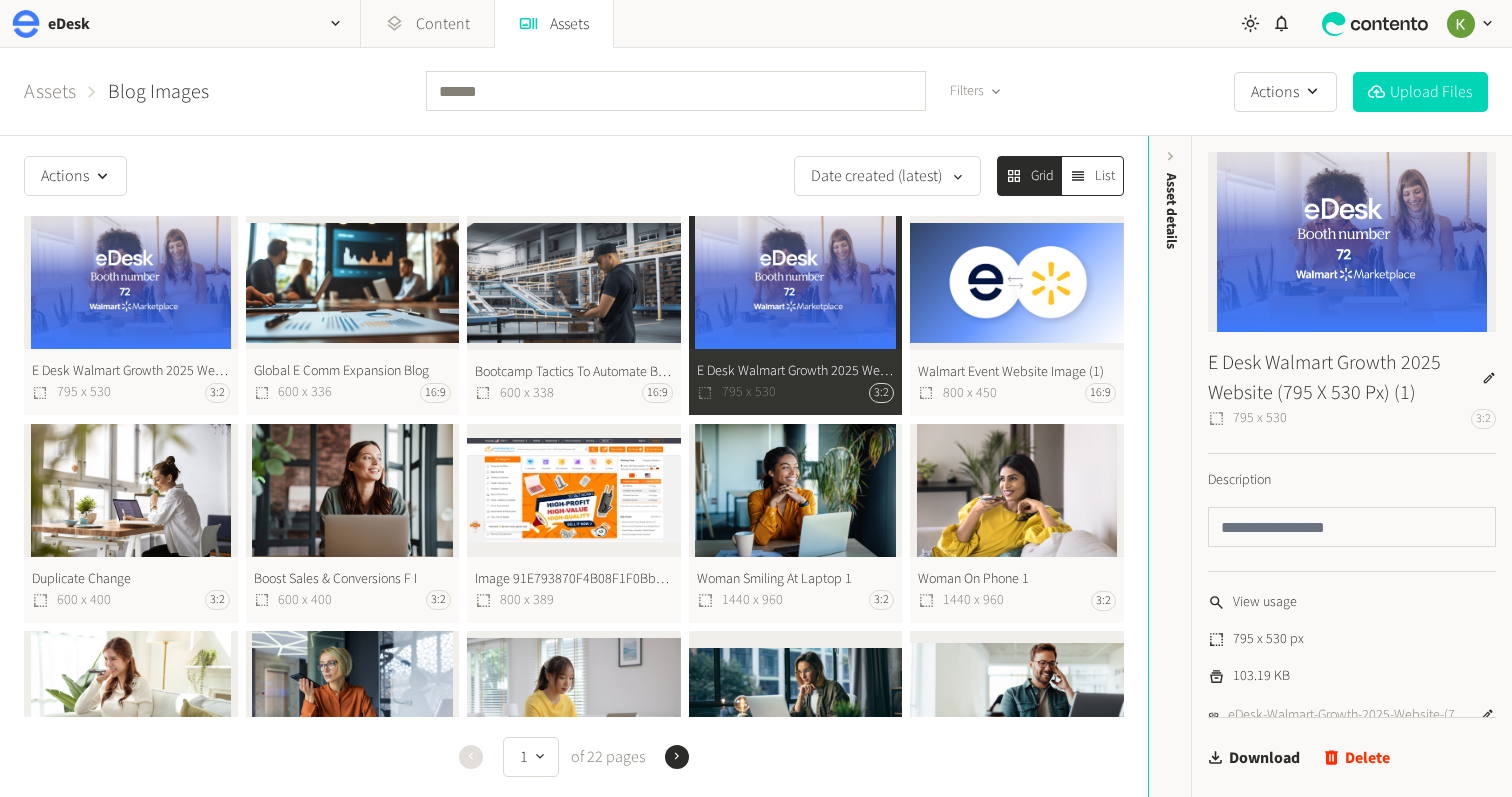 click on "E Desk Walmart Growth 2025 Website (795 X 530 Px) (3) (1)  795 x 530 3:2" 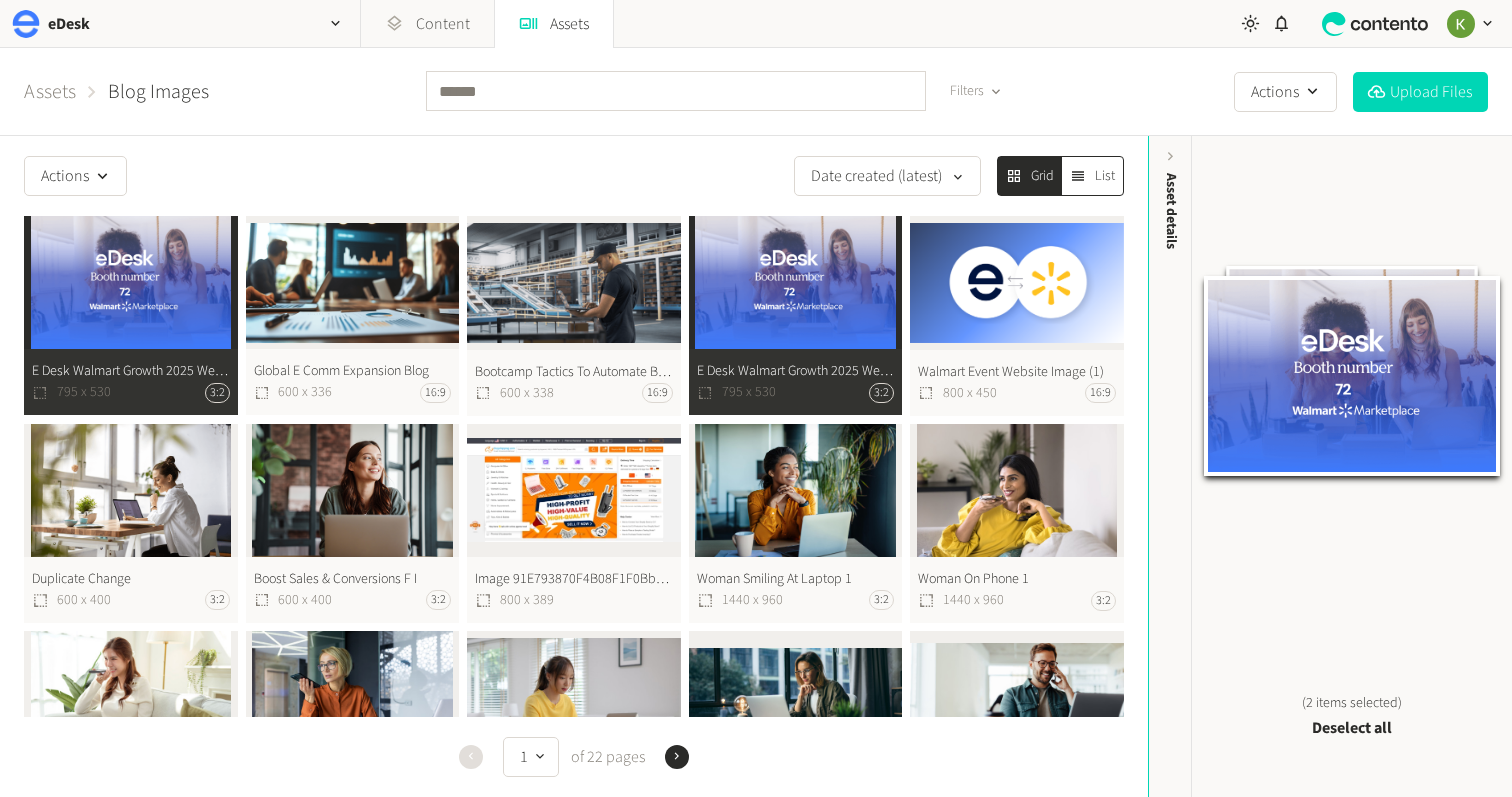 click on "E Desk Walmart Growth 2025 Website (795 X 530 Px) (1)  795 x 530 3:2" 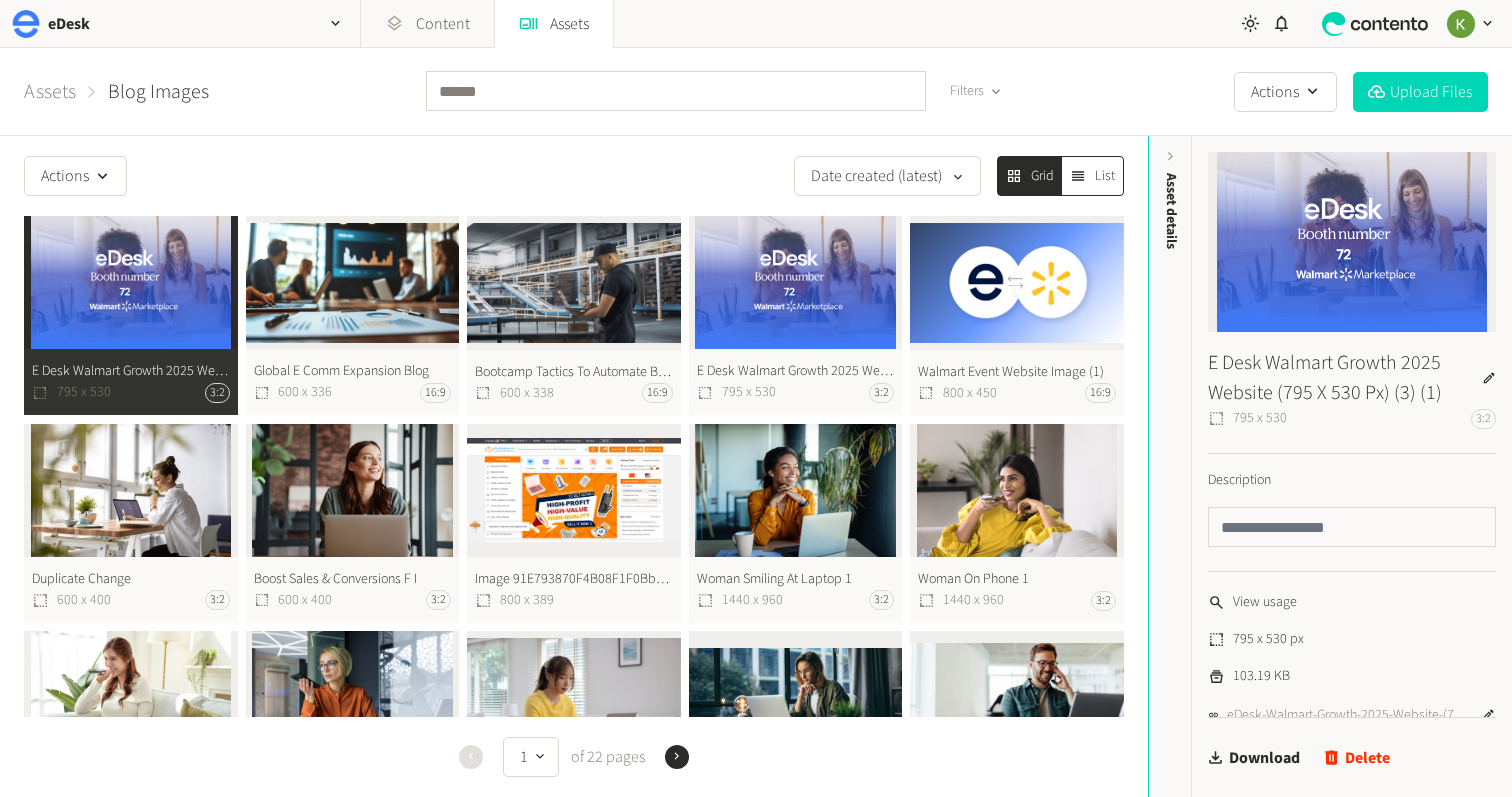 click on "E Desk Walmart Growth 2025 Website (795 X 530 Px) (3) (1)  795 x 530 3:2" 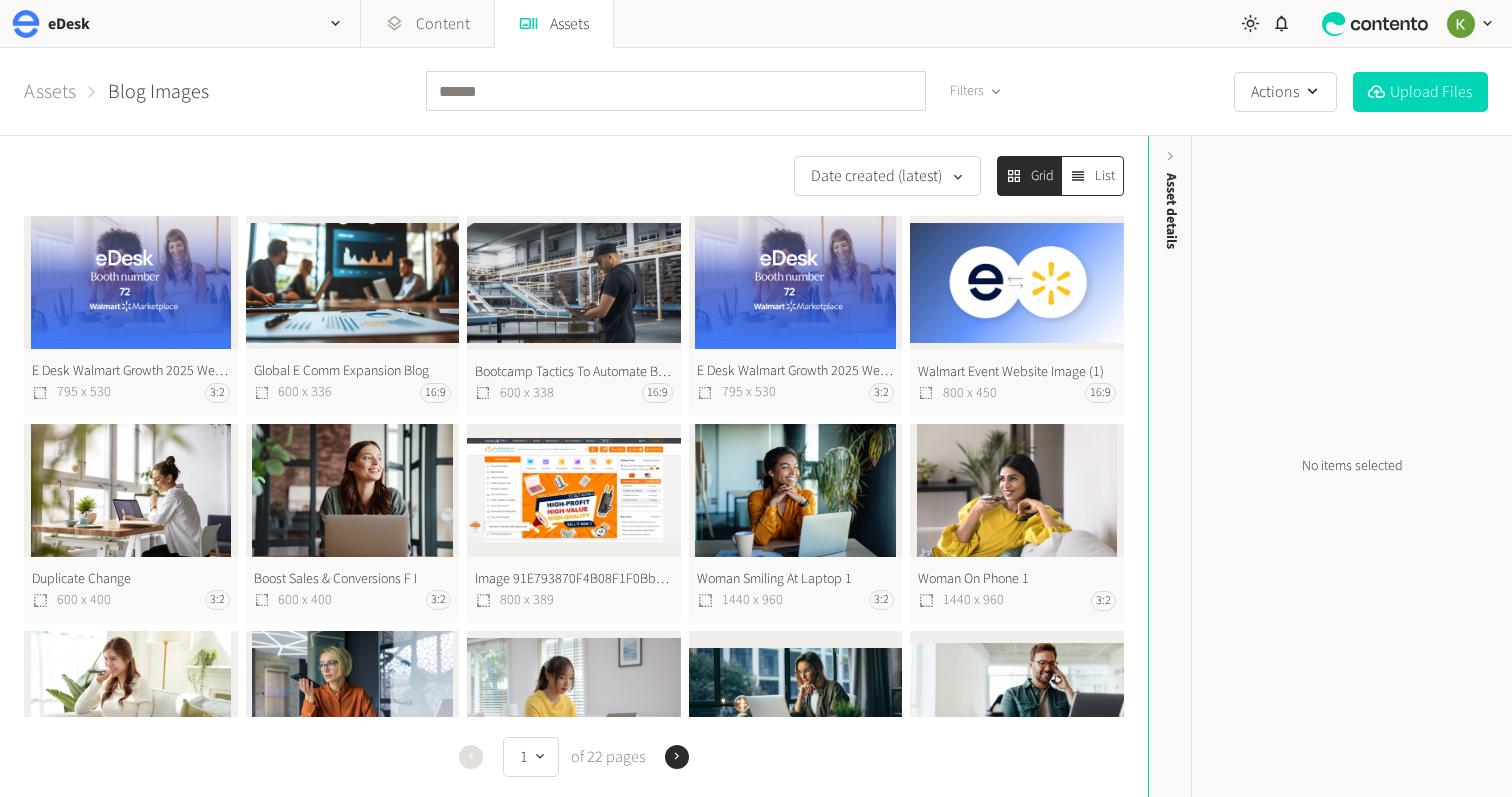 click on "E Desk Walmart Growth 2025 Website (795 X 530 Px) (1)  795 x 530 3:2" 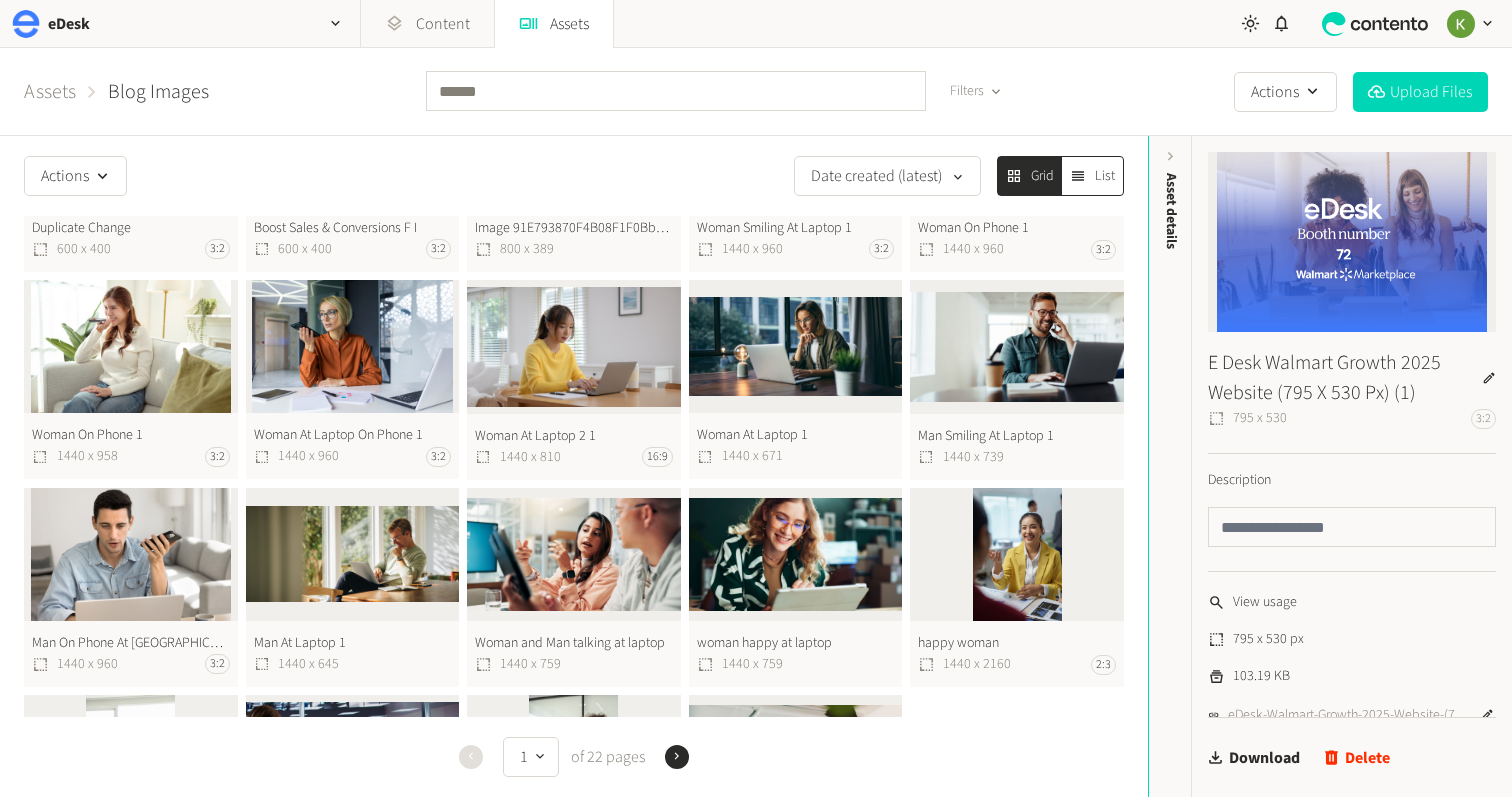 scroll, scrollTop: 0, scrollLeft: 0, axis: both 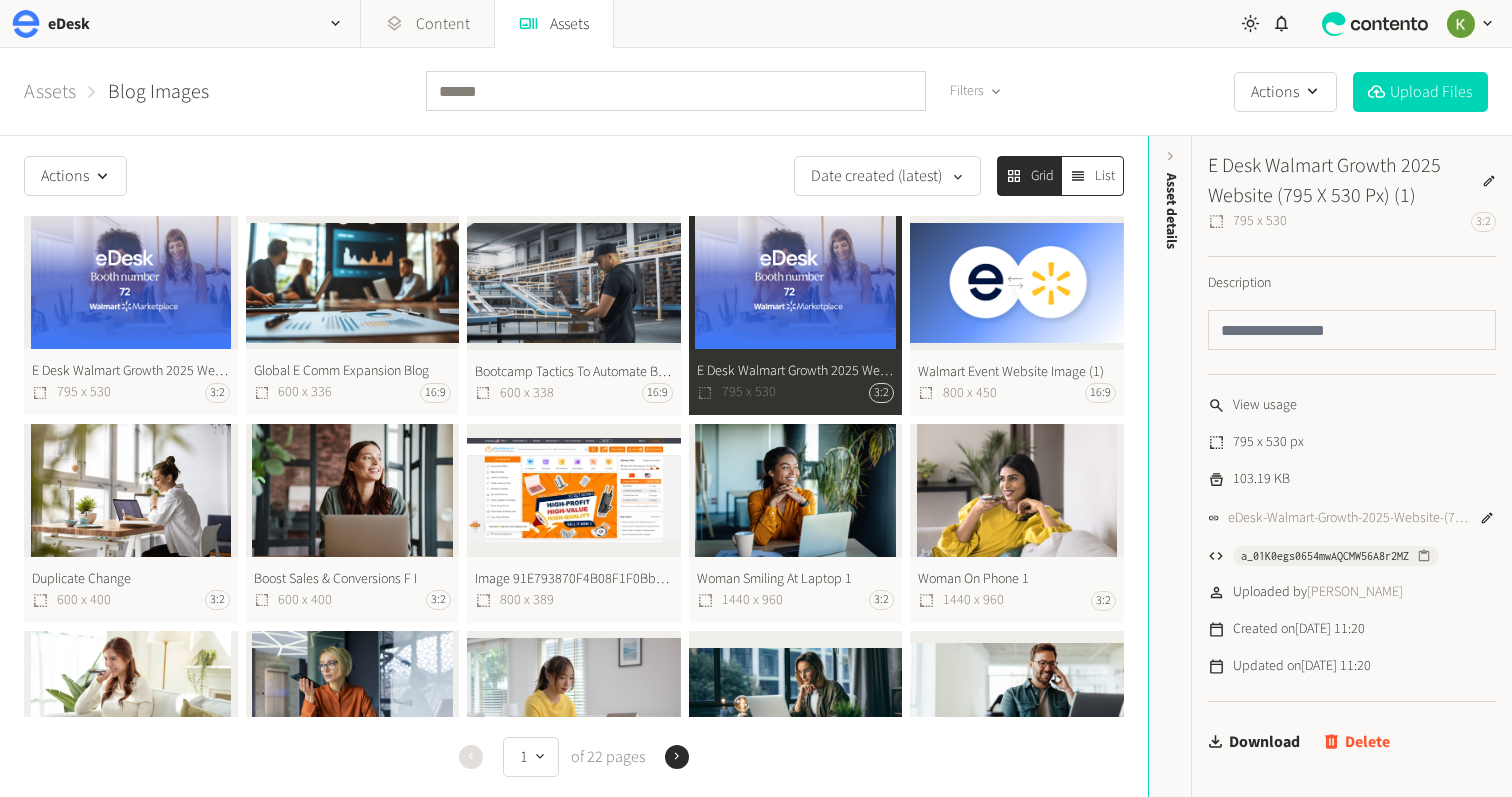 click on "Delete" 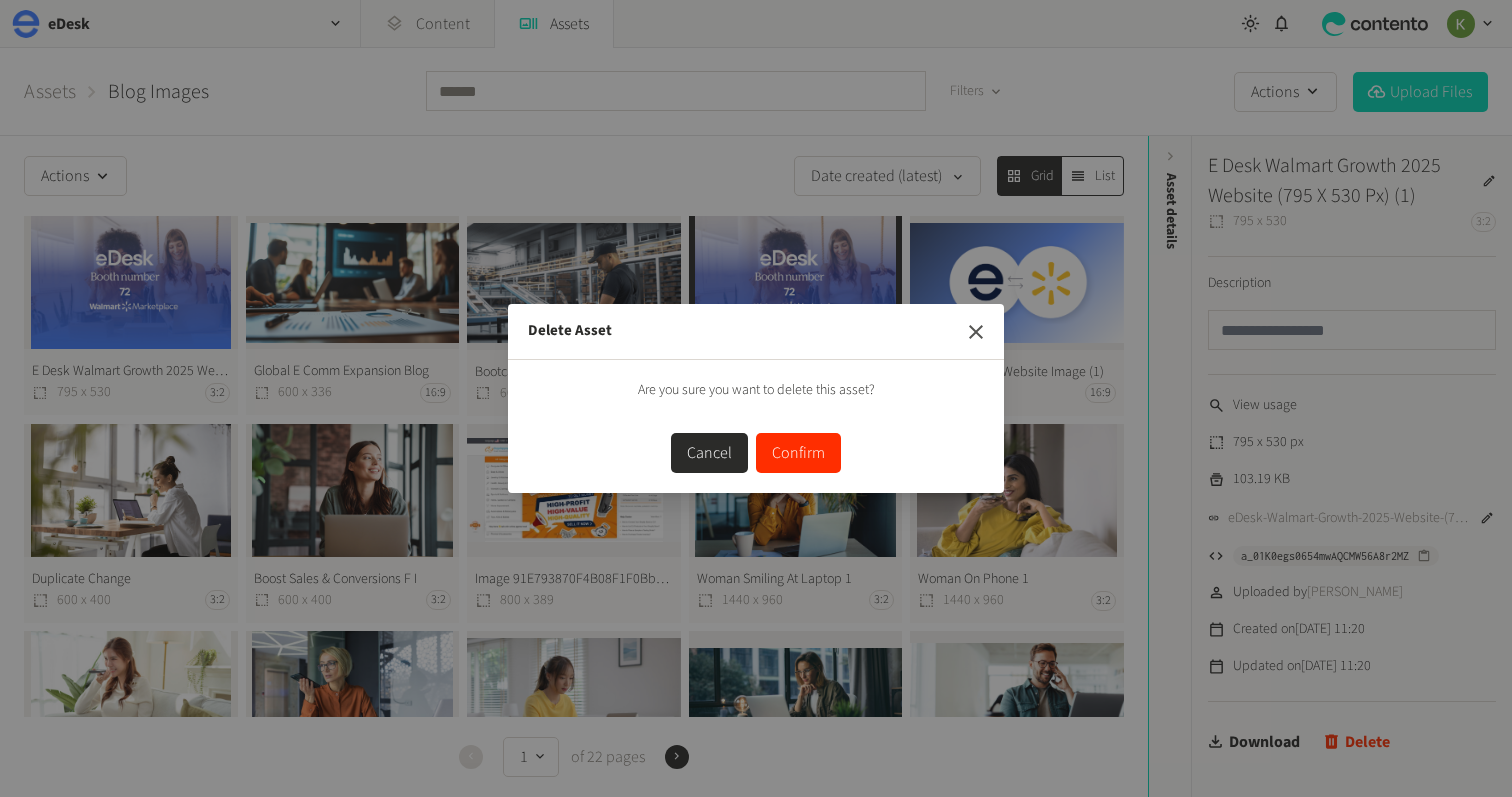 click 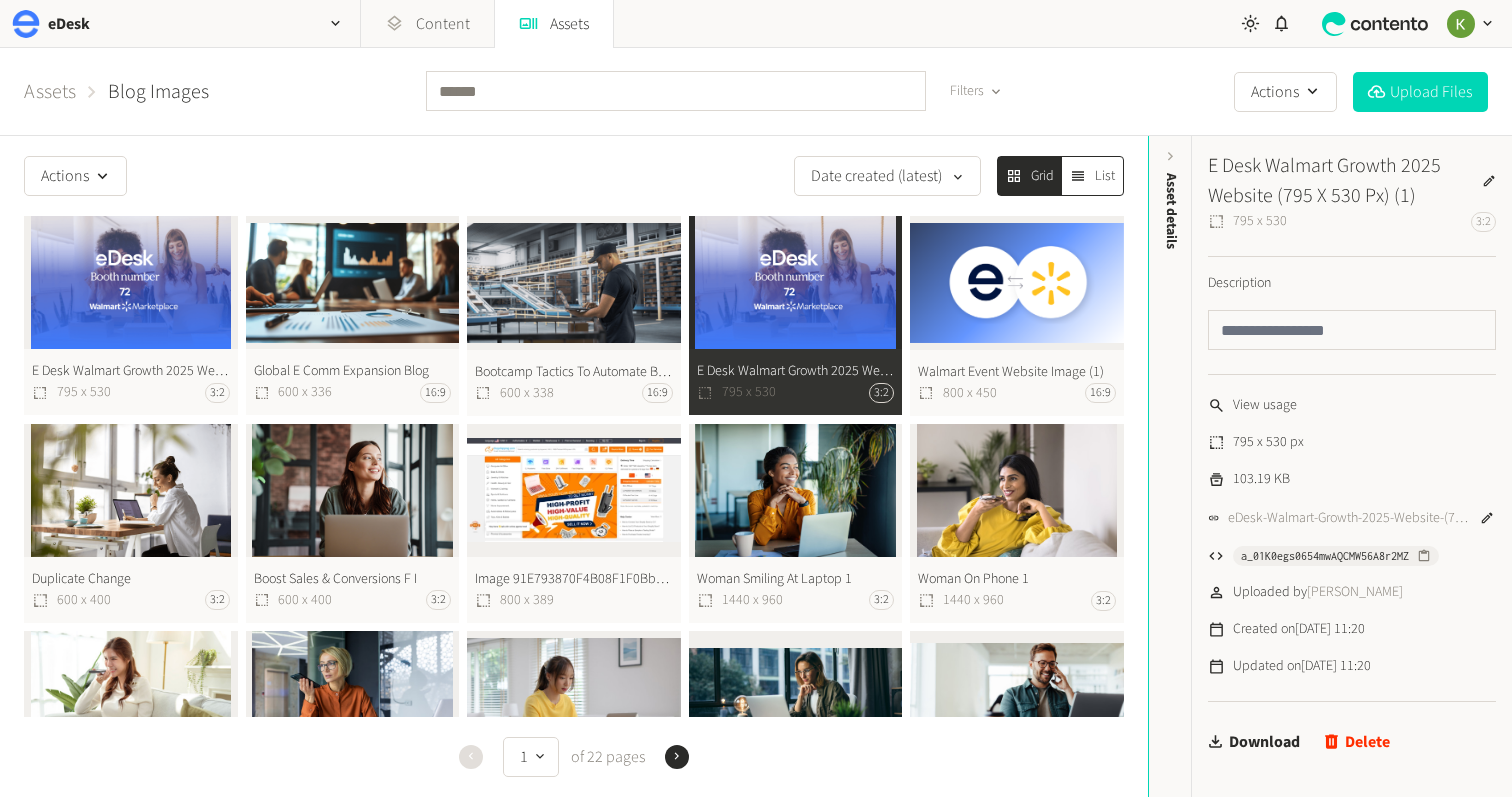 click on "E Desk Walmart Growth 2025 Website (795 X 530 Px) (3) (1)  795 x 530 3:2" 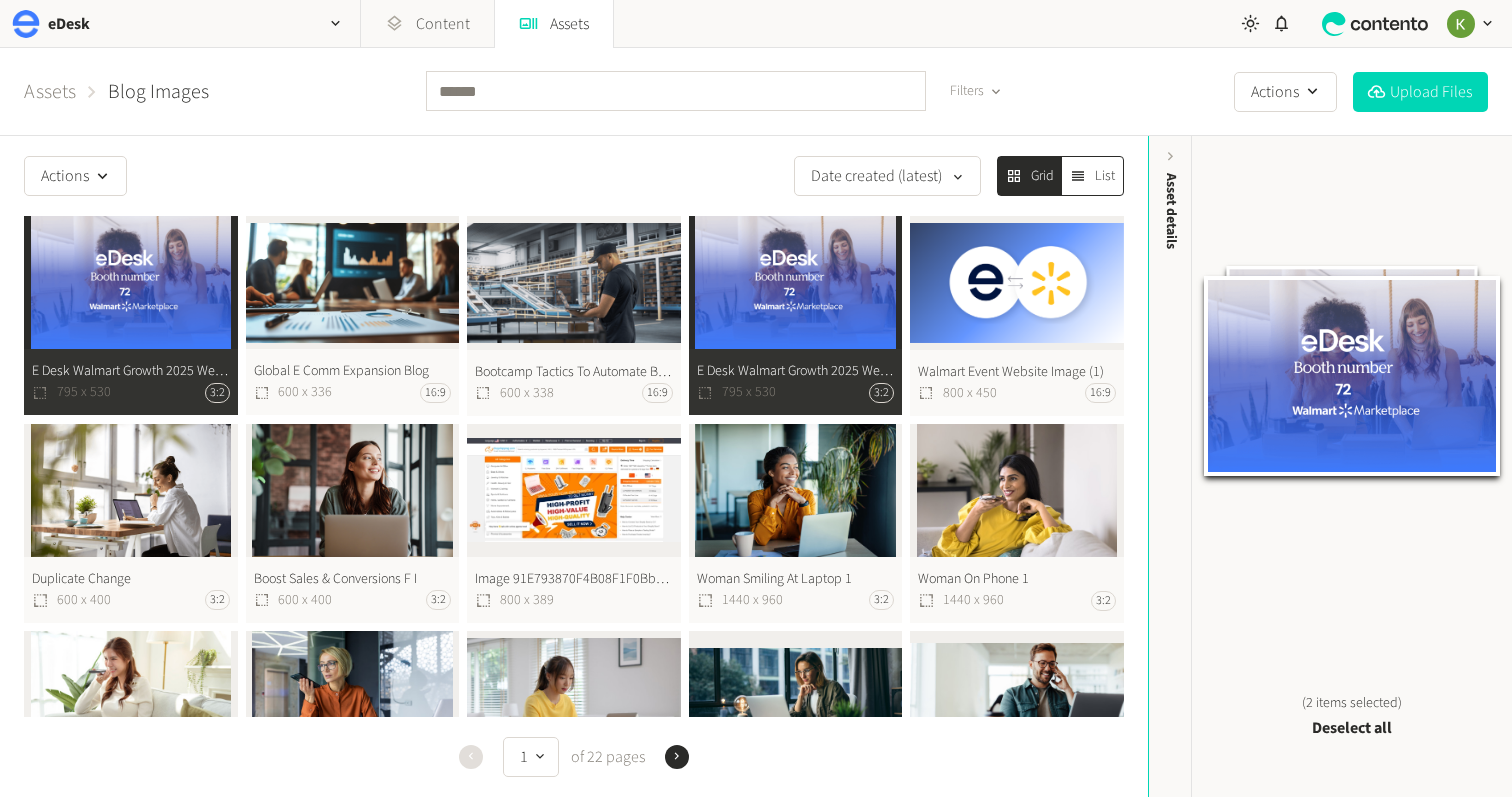 drag, startPoint x: 171, startPoint y: 307, endPoint x: 256, endPoint y: 306, distance: 85.00588 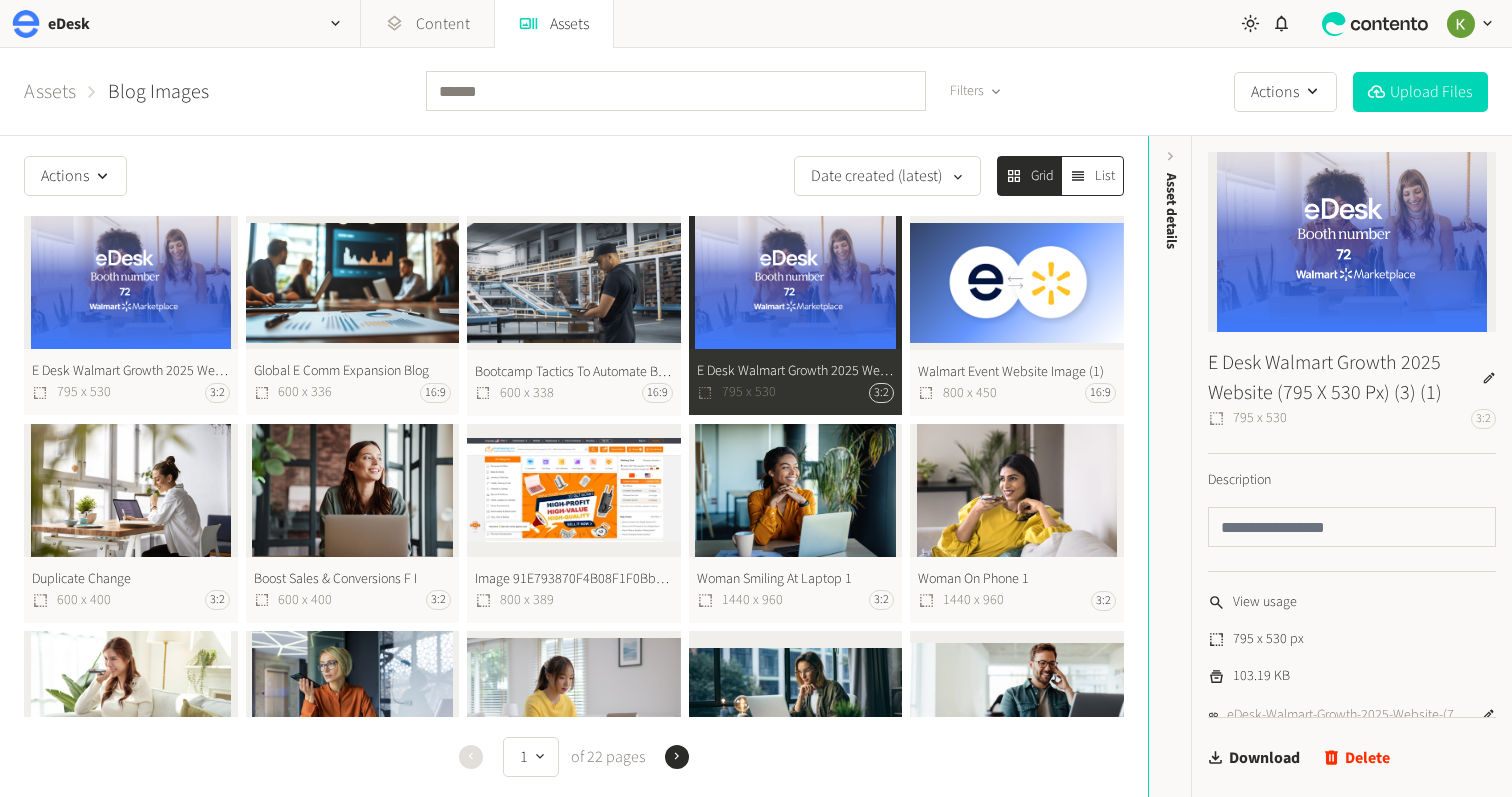 click on "E Desk Walmart Growth 2025 Website (795 X 530 Px) (1)  795 x 530 3:2" 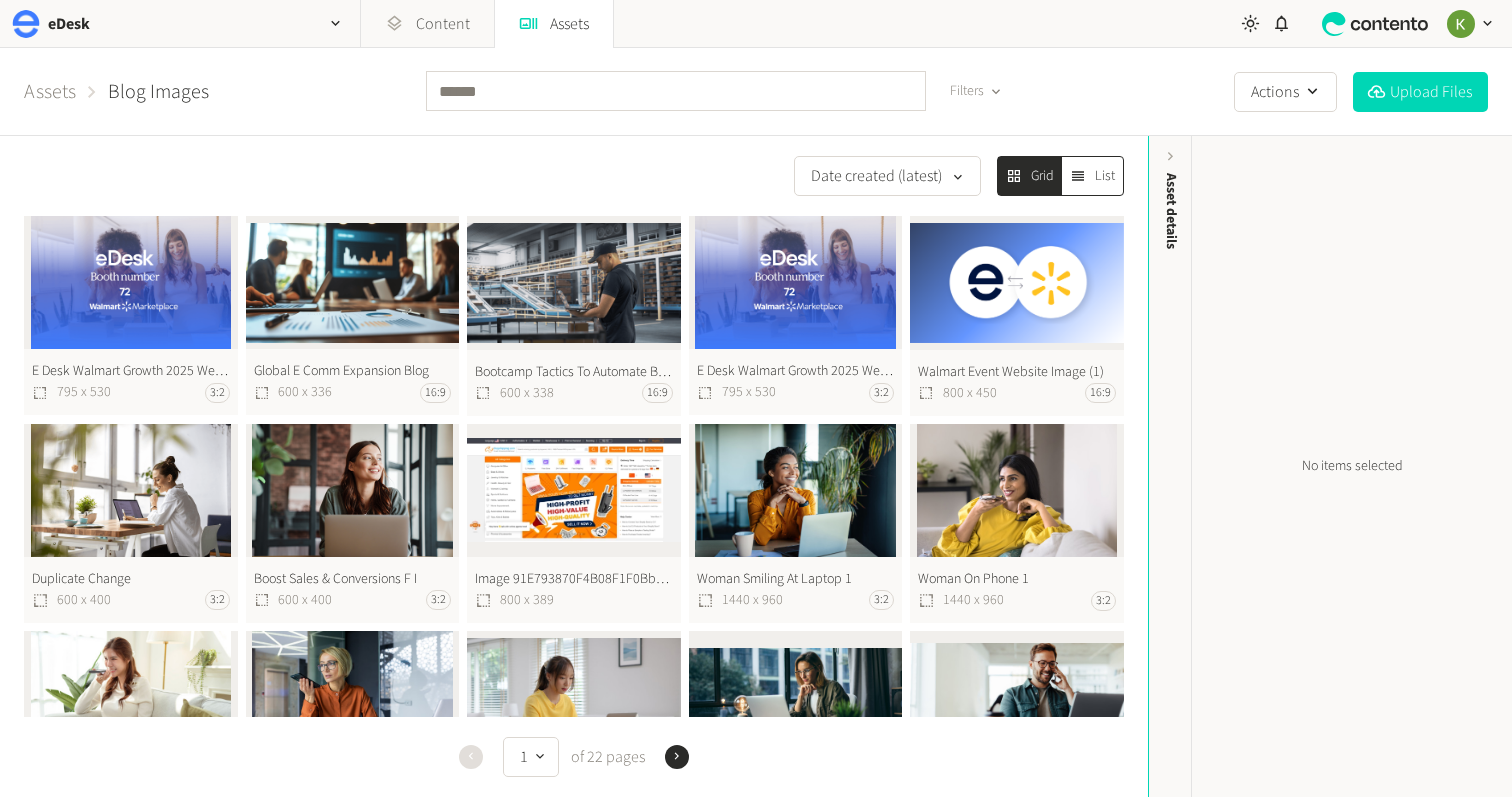 click on "E Desk Walmart Growth 2025 Website (795 X 530 Px) (3) (1)  795 x 530 3:2" 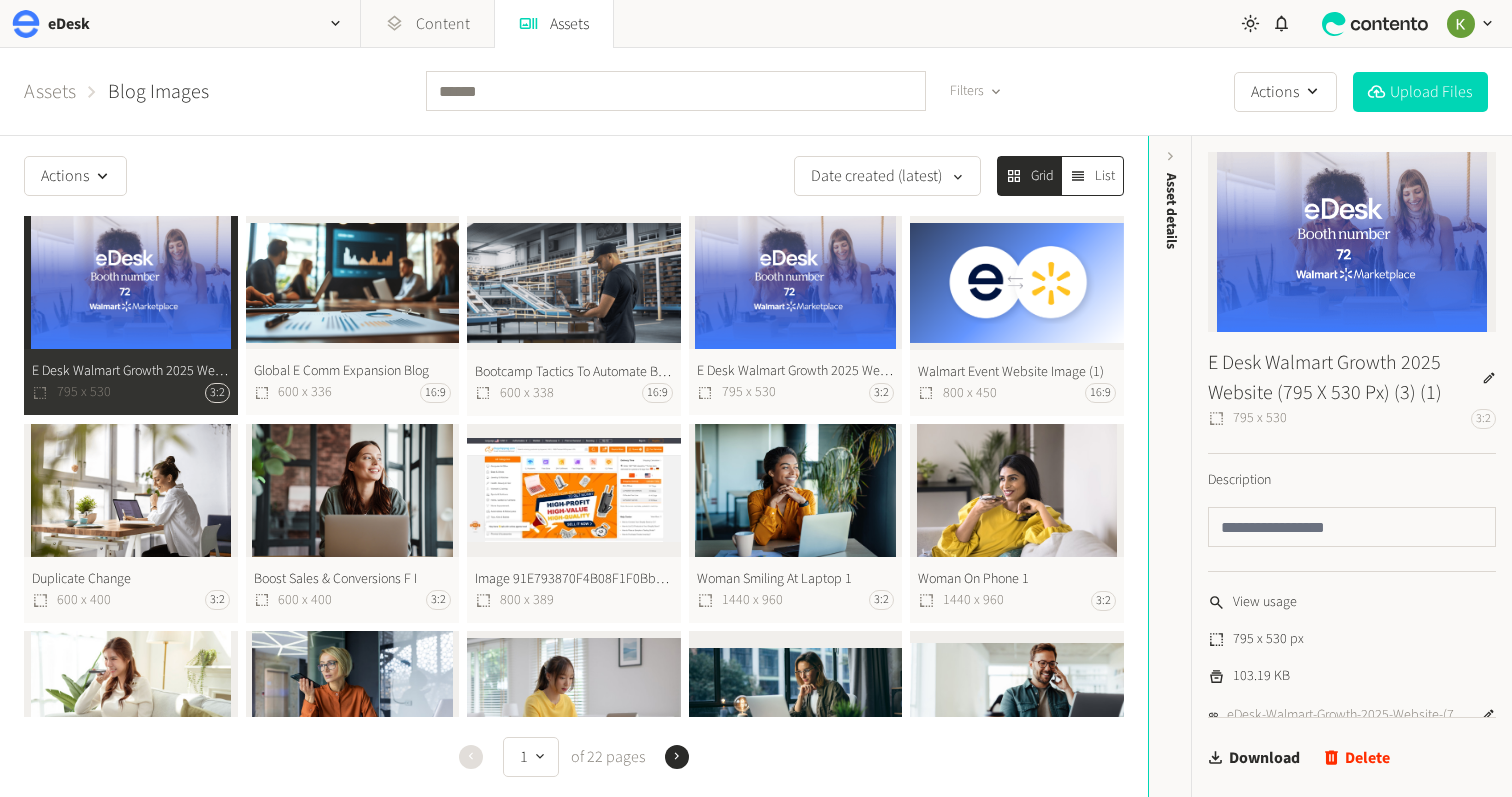click on "E Desk Walmart Growth 2025 Website (795 X 530 Px) (3) (1)  795 x 530 3:2" 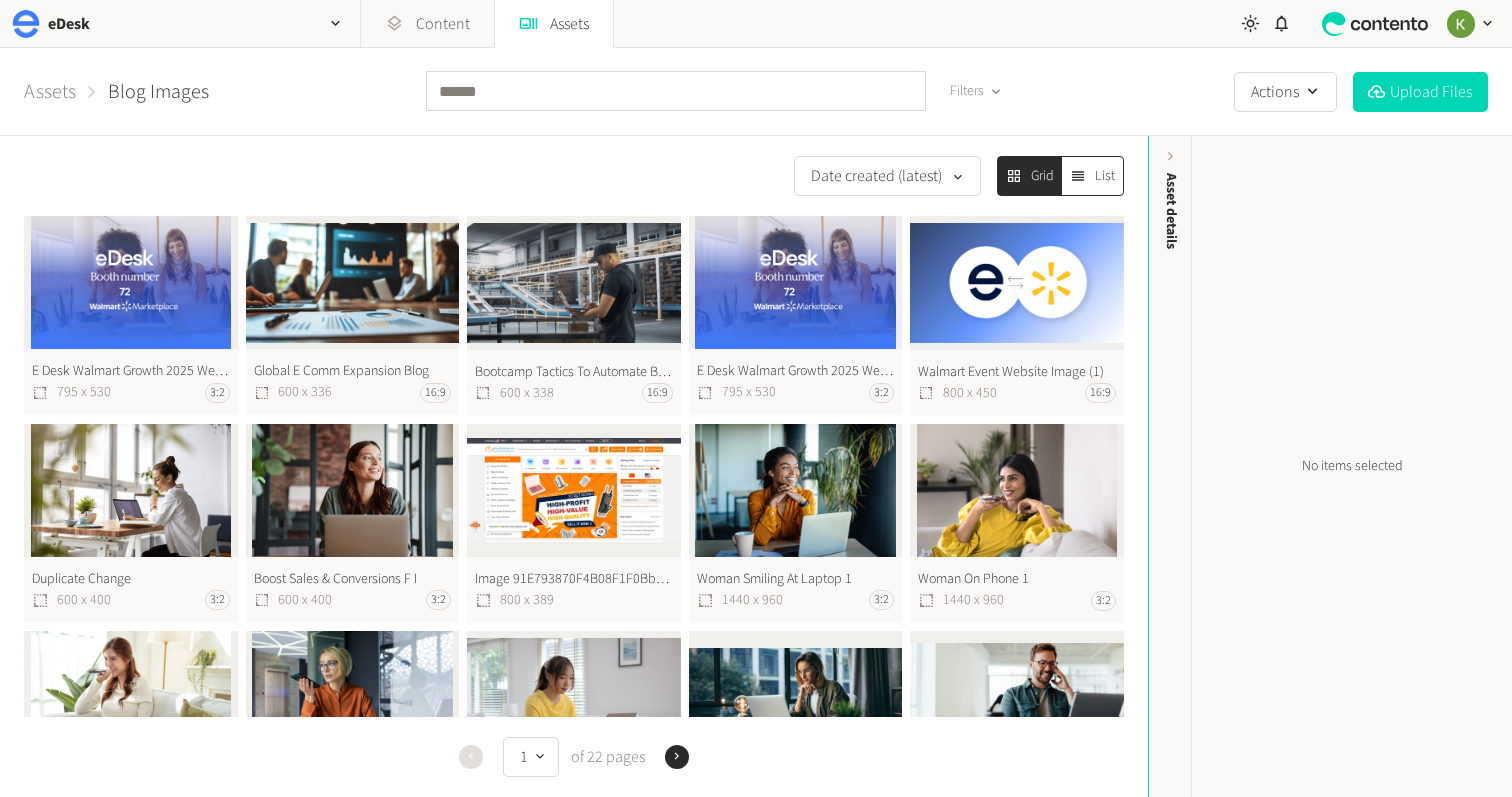click on "E Desk Walmart Growth 2025 Website (795 X 530 Px) (1)  795 x 530 3:2" 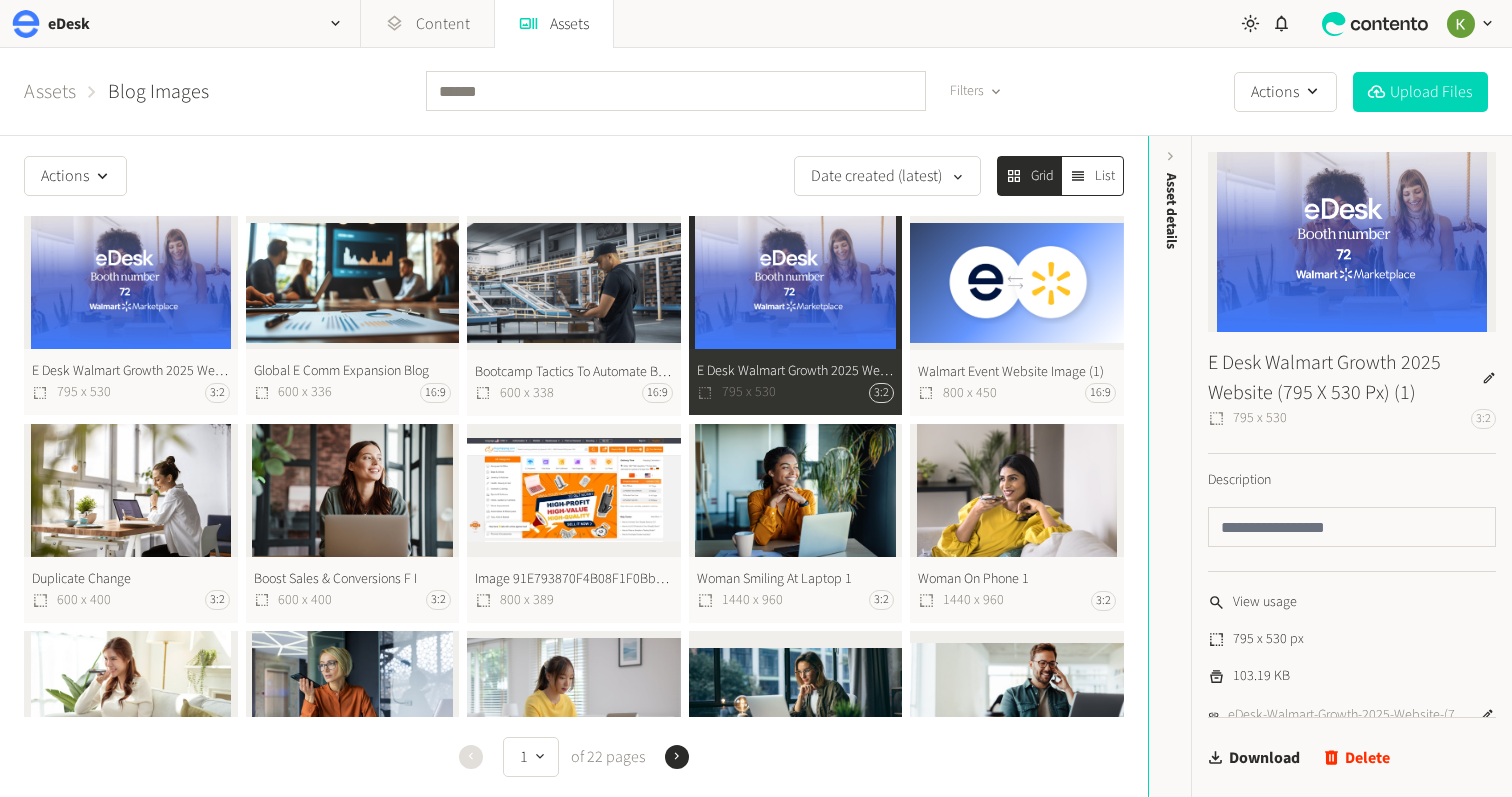 click on "E Desk Walmart Growth 2025 Website (795 X 530 Px) (1)  795 x 530 3:2" 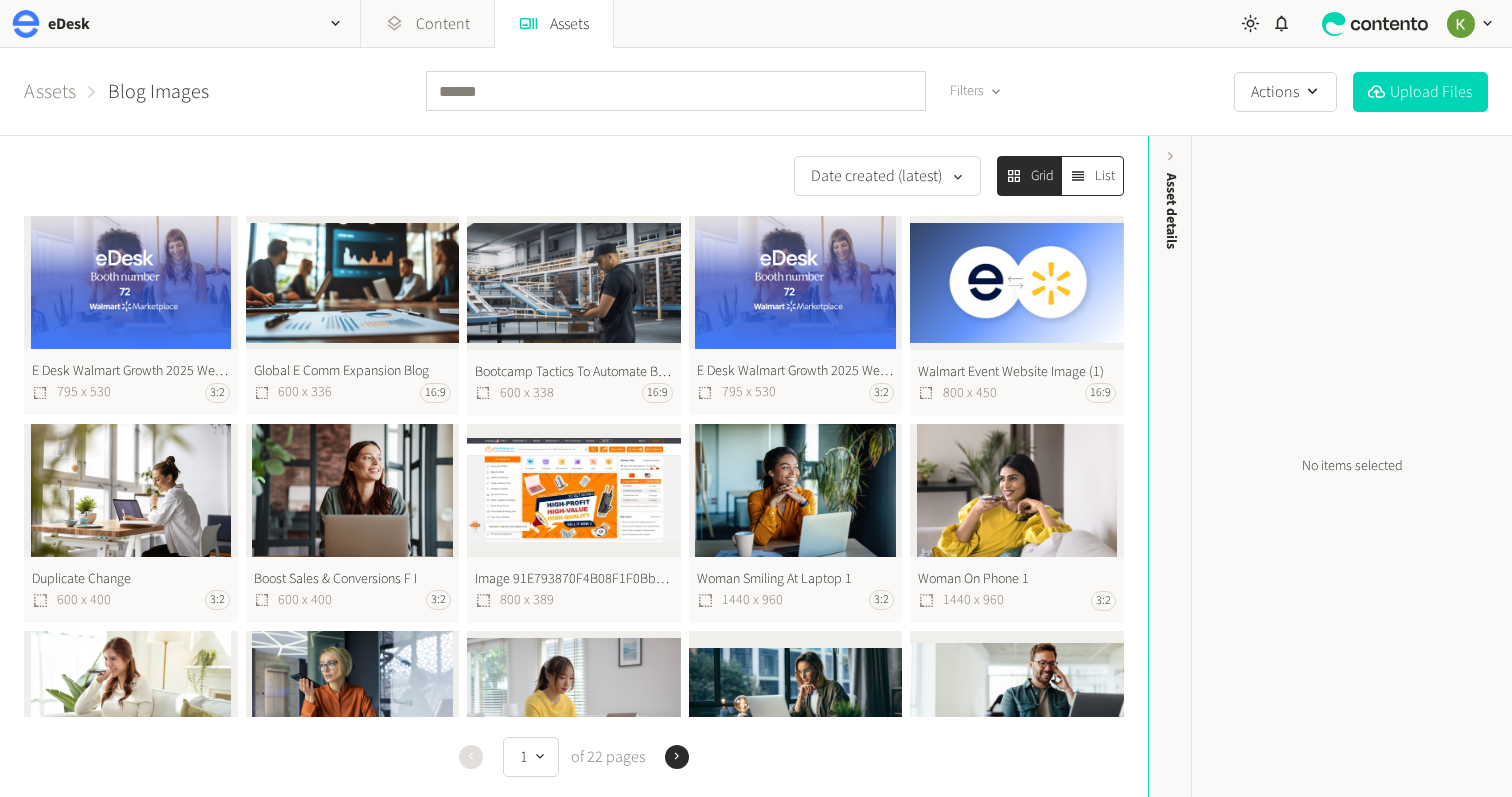 click on "E Desk Walmart Growth 2025 Website (795 X 530 Px) (1)  795 x 530 3:2" 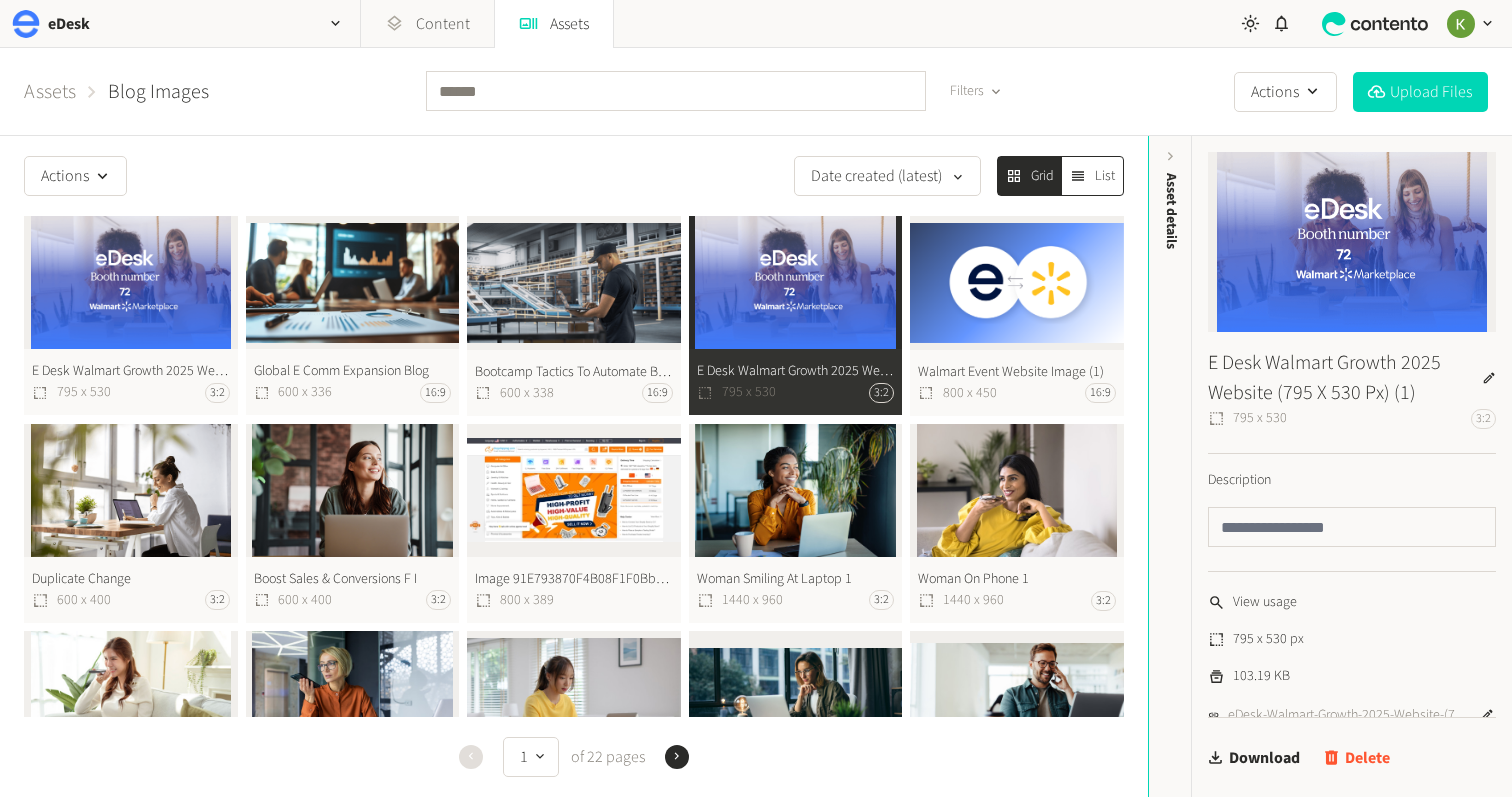 click on "Delete" 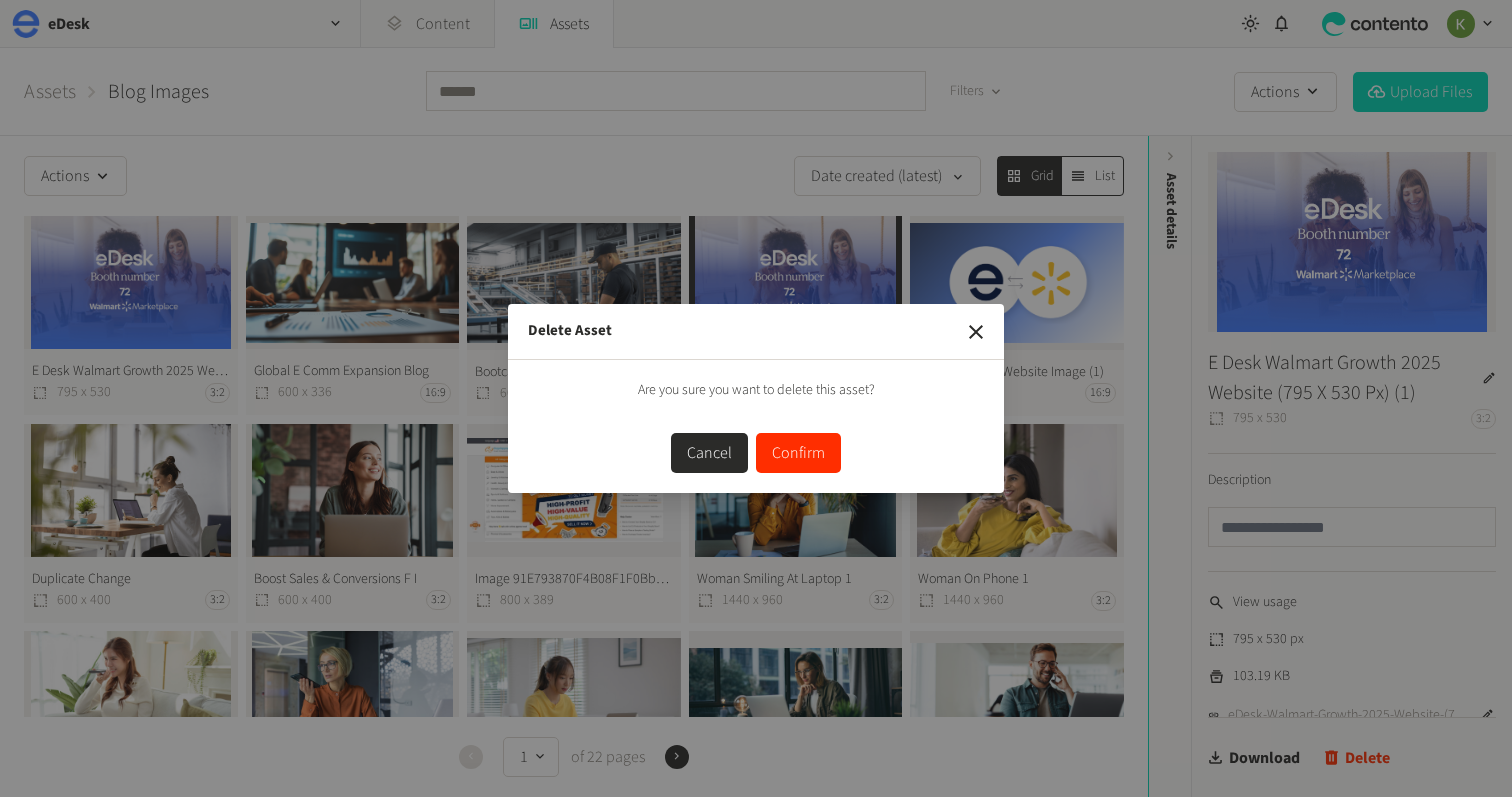 click on "Confirm" at bounding box center [798, 453] 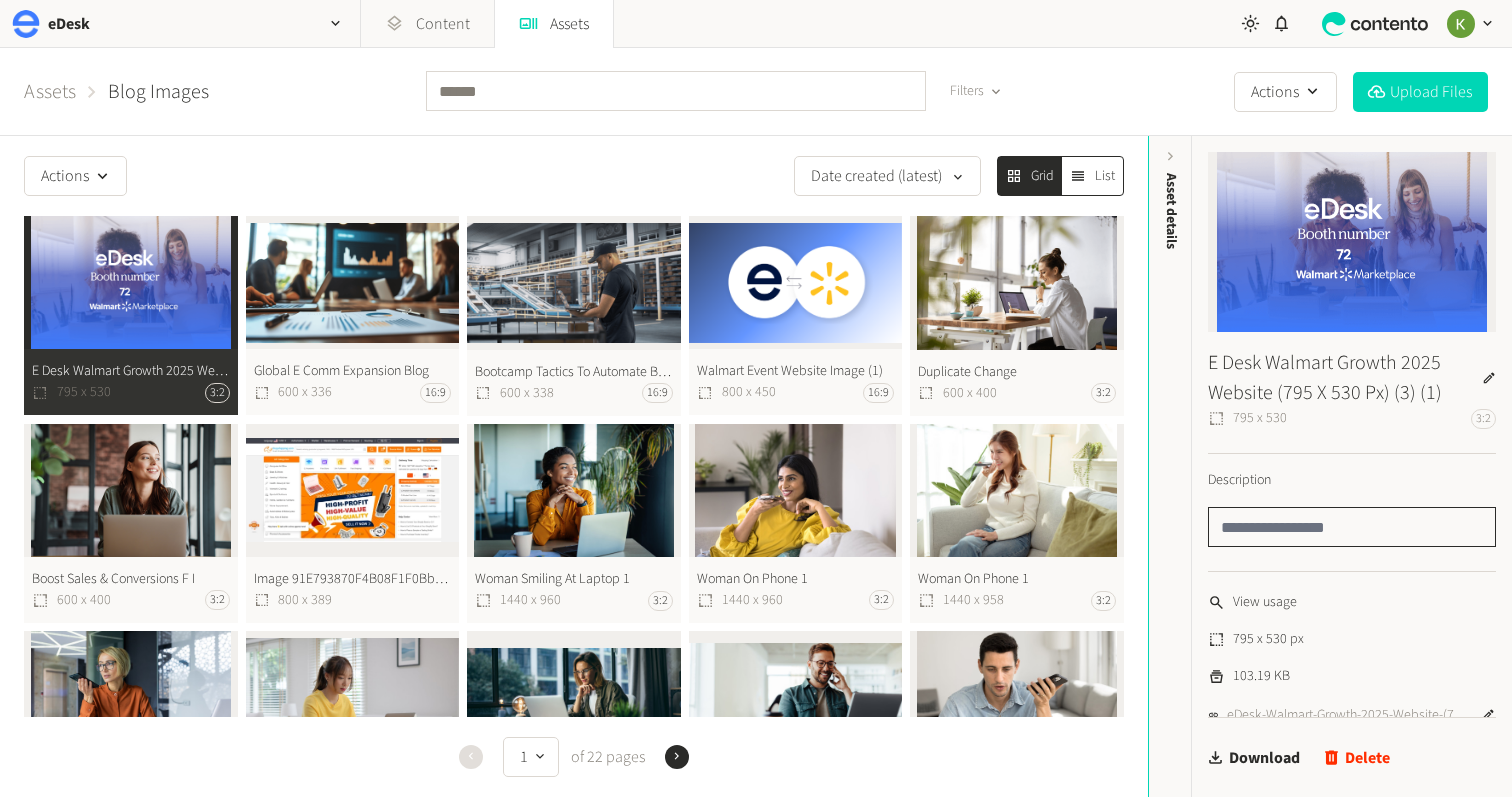 click 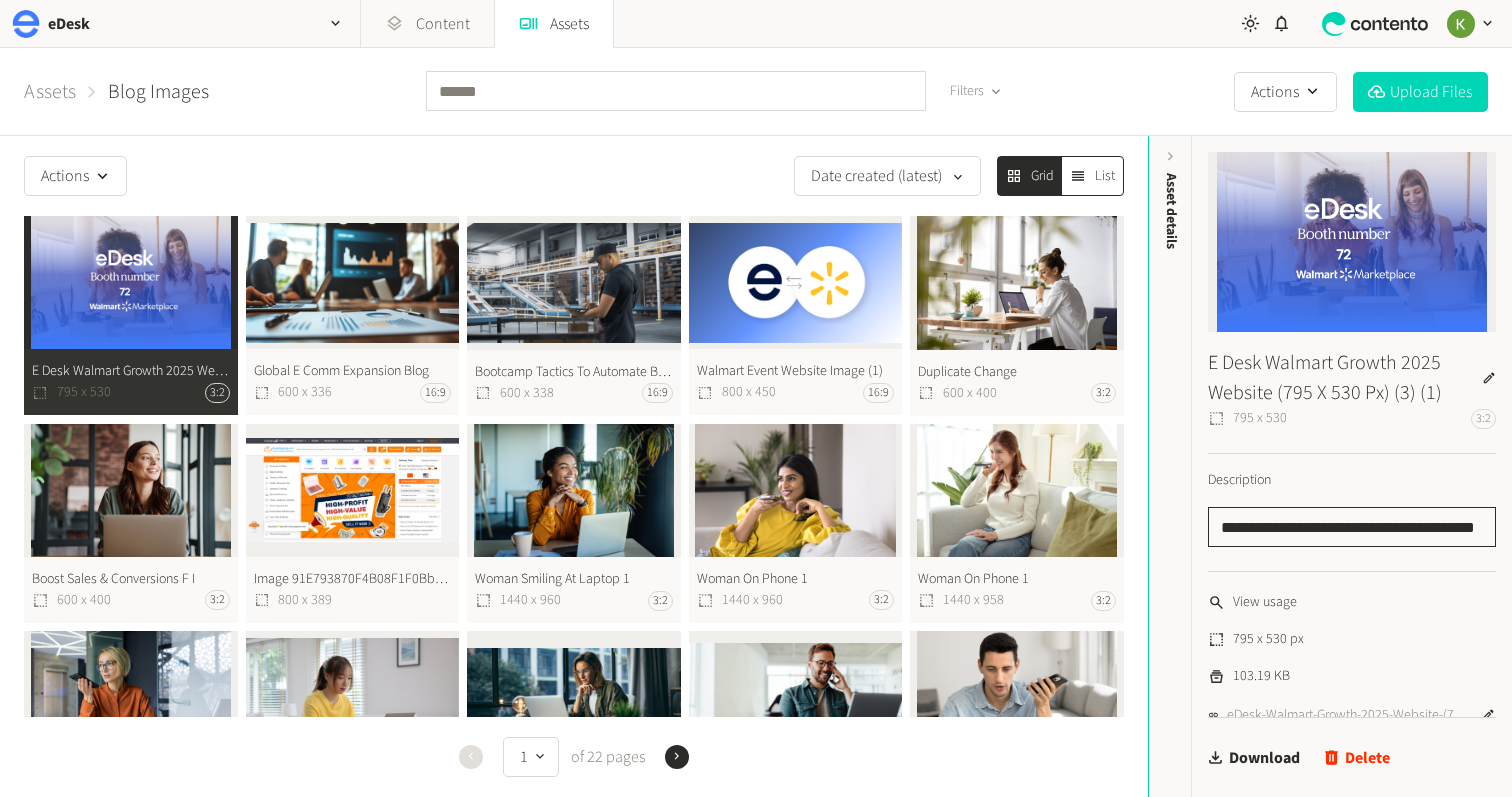 scroll, scrollTop: 0, scrollLeft: 44, axis: horizontal 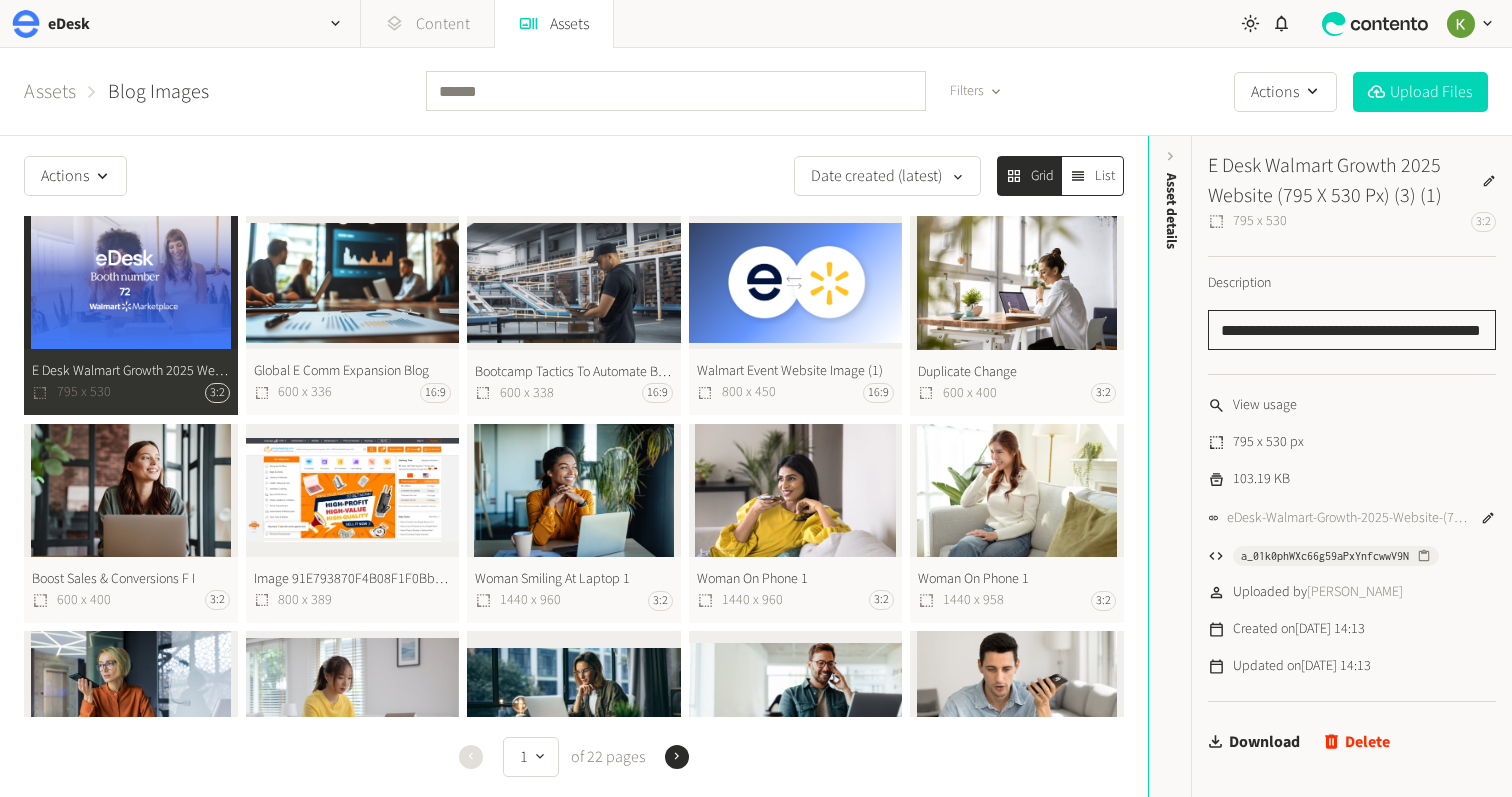 type on "**********" 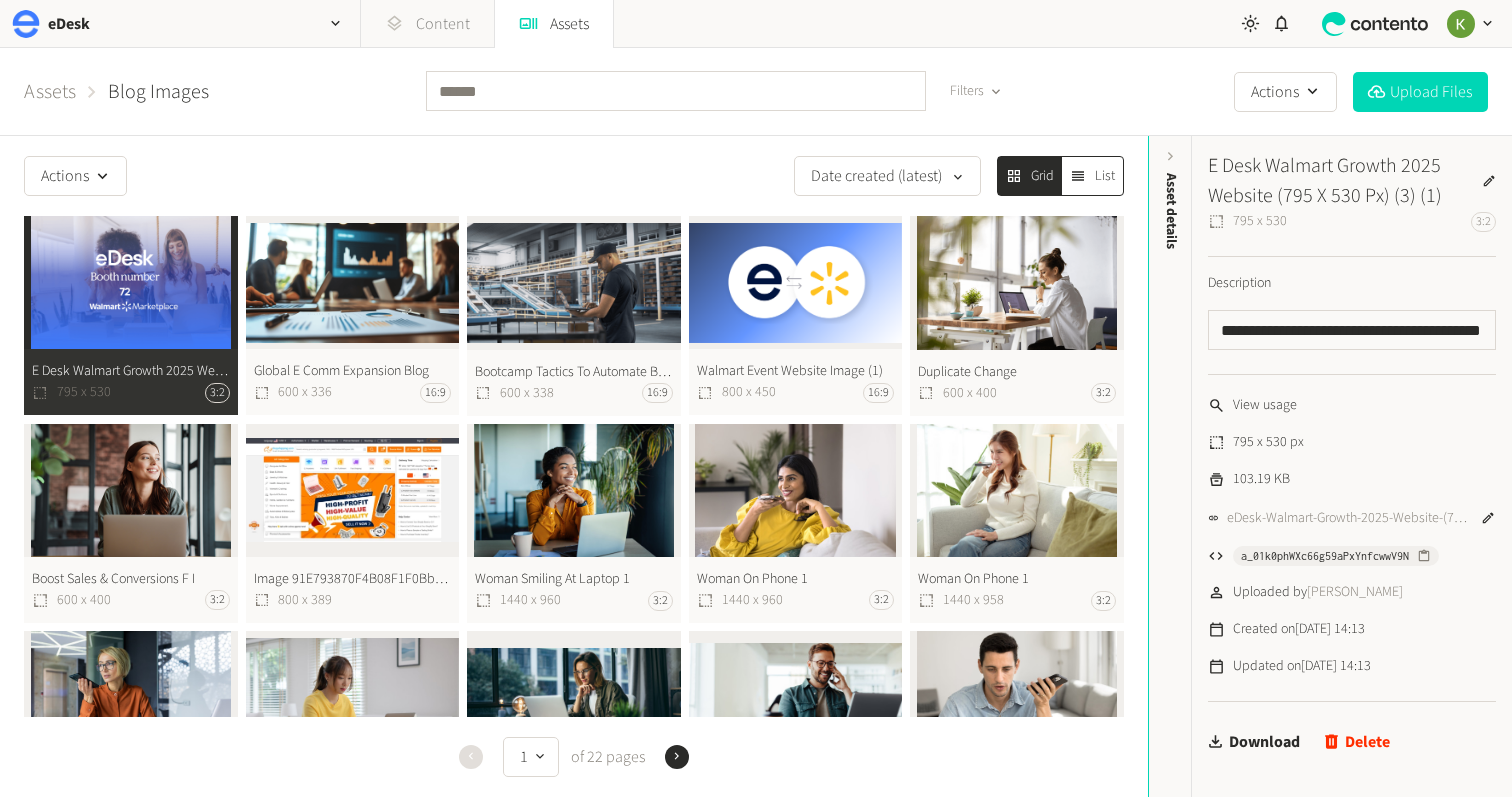 click on "Content" 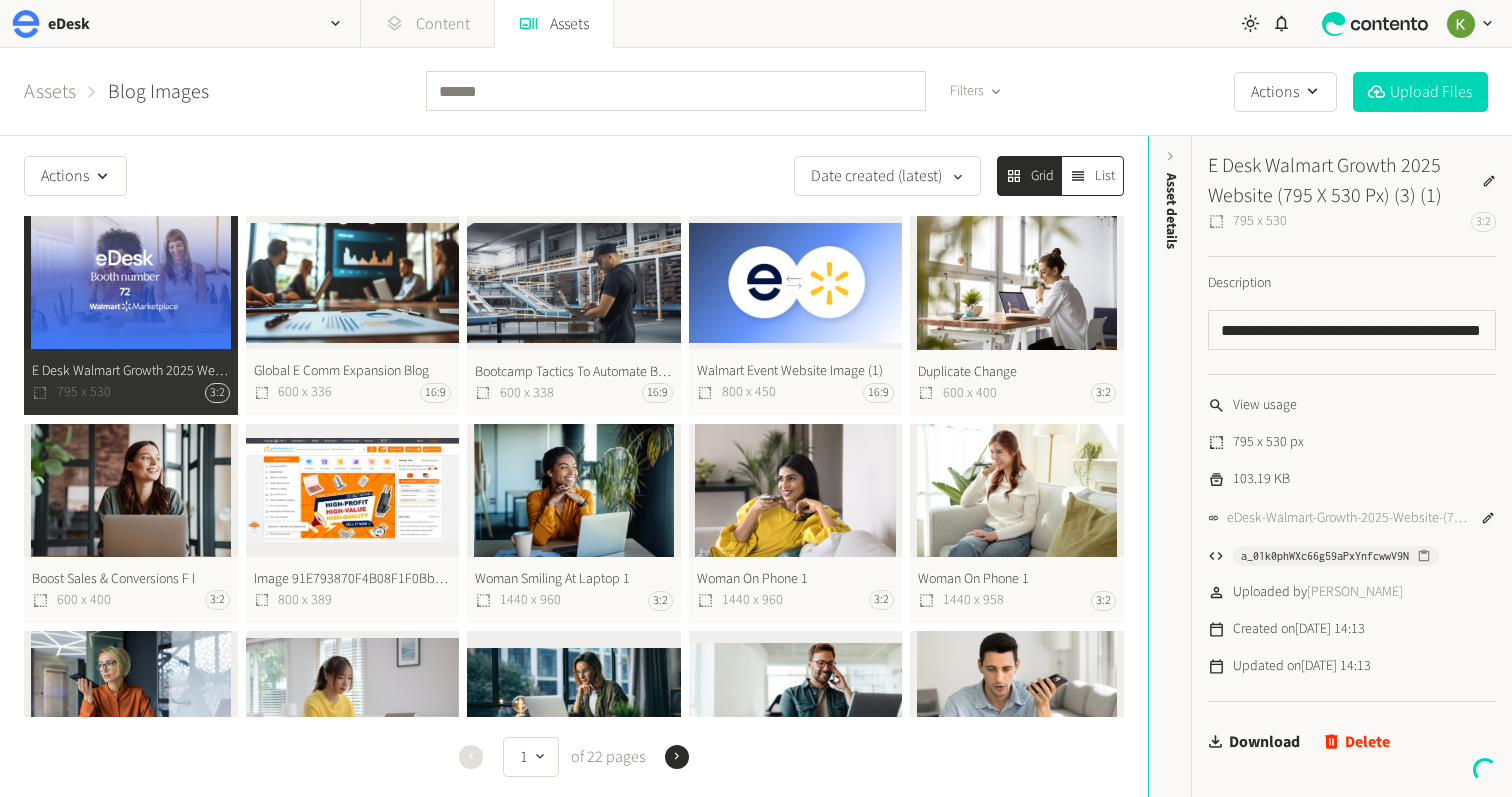 click on "Content" 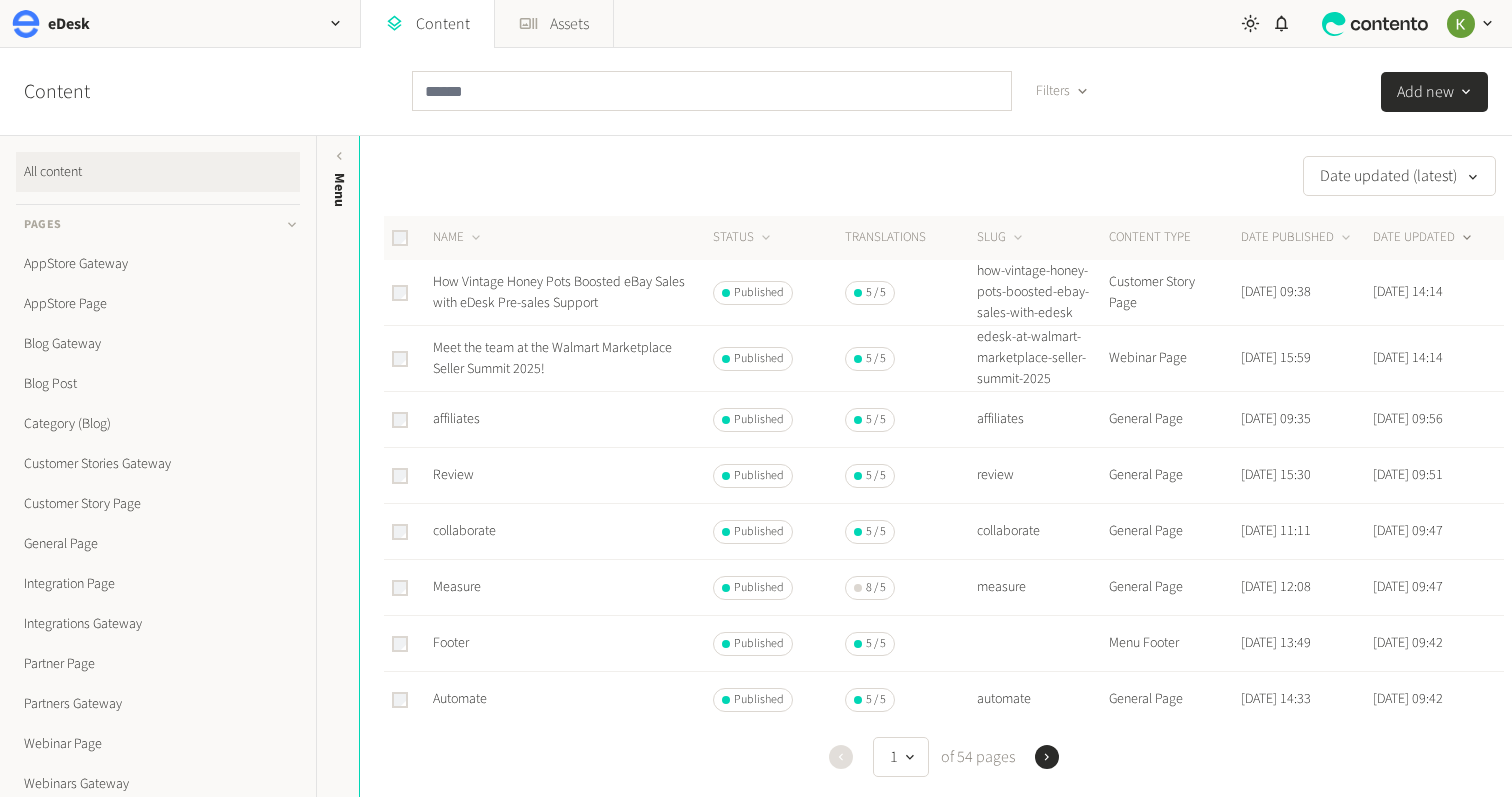 drag, startPoint x: 580, startPoint y: 372, endPoint x: 603, endPoint y: 353, distance: 29.832869 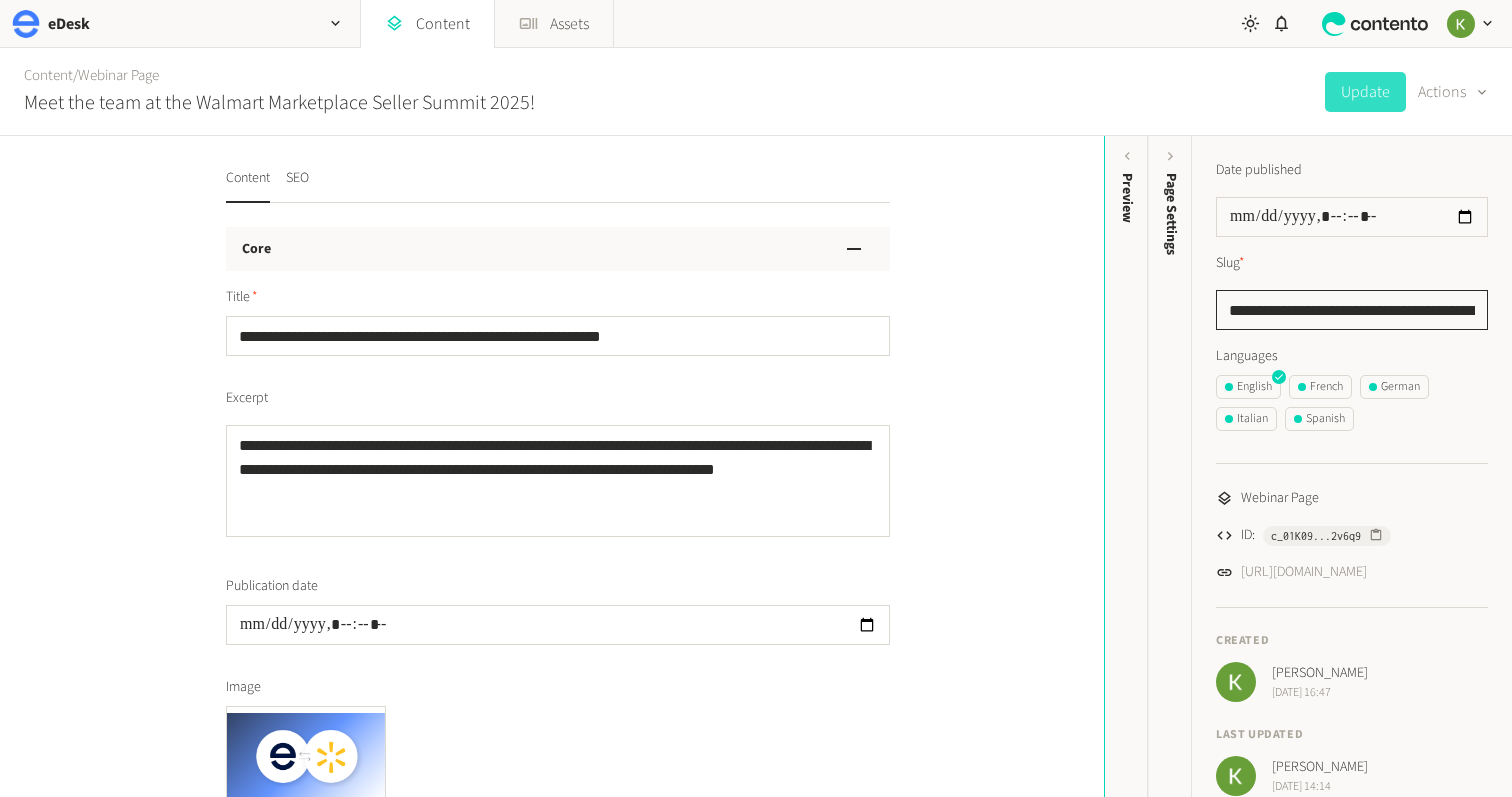 drag, startPoint x: 1292, startPoint y: 311, endPoint x: 1339, endPoint y: 300, distance: 48.270073 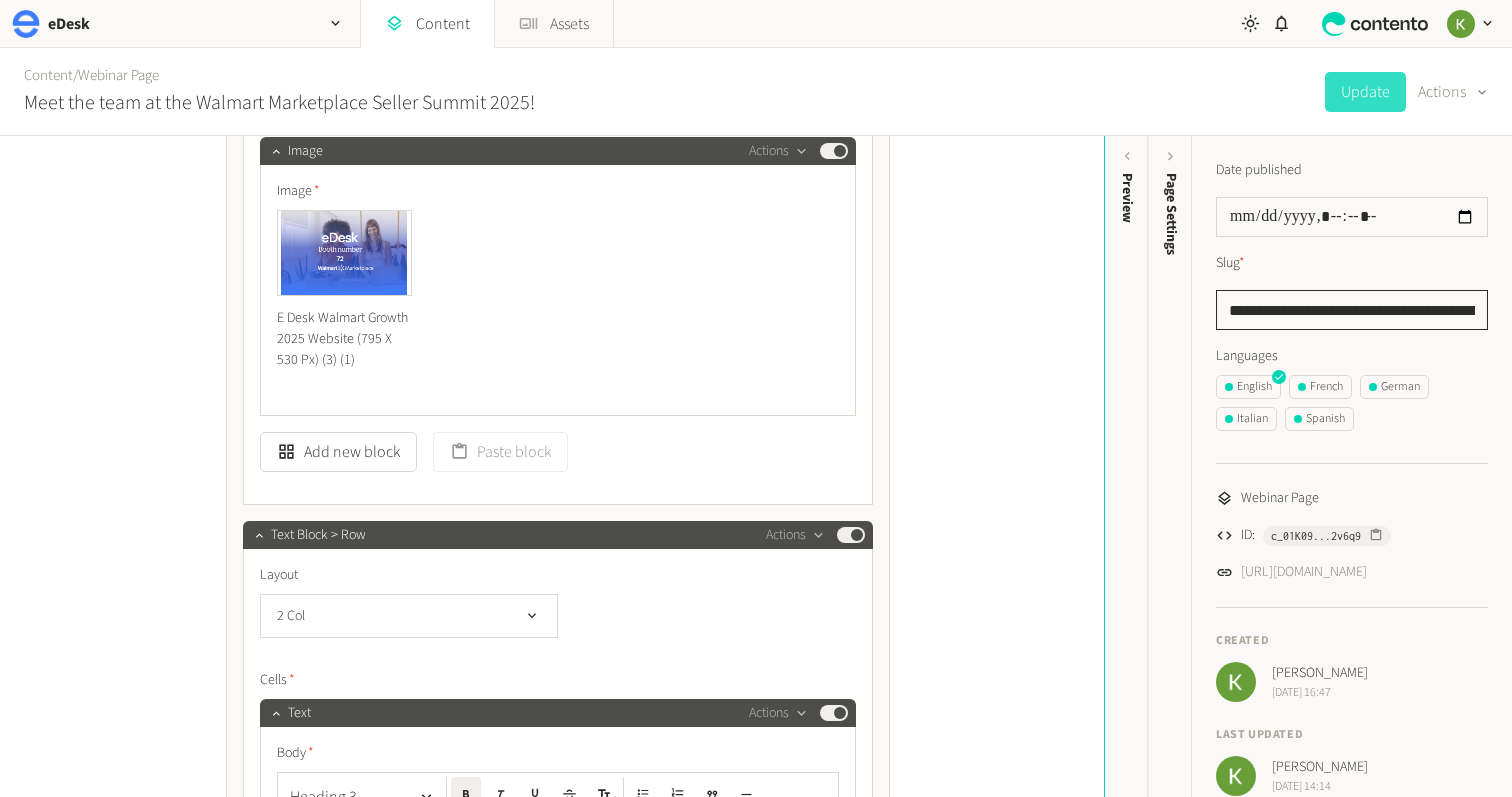 scroll, scrollTop: 2142, scrollLeft: 0, axis: vertical 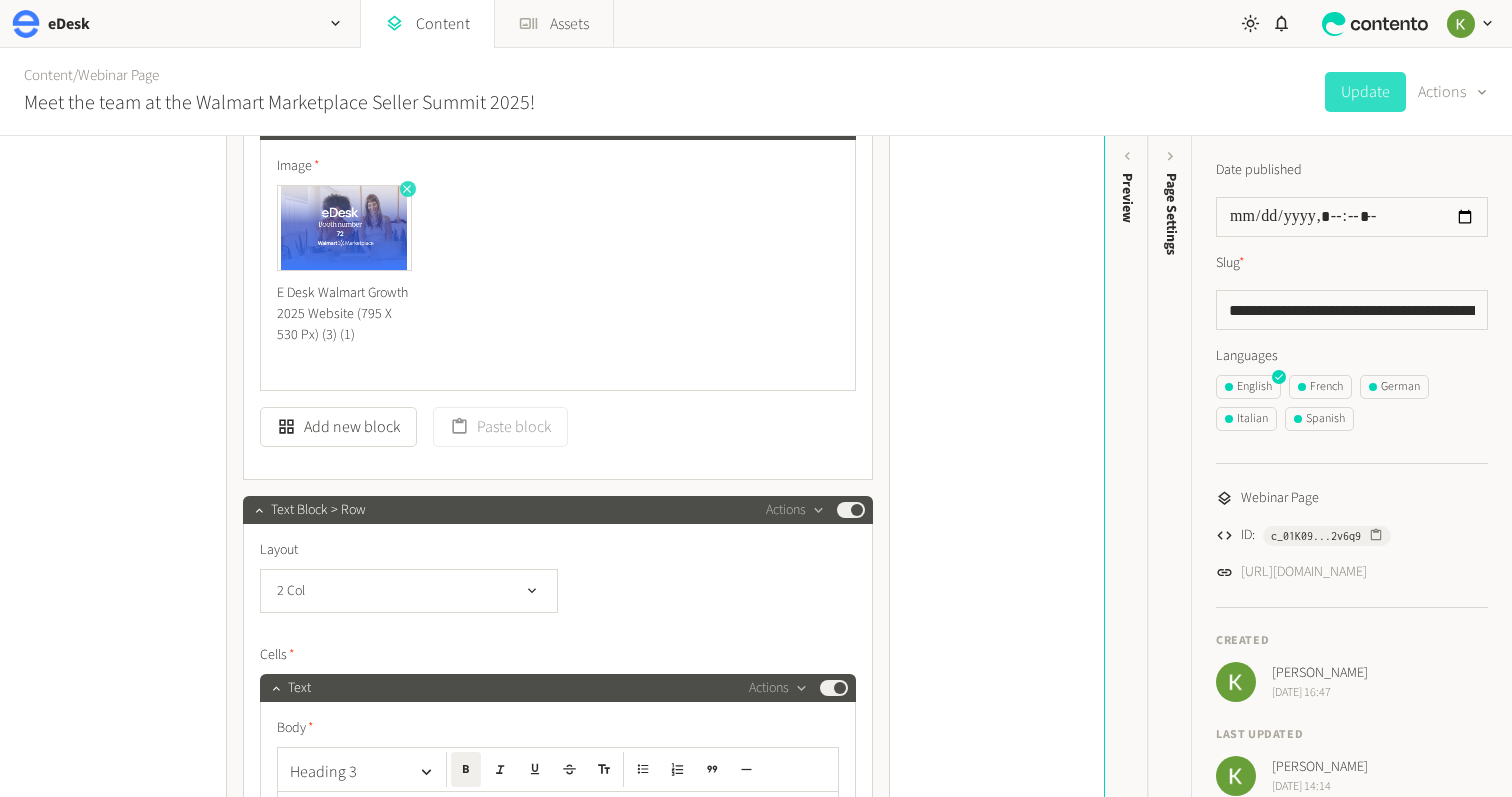 click 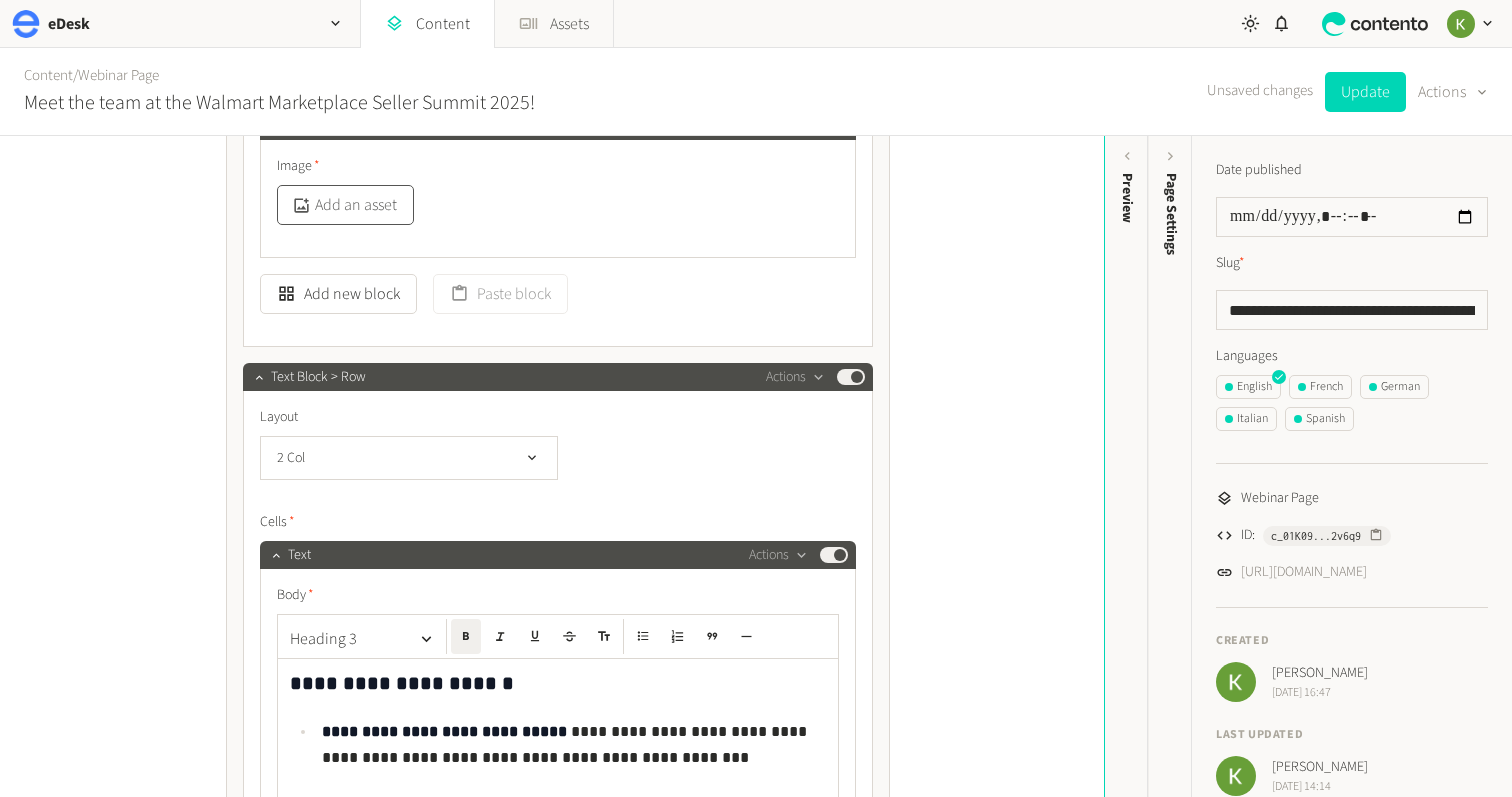 click on "Add an asset" 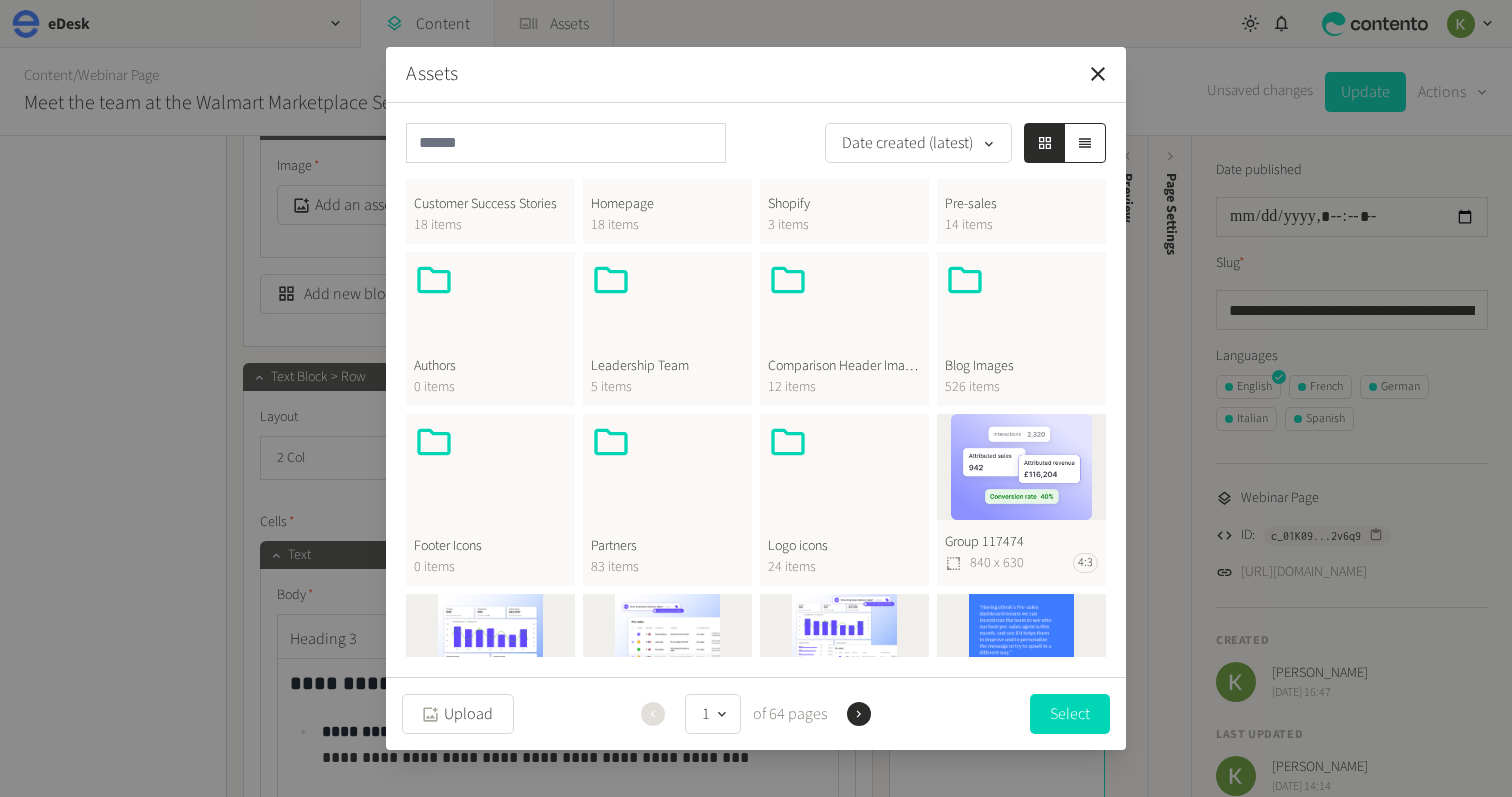 scroll, scrollTop: 599, scrollLeft: 0, axis: vertical 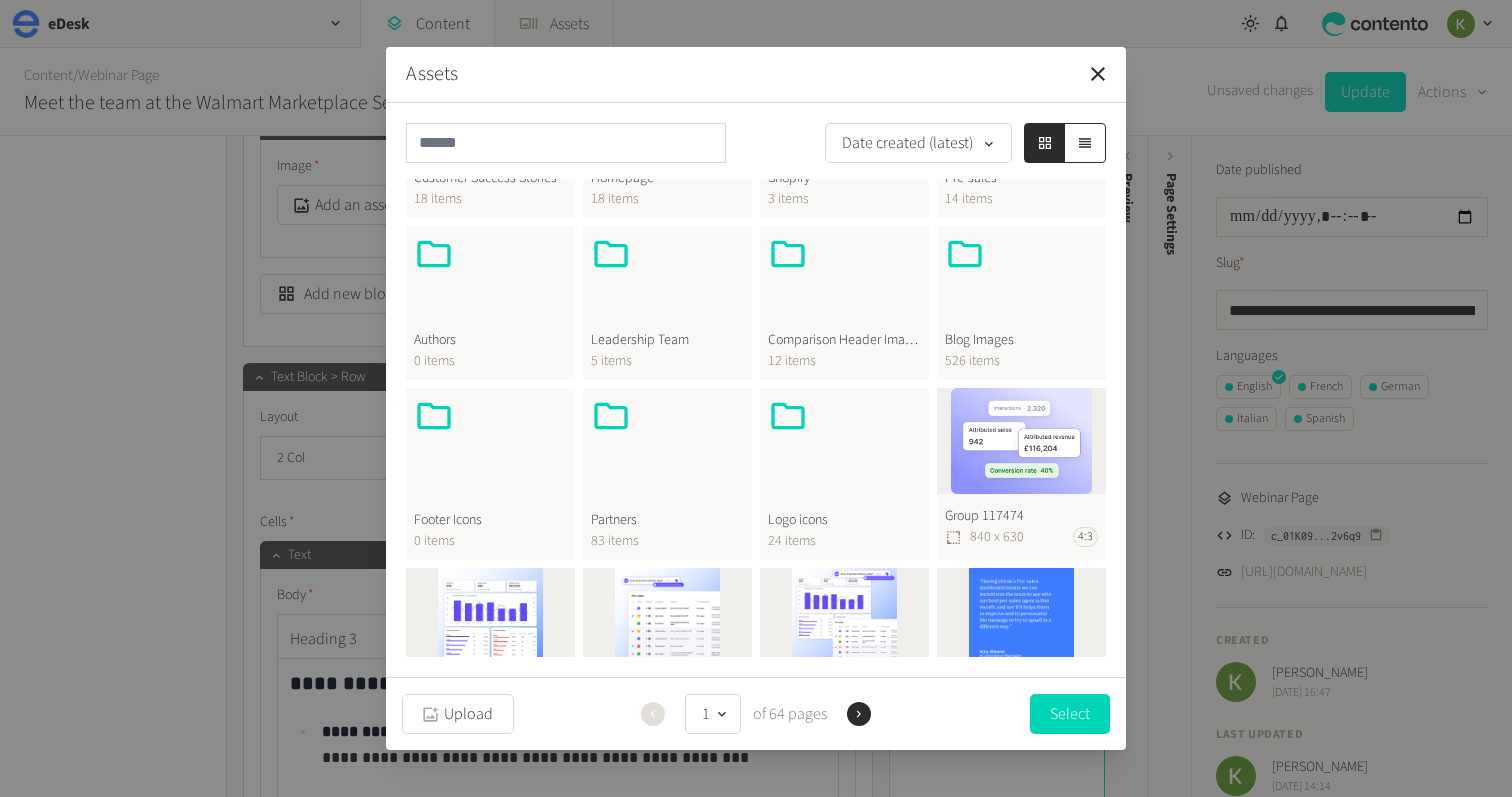 click at bounding box center (1021, 282) 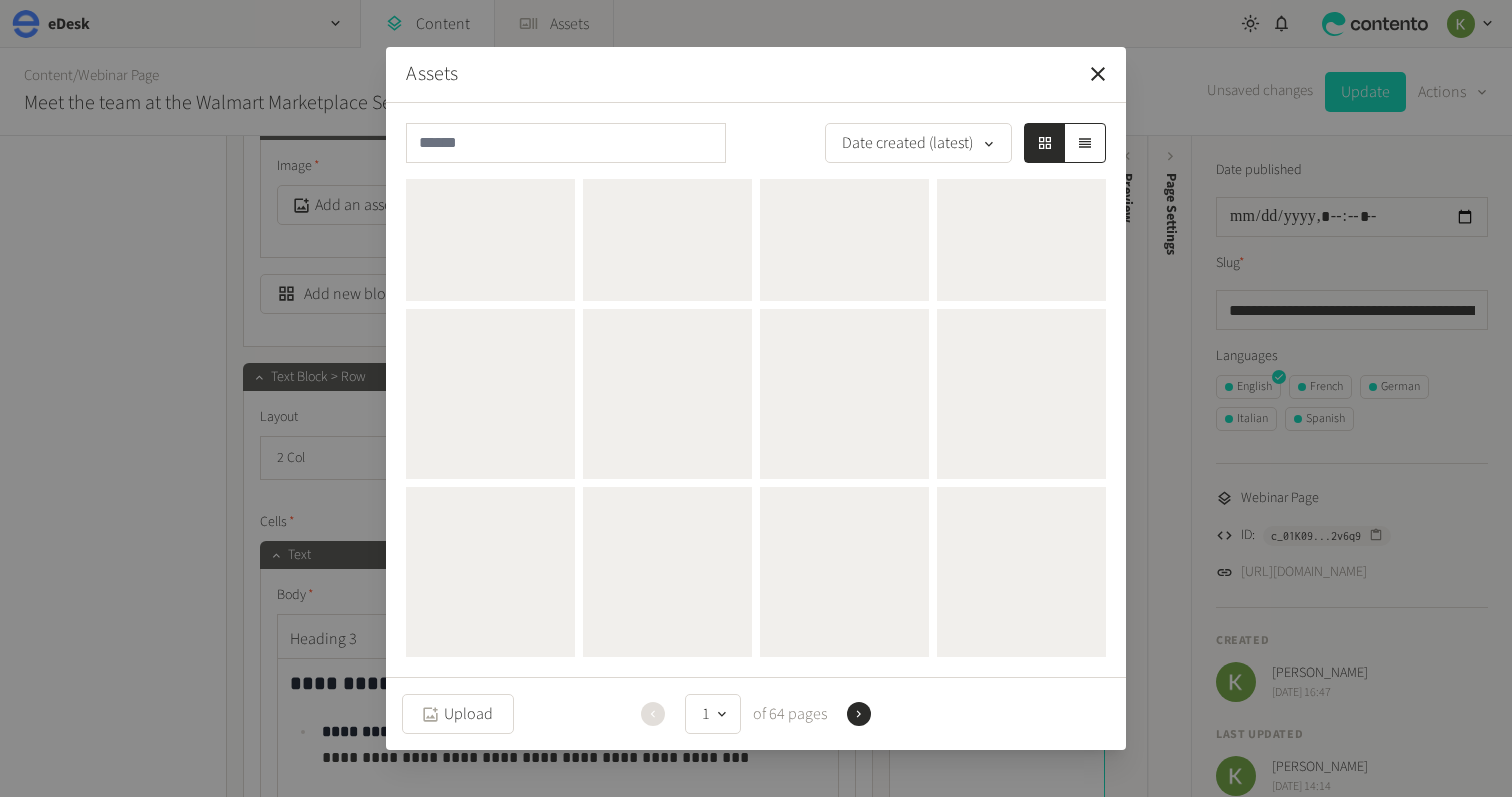 scroll, scrollTop: 0, scrollLeft: 0, axis: both 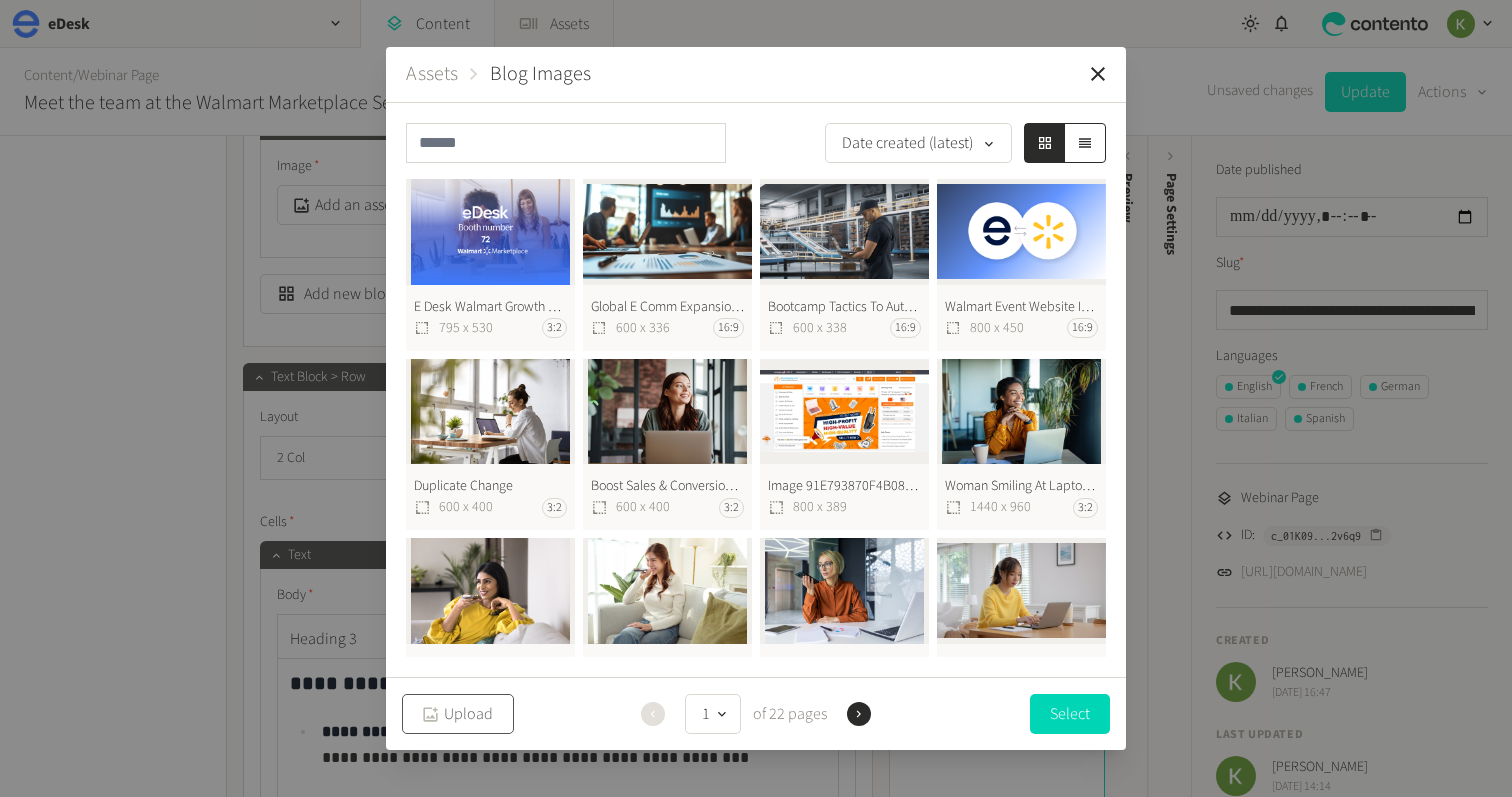 click on "Upload" at bounding box center [458, 714] 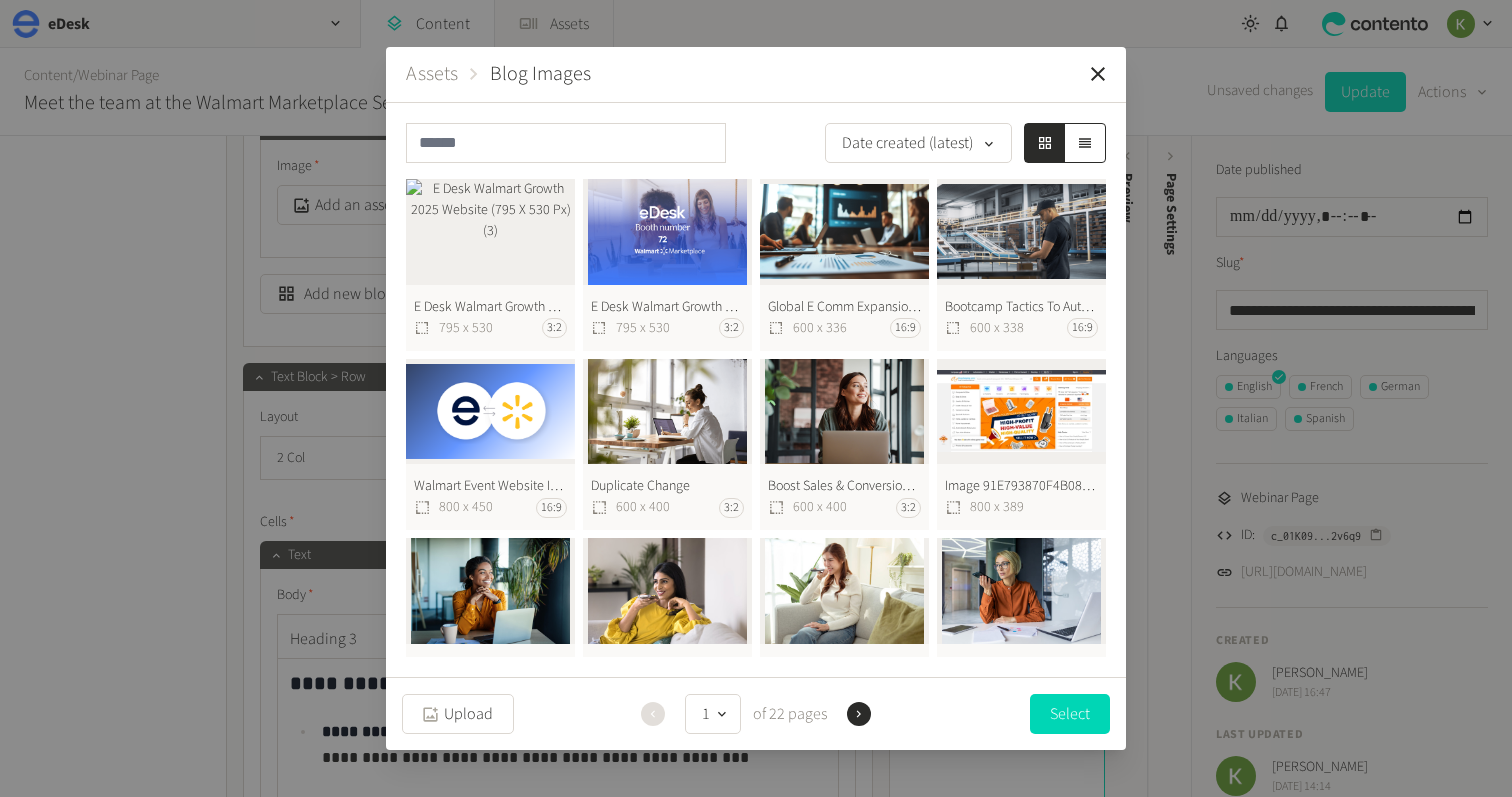 click on "E Desk Walmart Growth 2025 Website (795 X 530 Px) (3)  795 x 530 3:2" 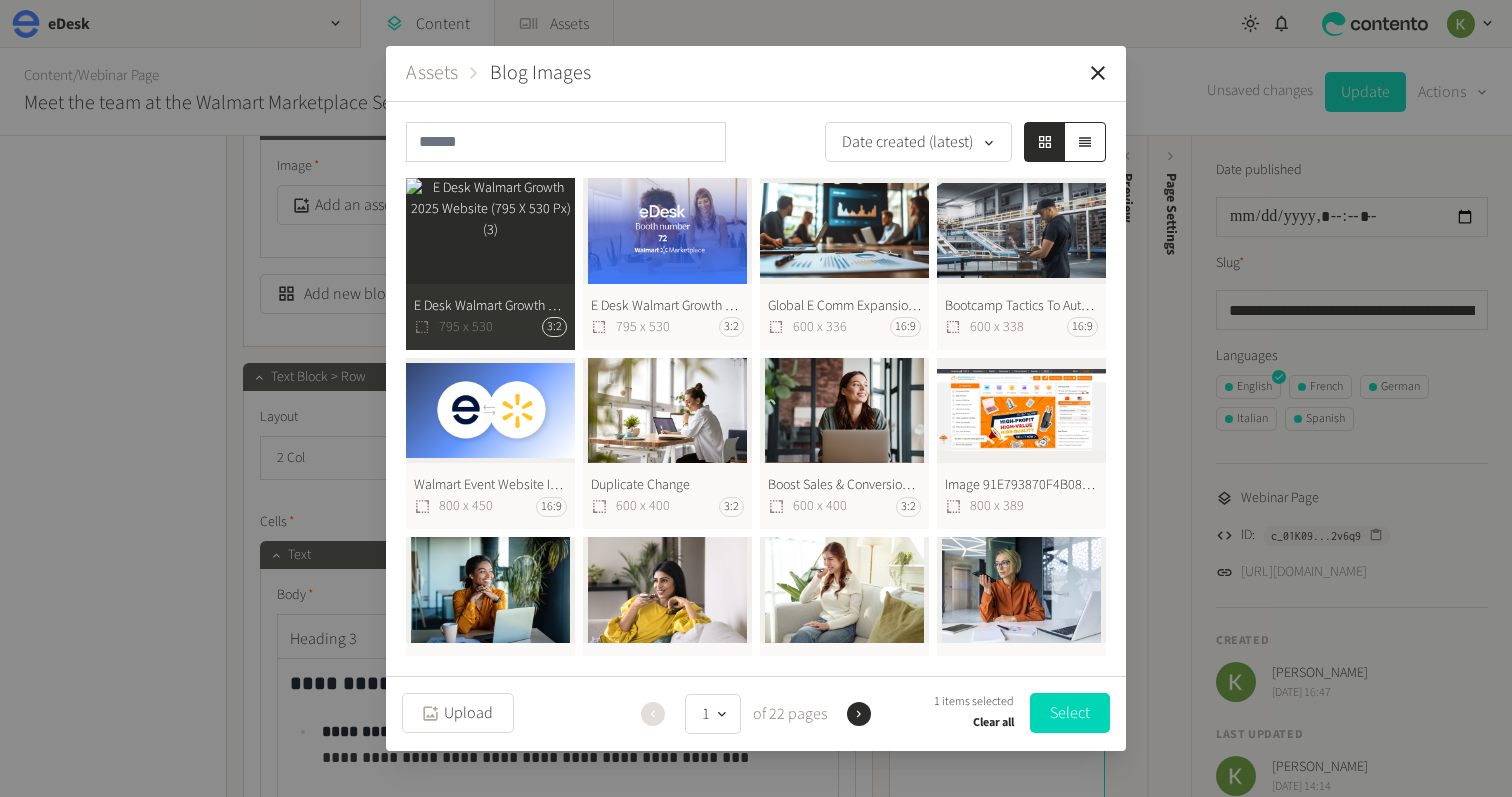 drag, startPoint x: 1084, startPoint y: 723, endPoint x: 1027, endPoint y: 680, distance: 71.40028 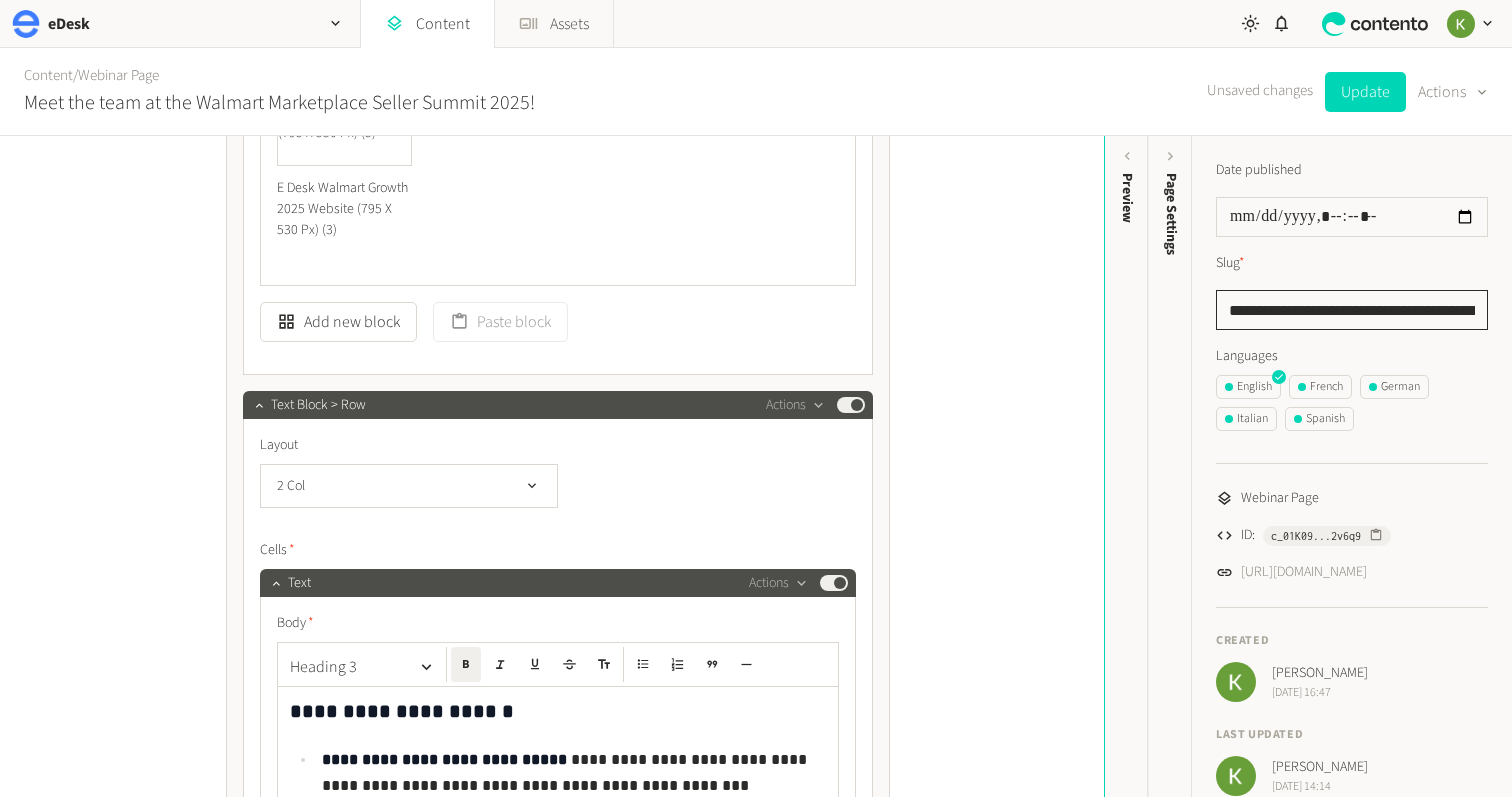 scroll, scrollTop: 2168, scrollLeft: 0, axis: vertical 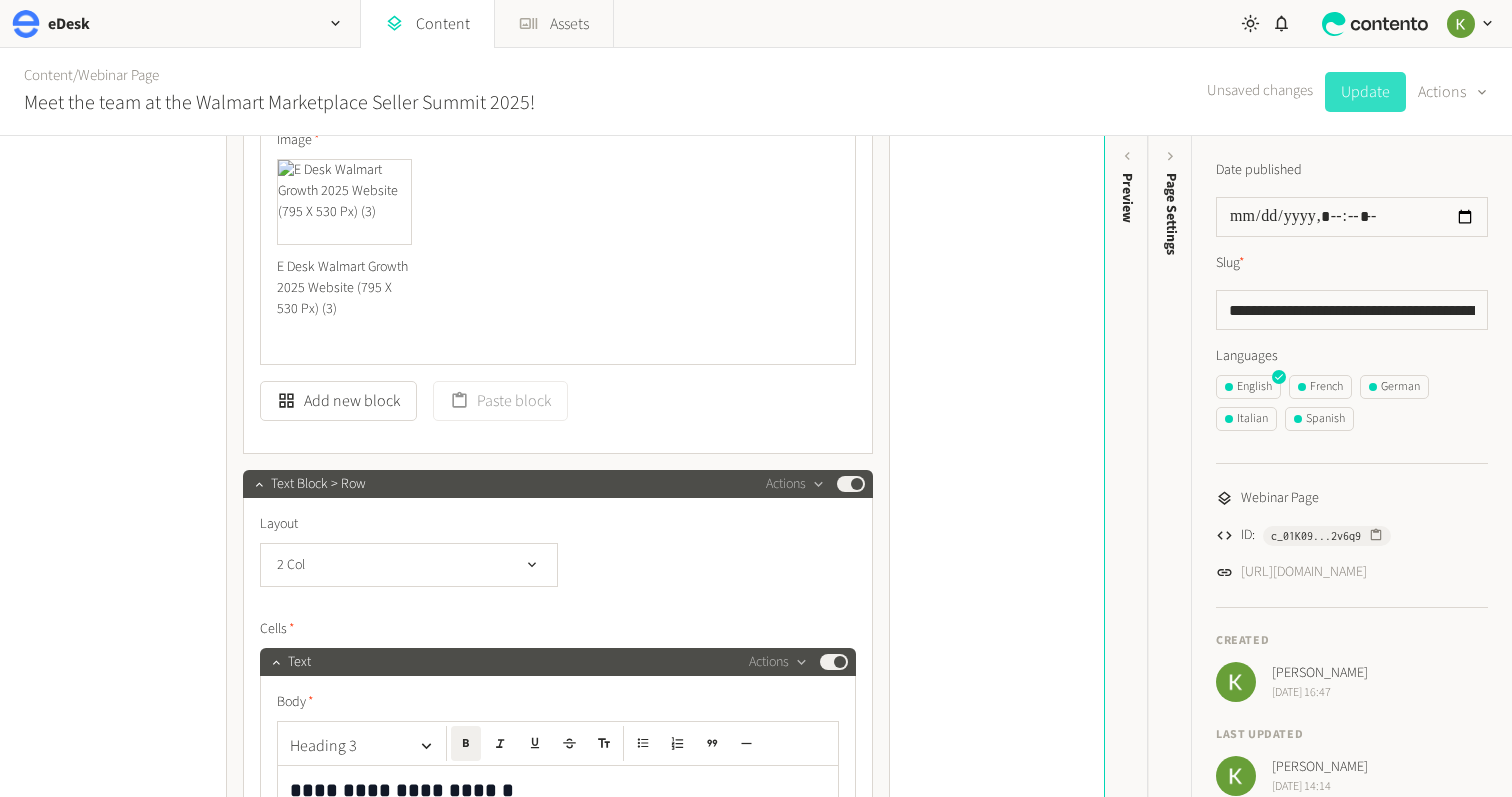 click on "Update" 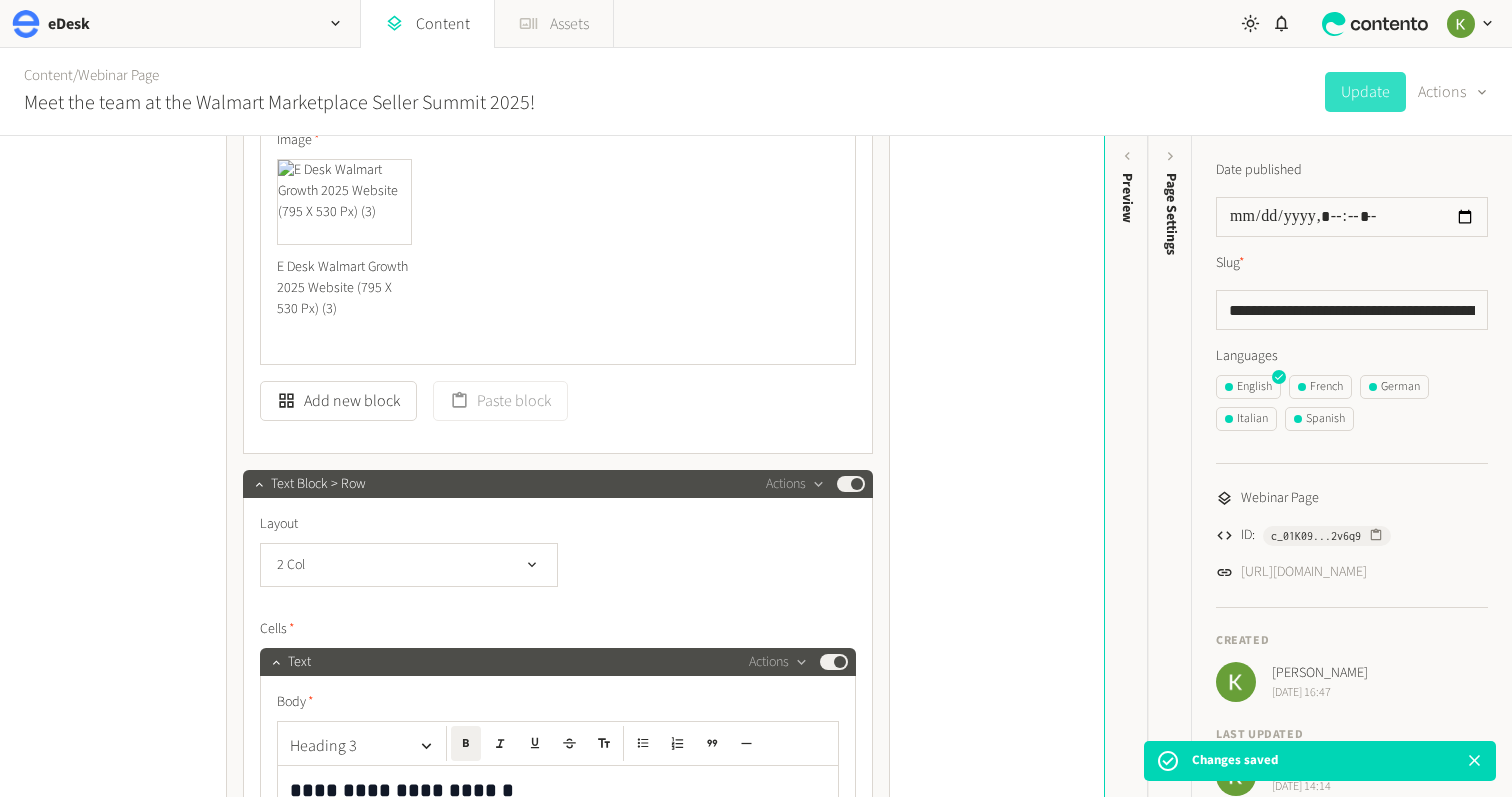 click 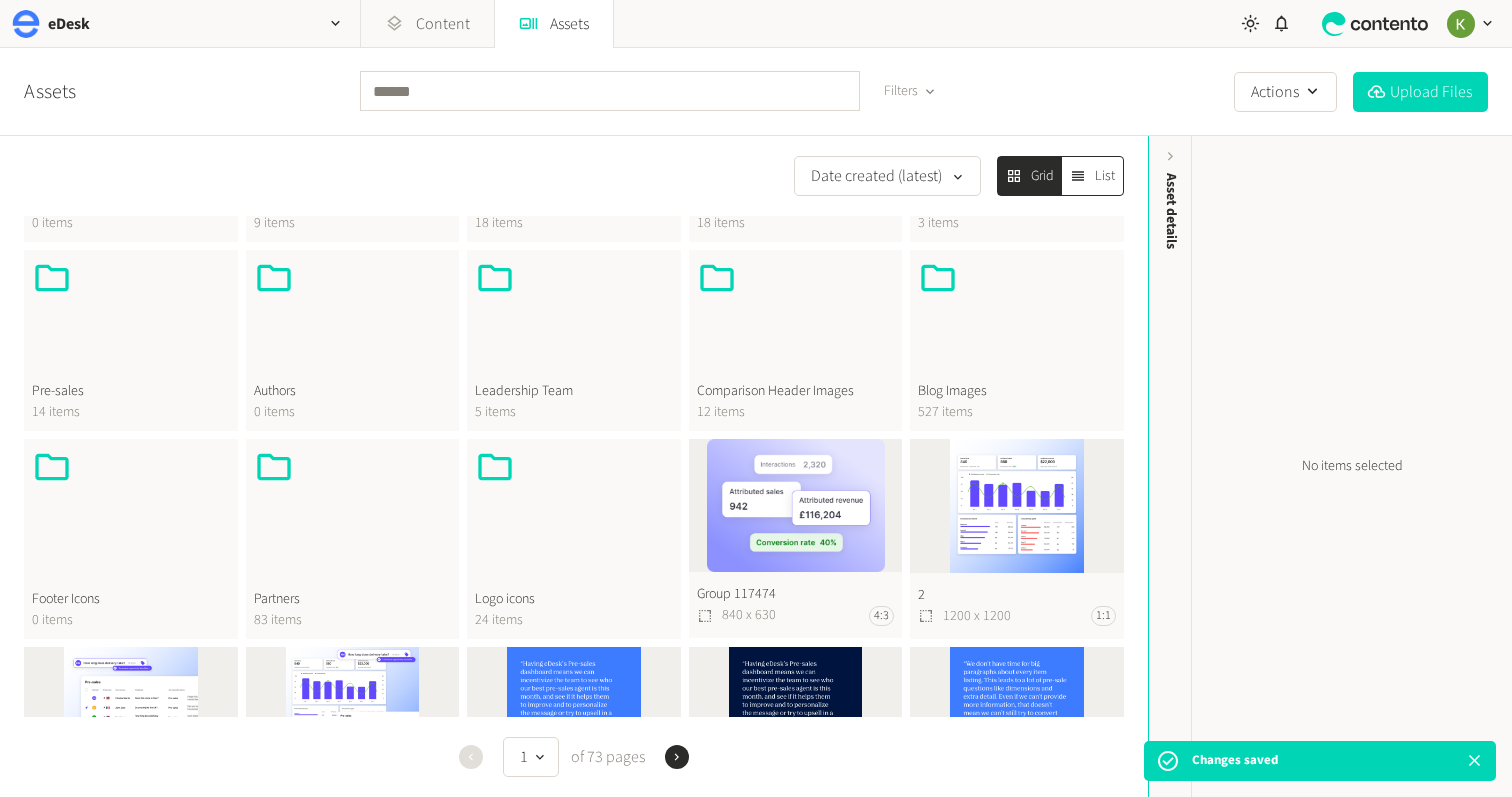 scroll, scrollTop: 541, scrollLeft: 0, axis: vertical 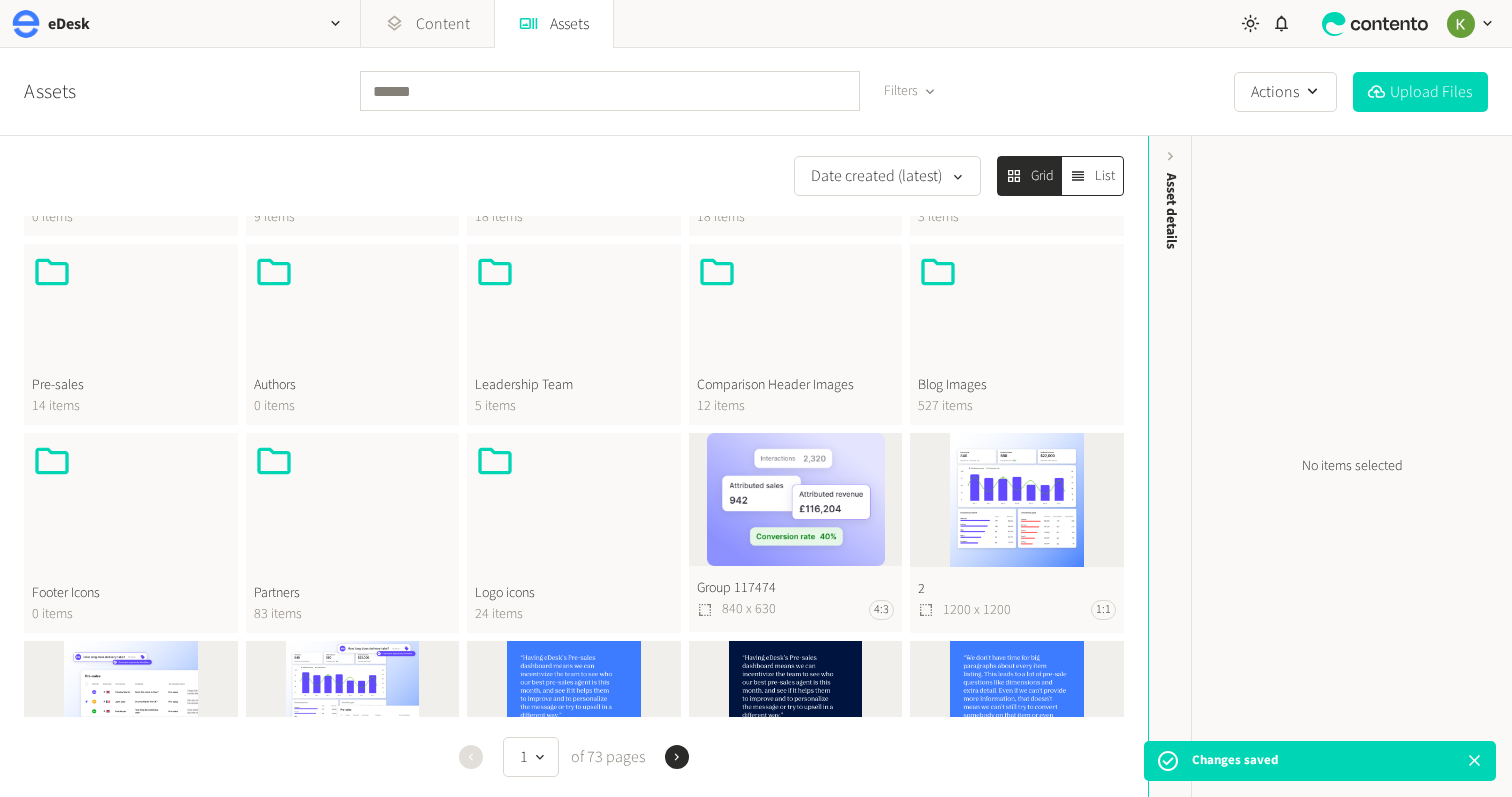 click 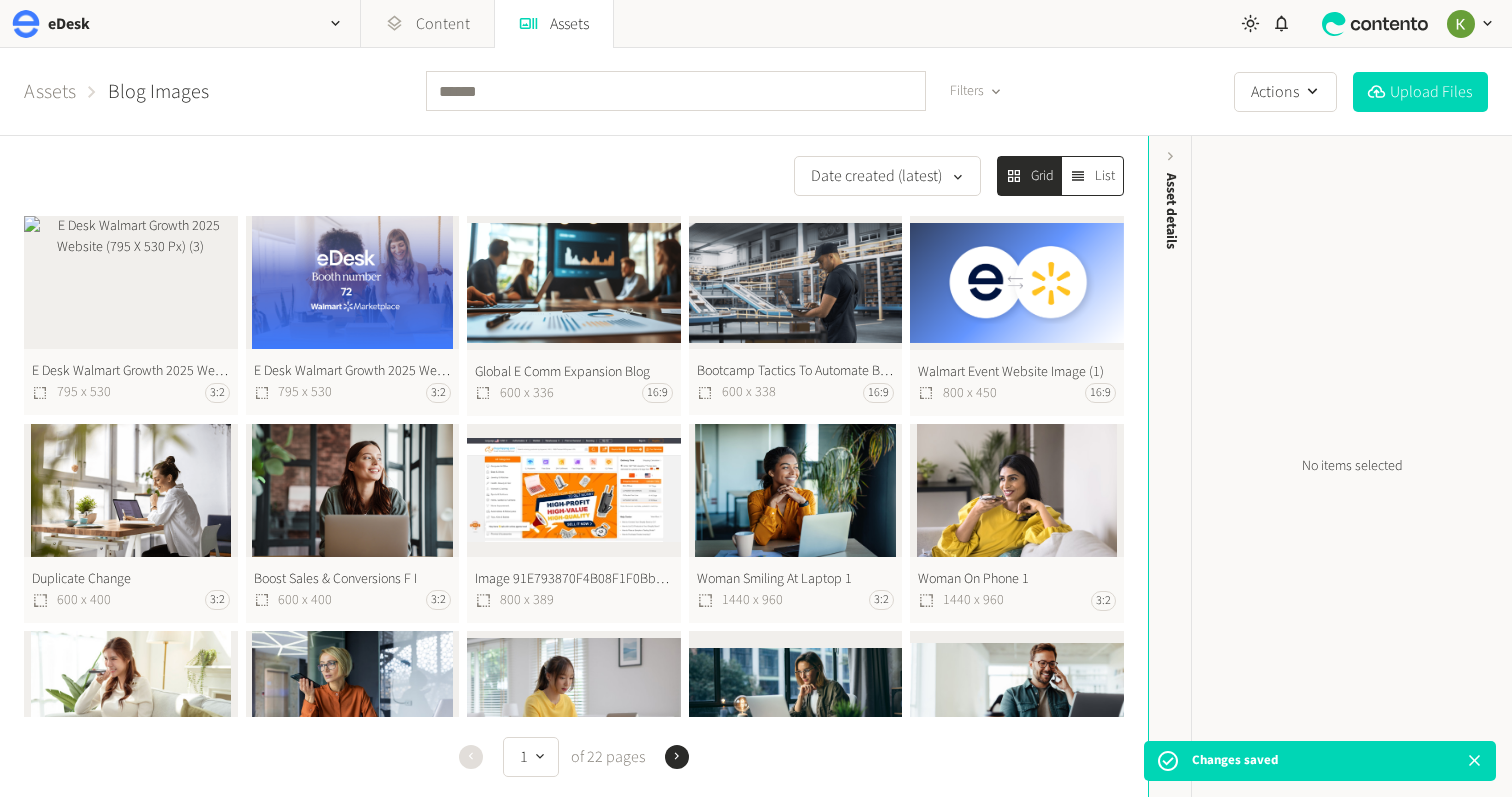 click on "E Desk Walmart Growth 2025 Website (795 X 530 Px) (3) (1)  795 x 530 3:2" 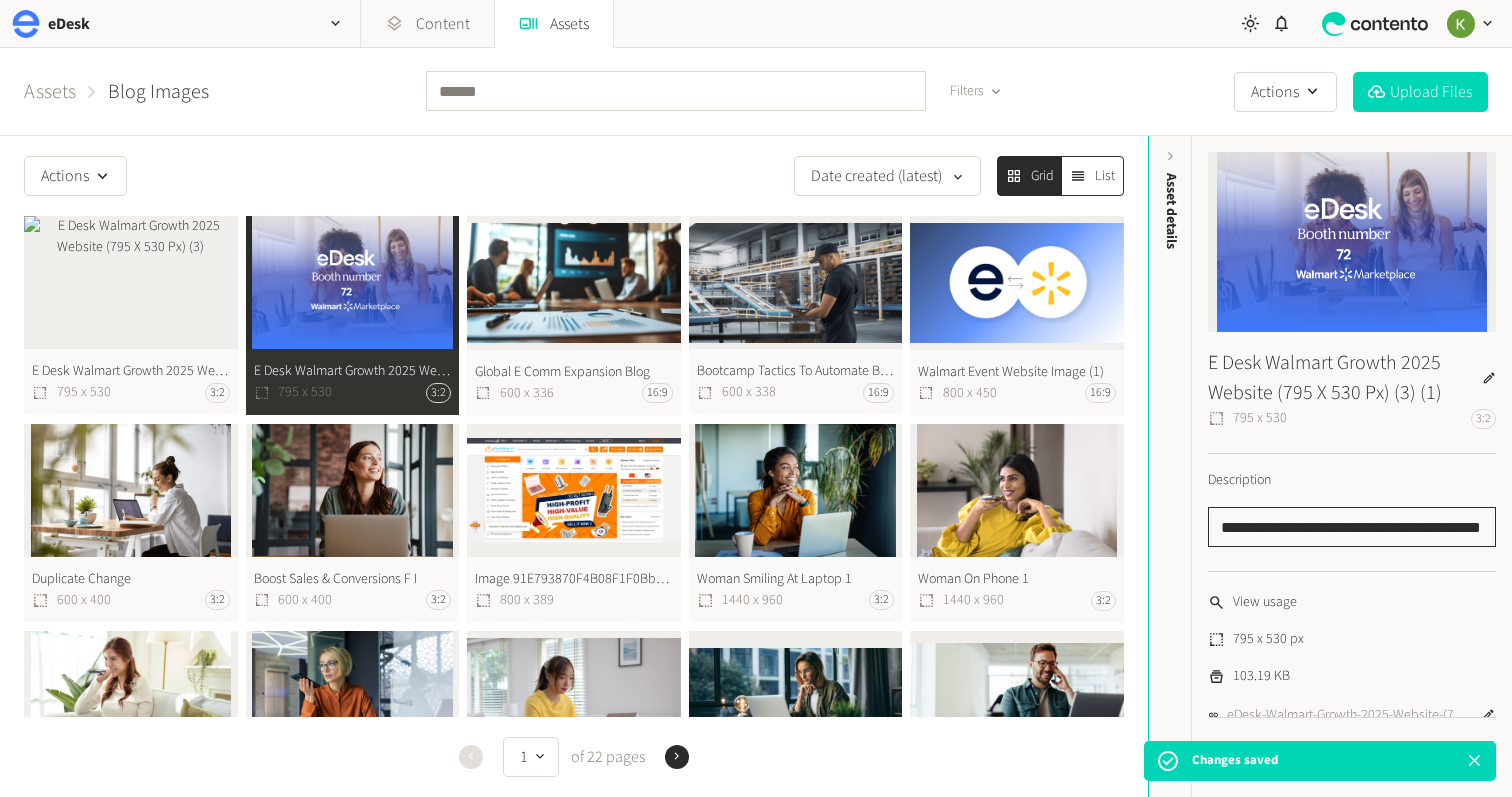 click on "**********" 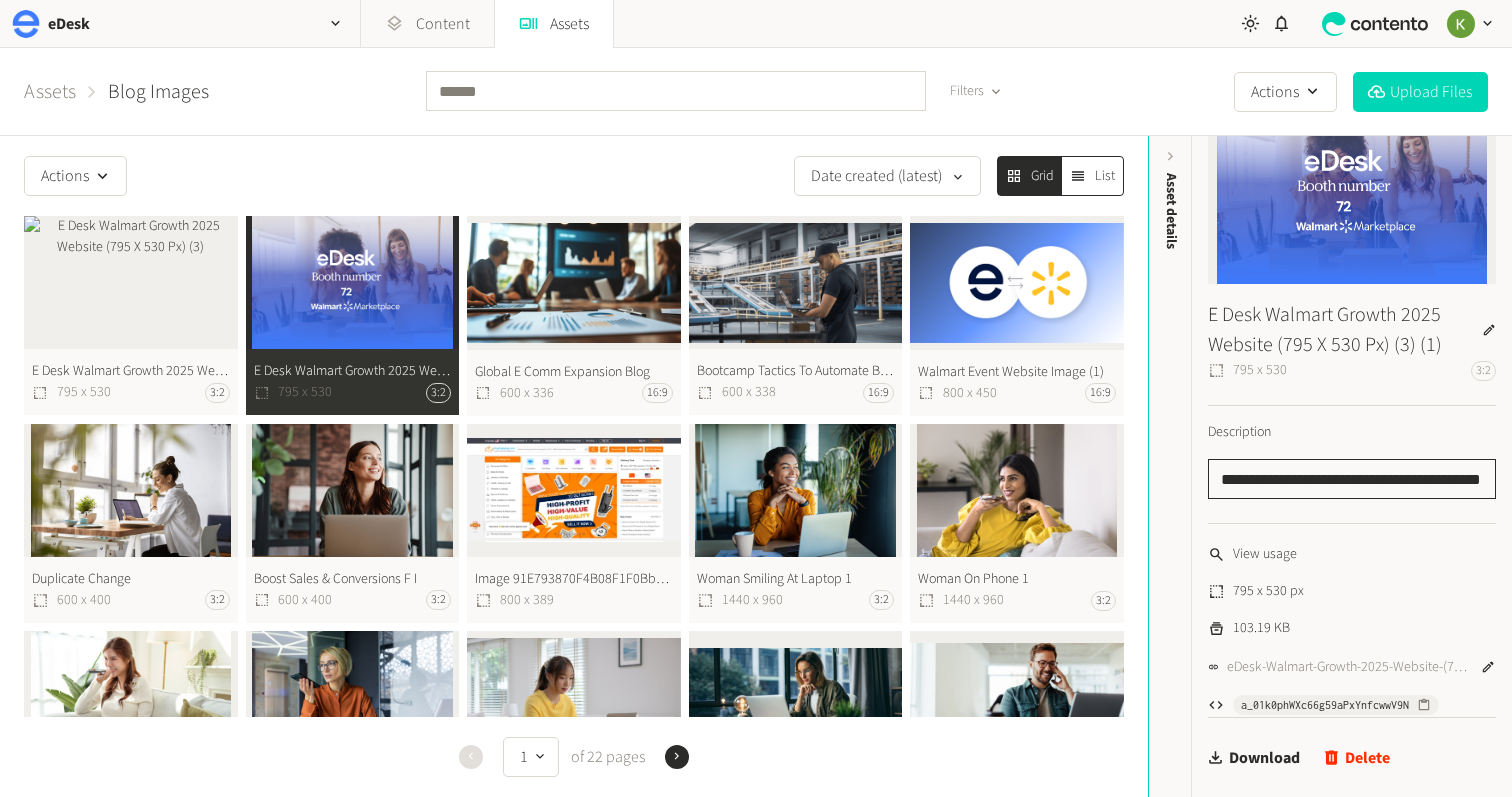 scroll, scrollTop: 132, scrollLeft: 0, axis: vertical 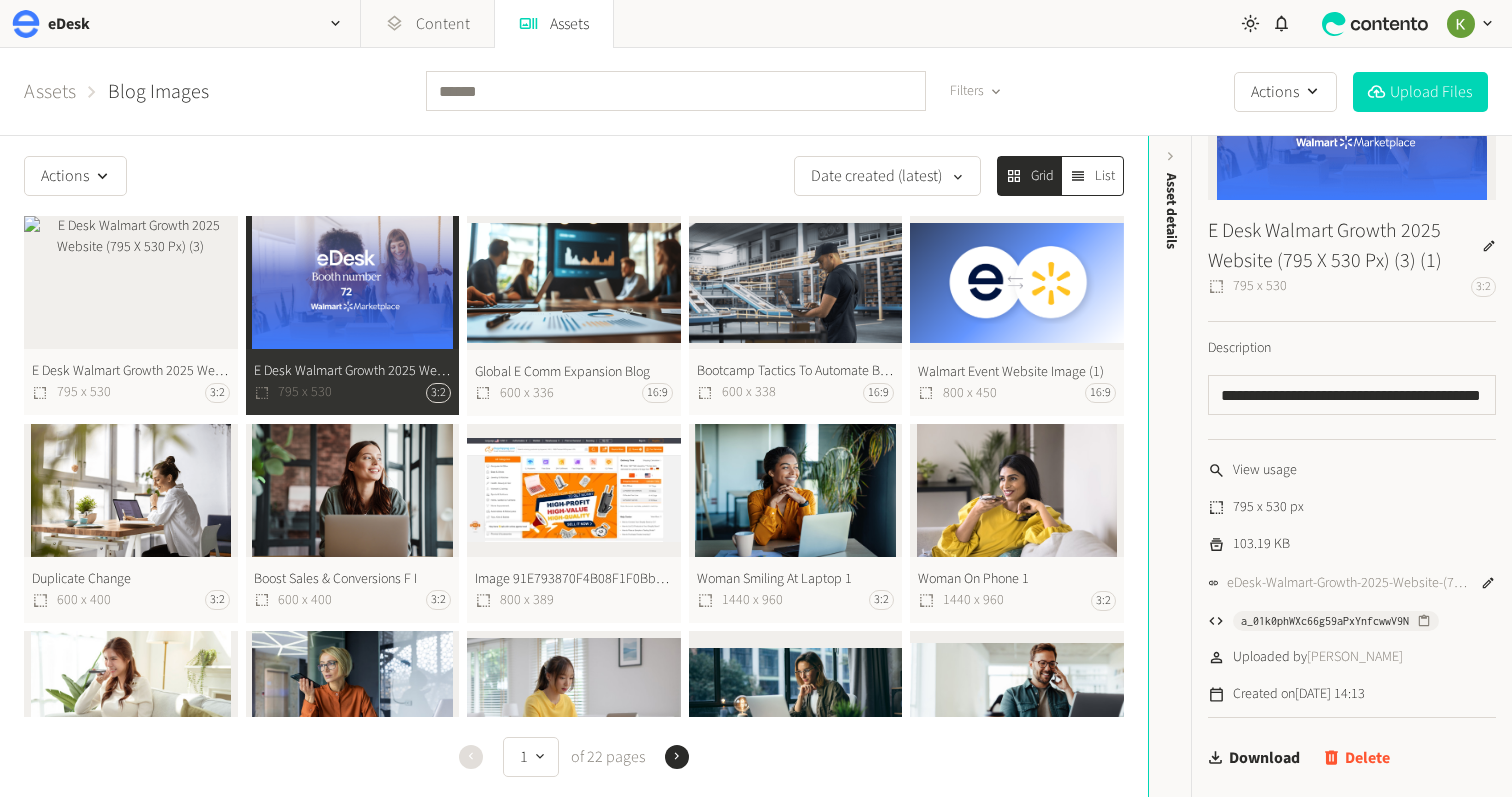 click on "Delete" 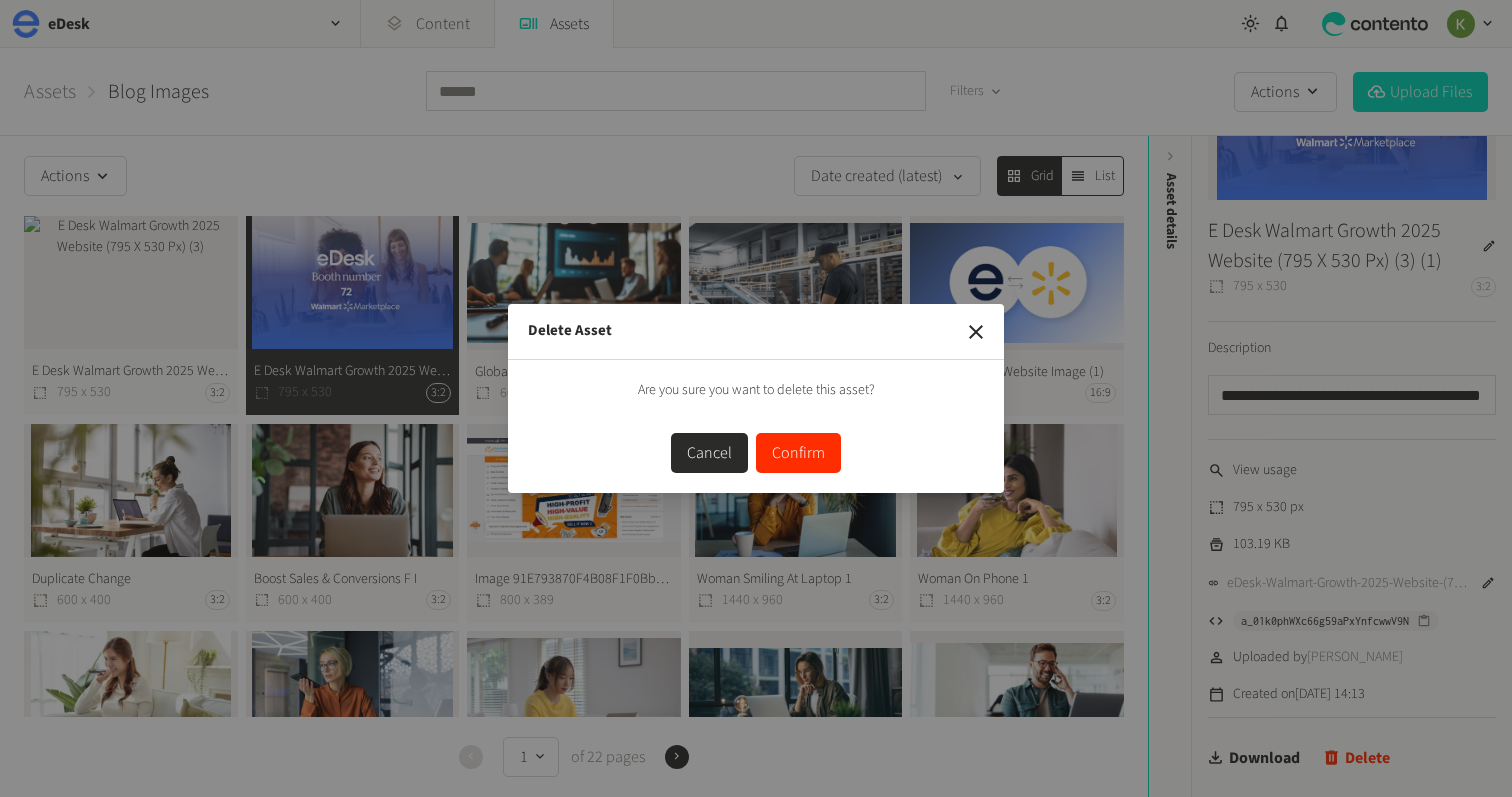 click on "Confirm" at bounding box center (798, 453) 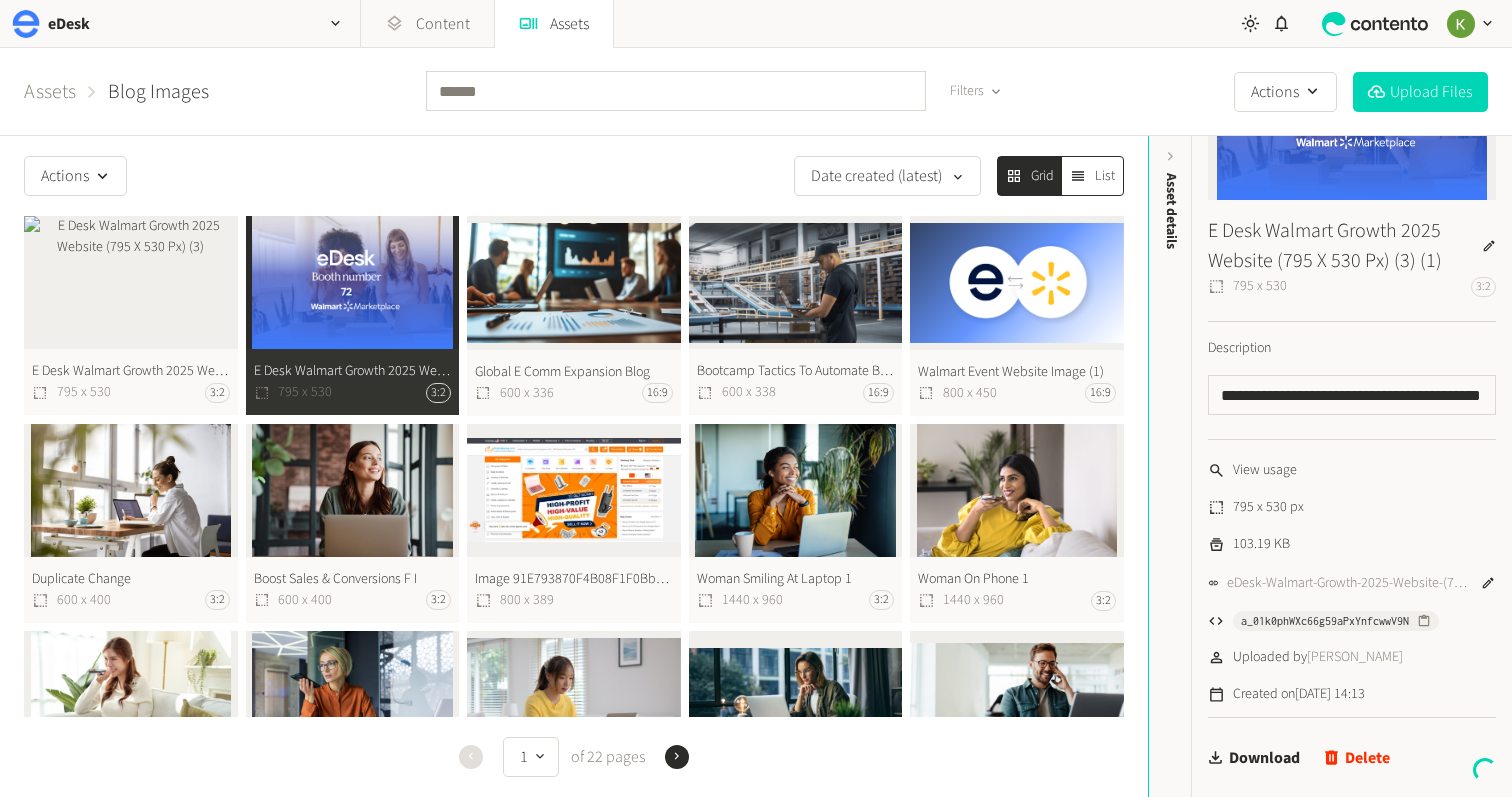 click on "E Desk Walmart Growth 2025 Website (795 X 530 Px) (3)  795 x 530 3:2" 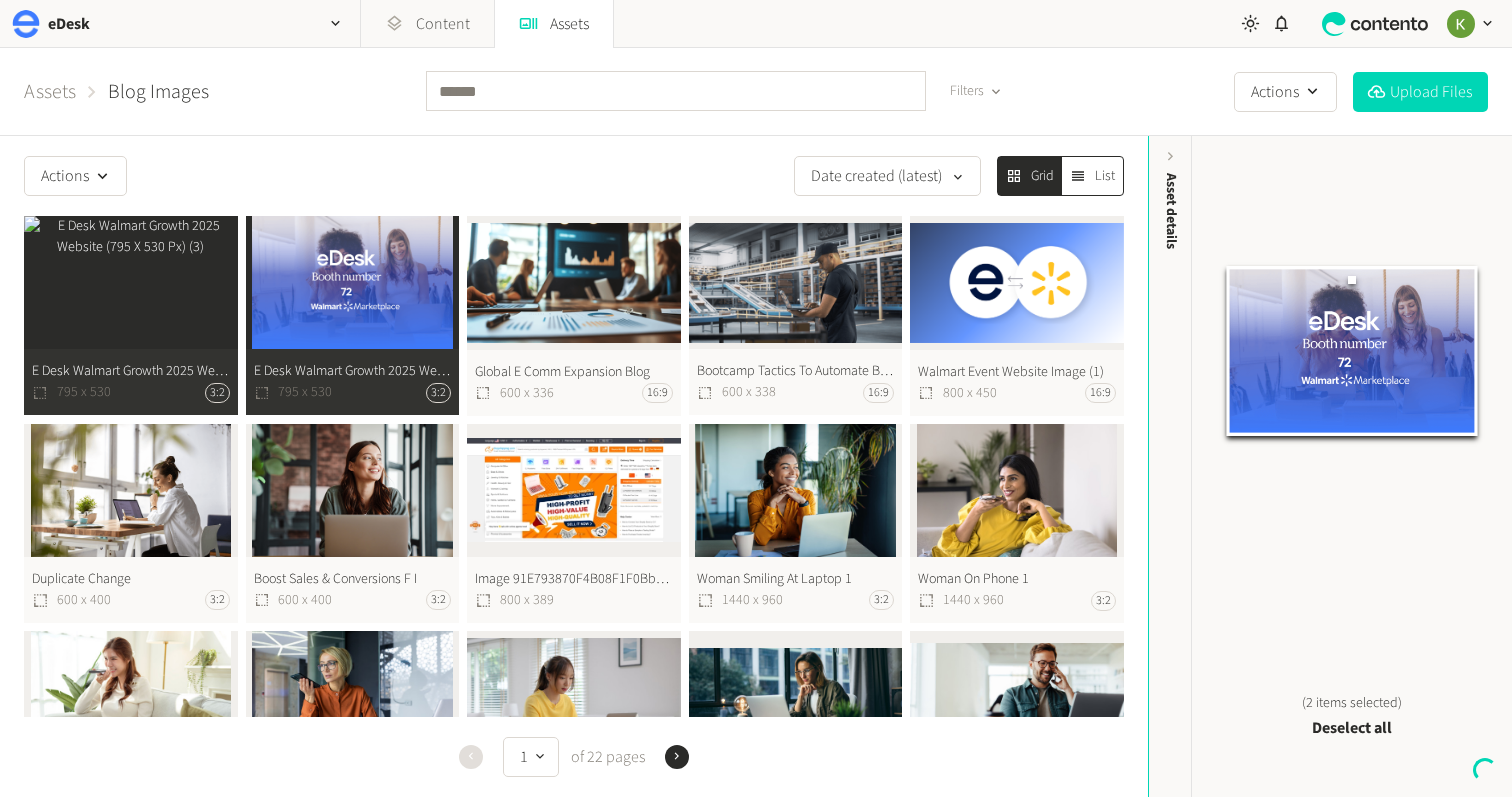 scroll, scrollTop: 0, scrollLeft: 0, axis: both 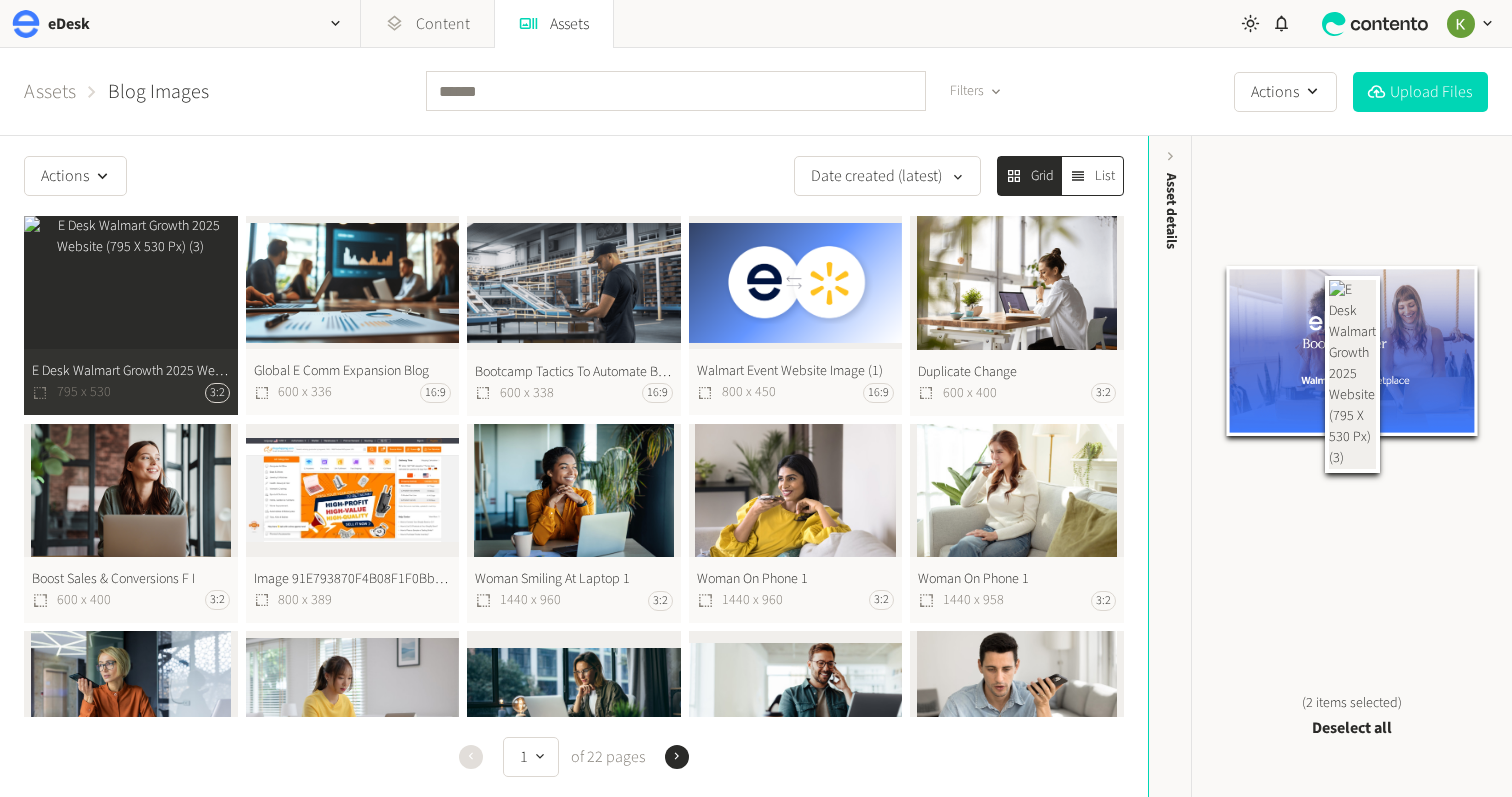 drag, startPoint x: 204, startPoint y: 270, endPoint x: 301, endPoint y: 252, distance: 98.65597 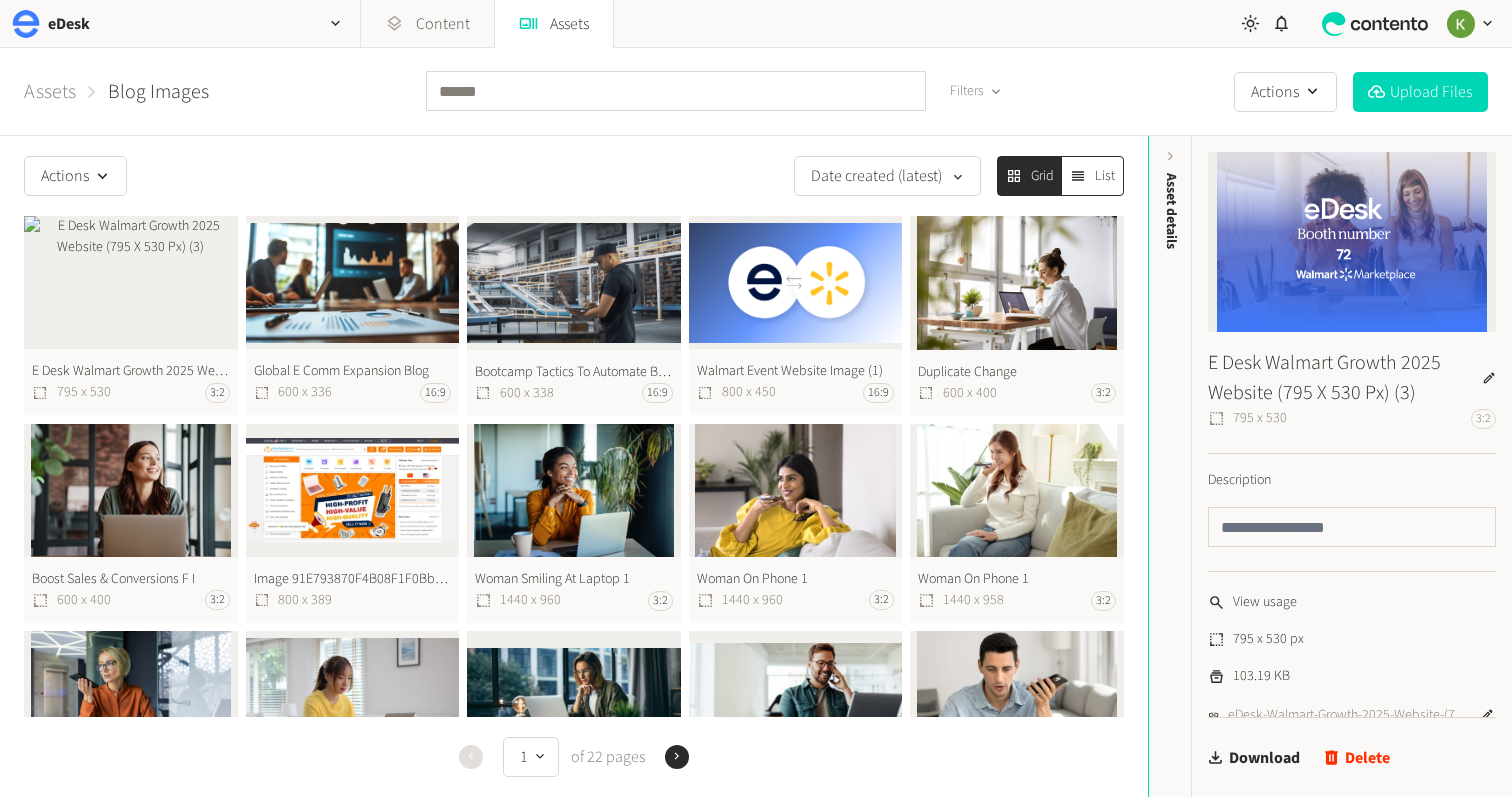 click on "E Desk Walmart Growth 2025 Website (795 X 530 Px) (3)  795 x 530 3:2" 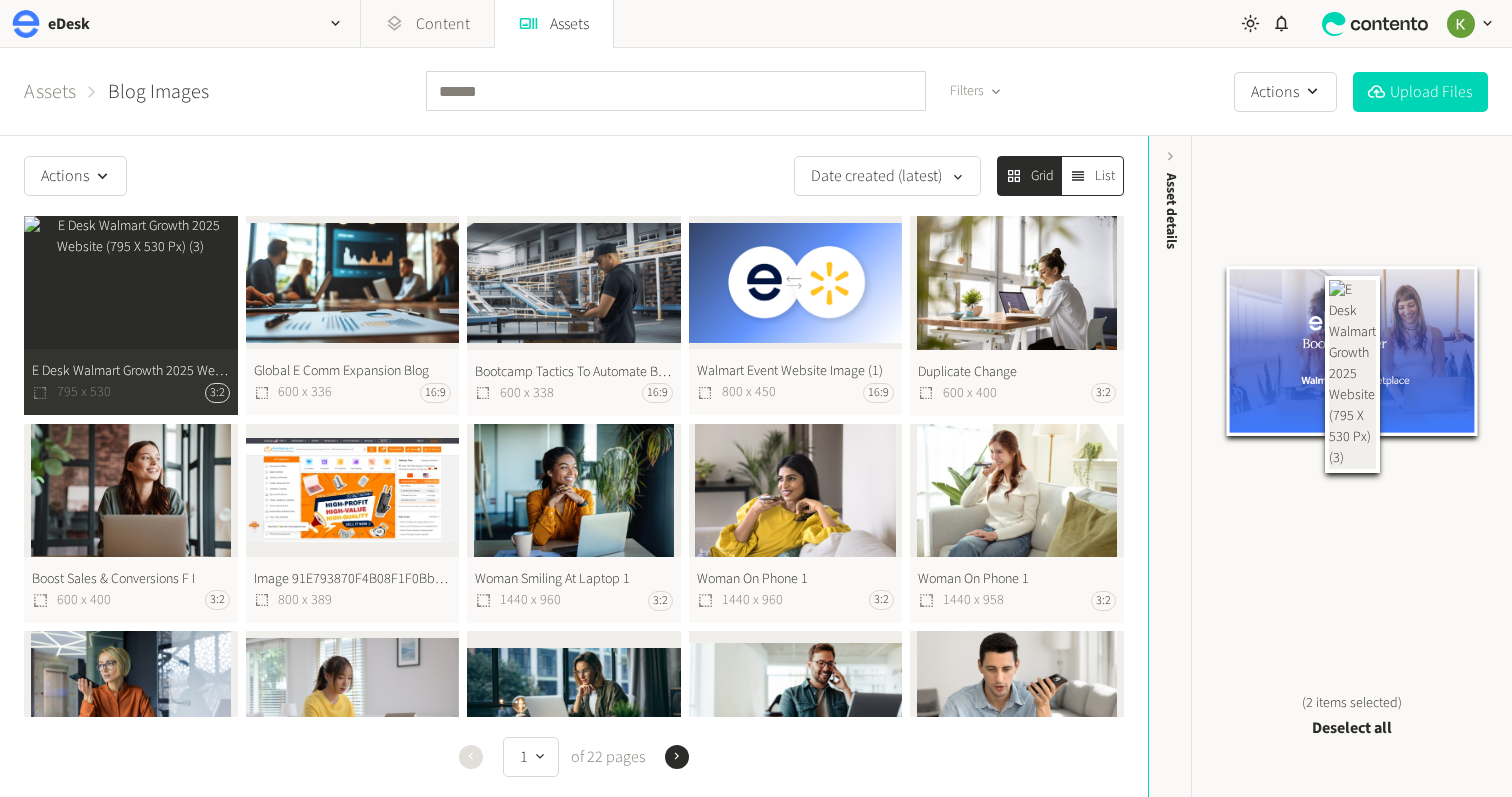 click on "E Desk Walmart Growth 2025 Website (795 X 530 Px) (3)  795 x 530 3:2" 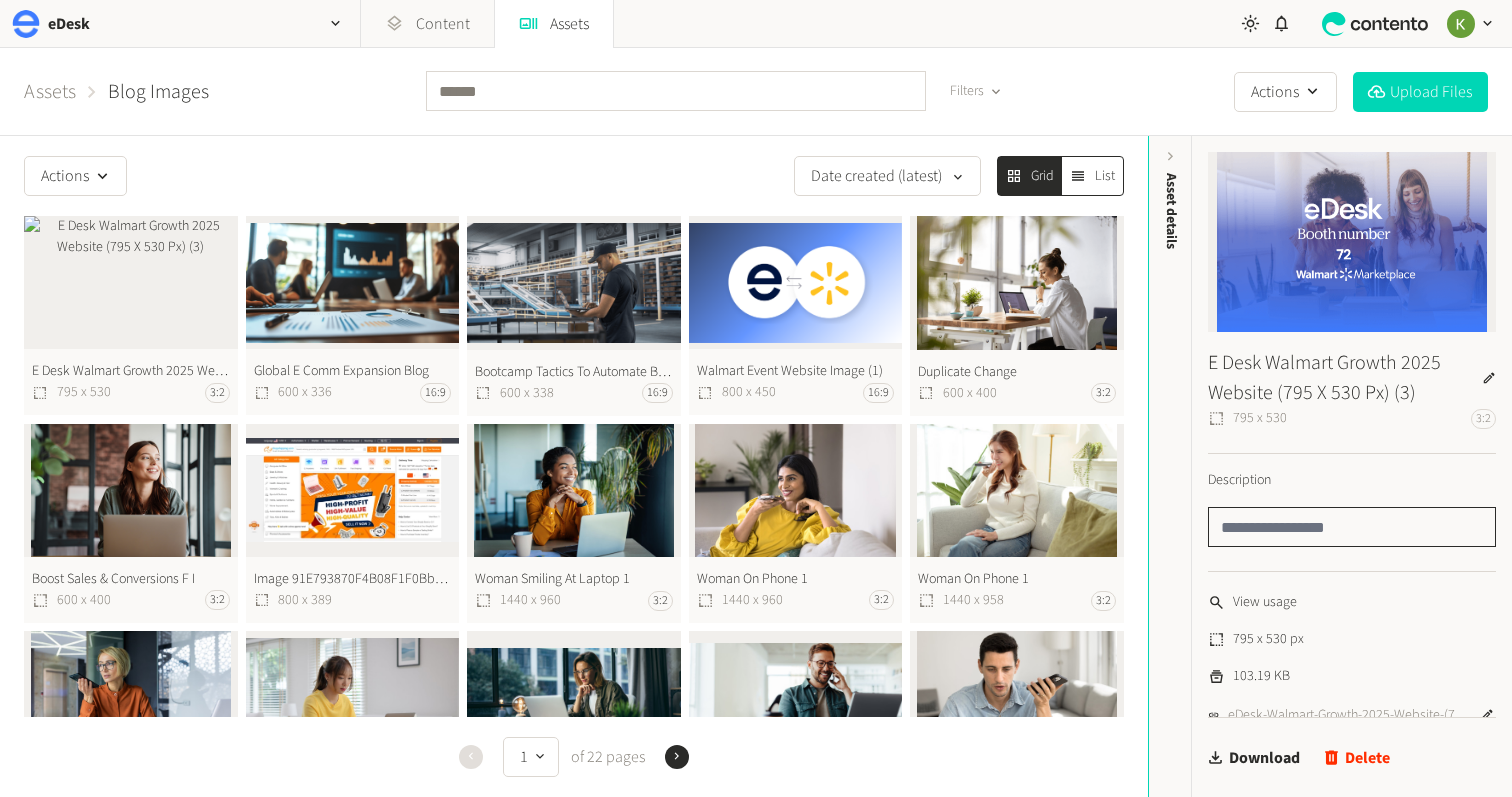 click 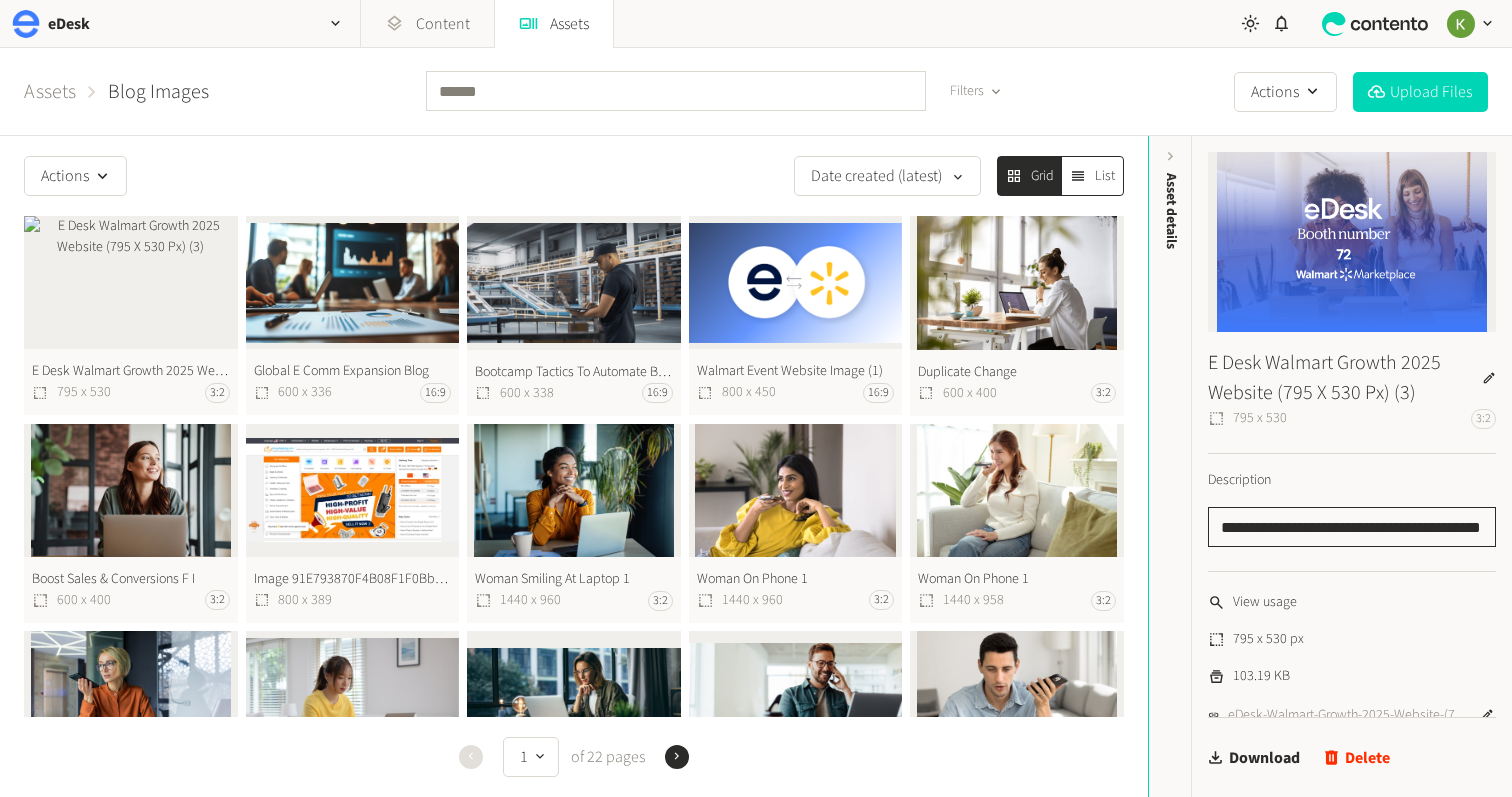scroll, scrollTop: 0, scrollLeft: 49, axis: horizontal 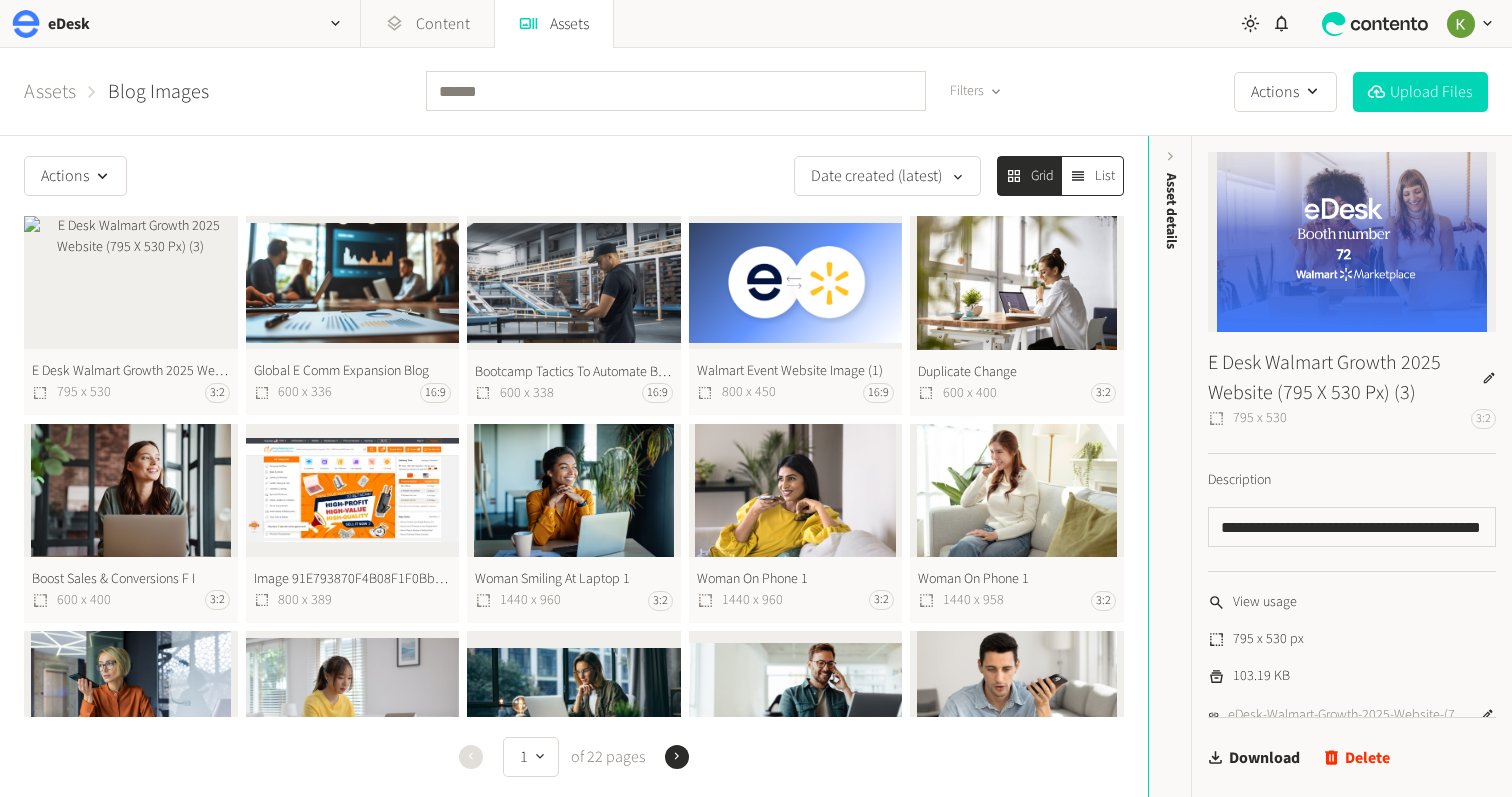 click on "Walmart Event Website Image (1)  800 x 450 16:9" 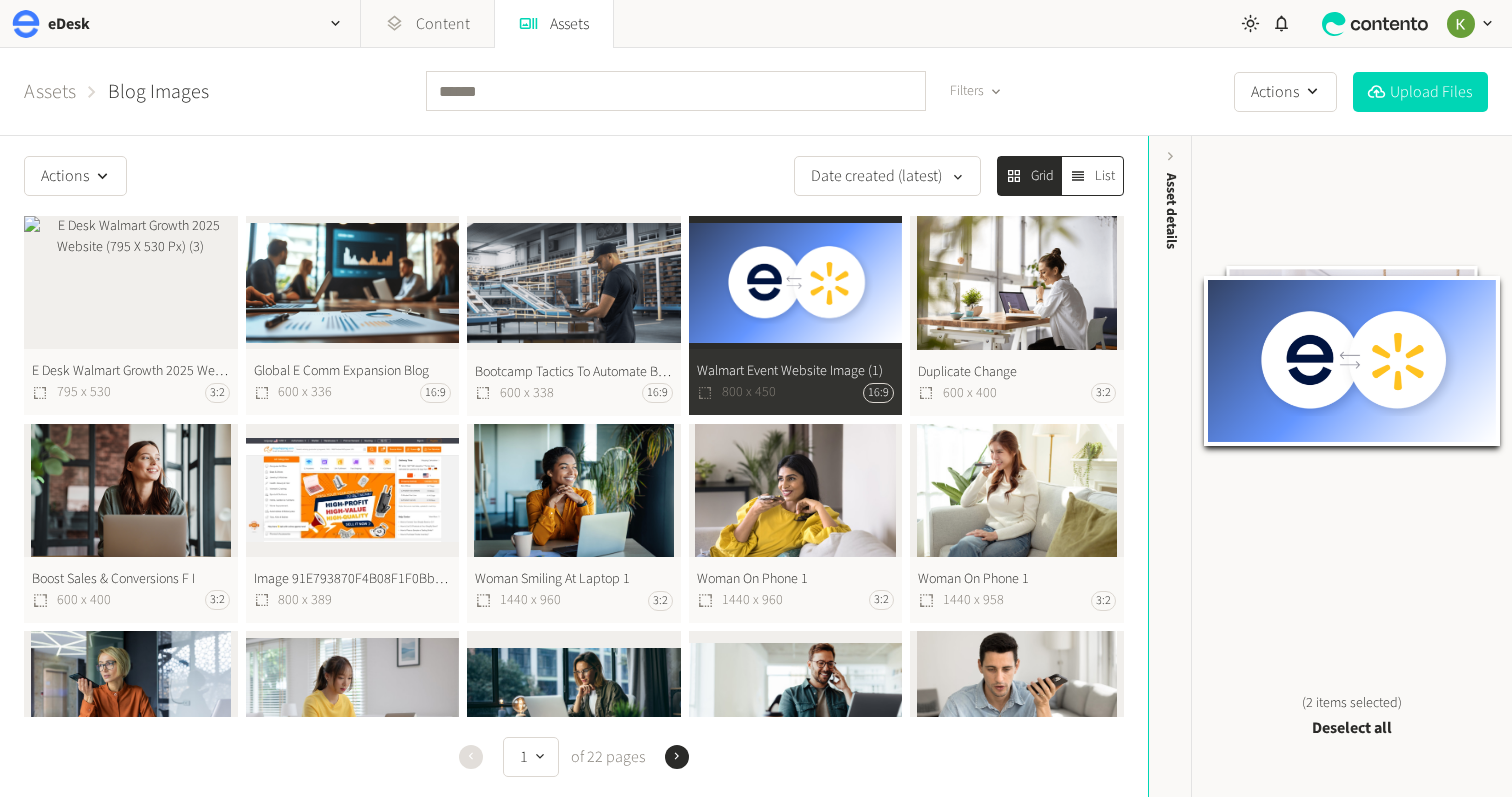 click on "Walmart Event Website Image (1)  800 x 450 16:9" 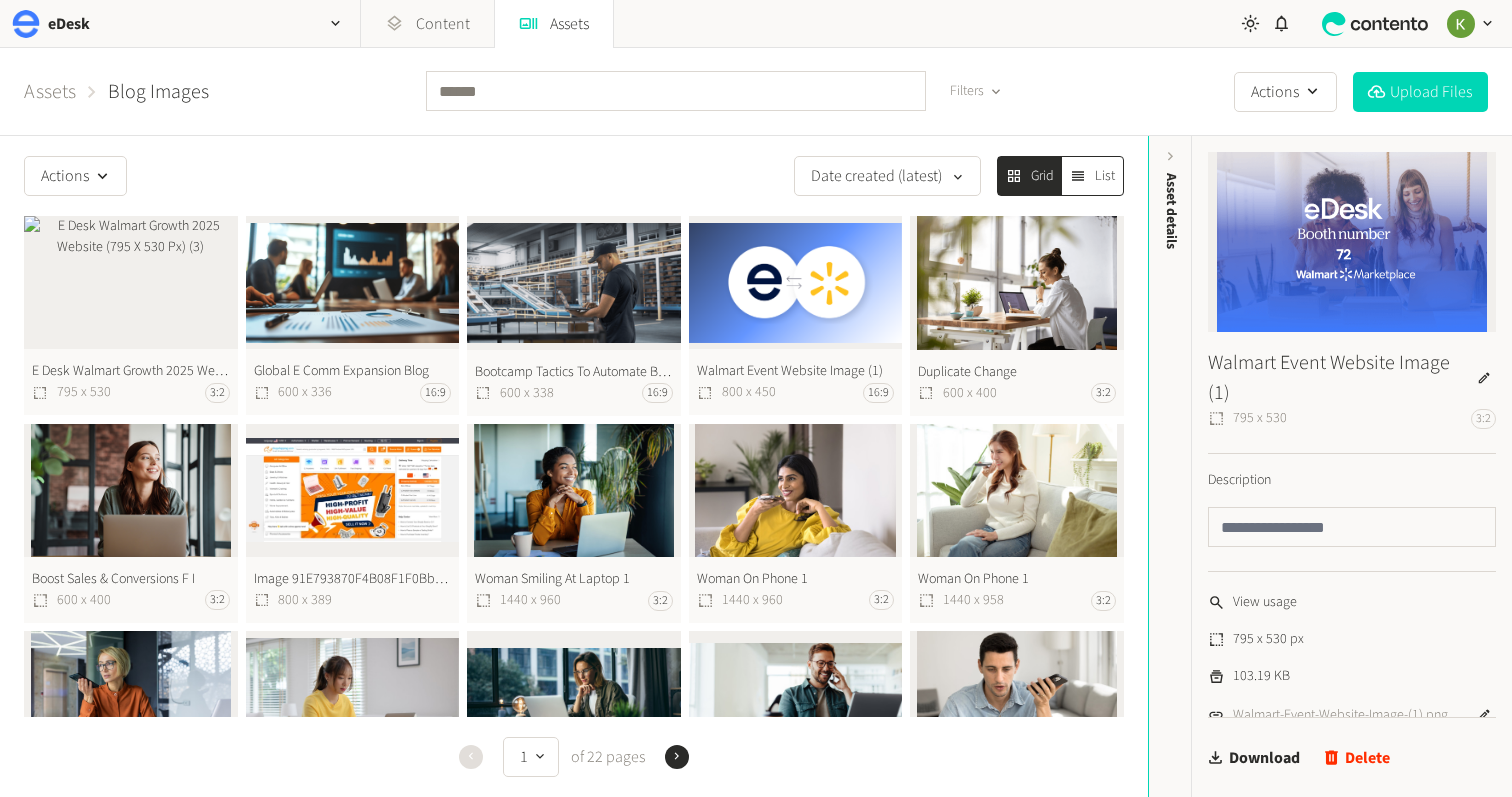 click on "Duplicate Change  600 x 400 3:2" 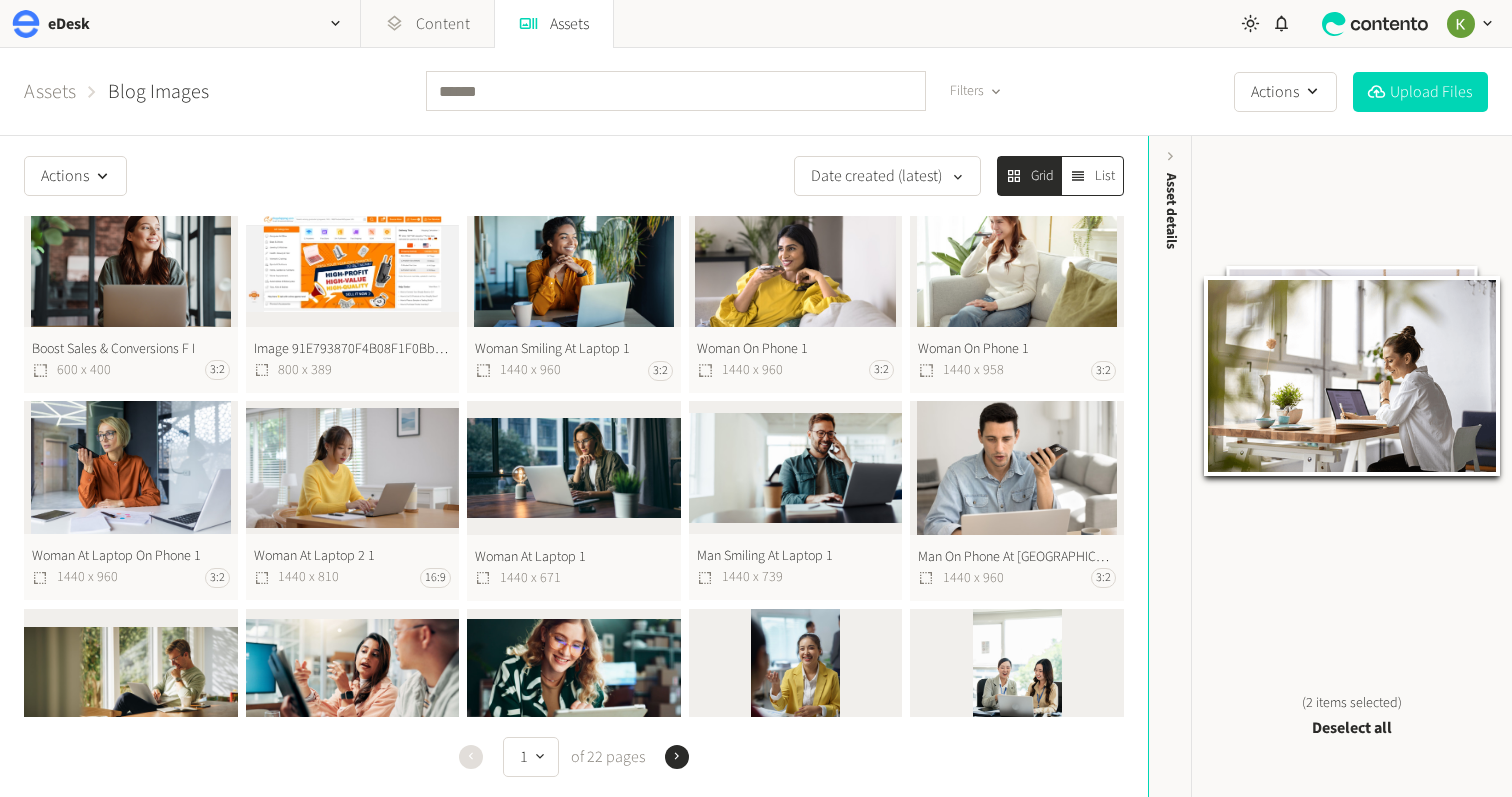 scroll, scrollTop: 0, scrollLeft: 0, axis: both 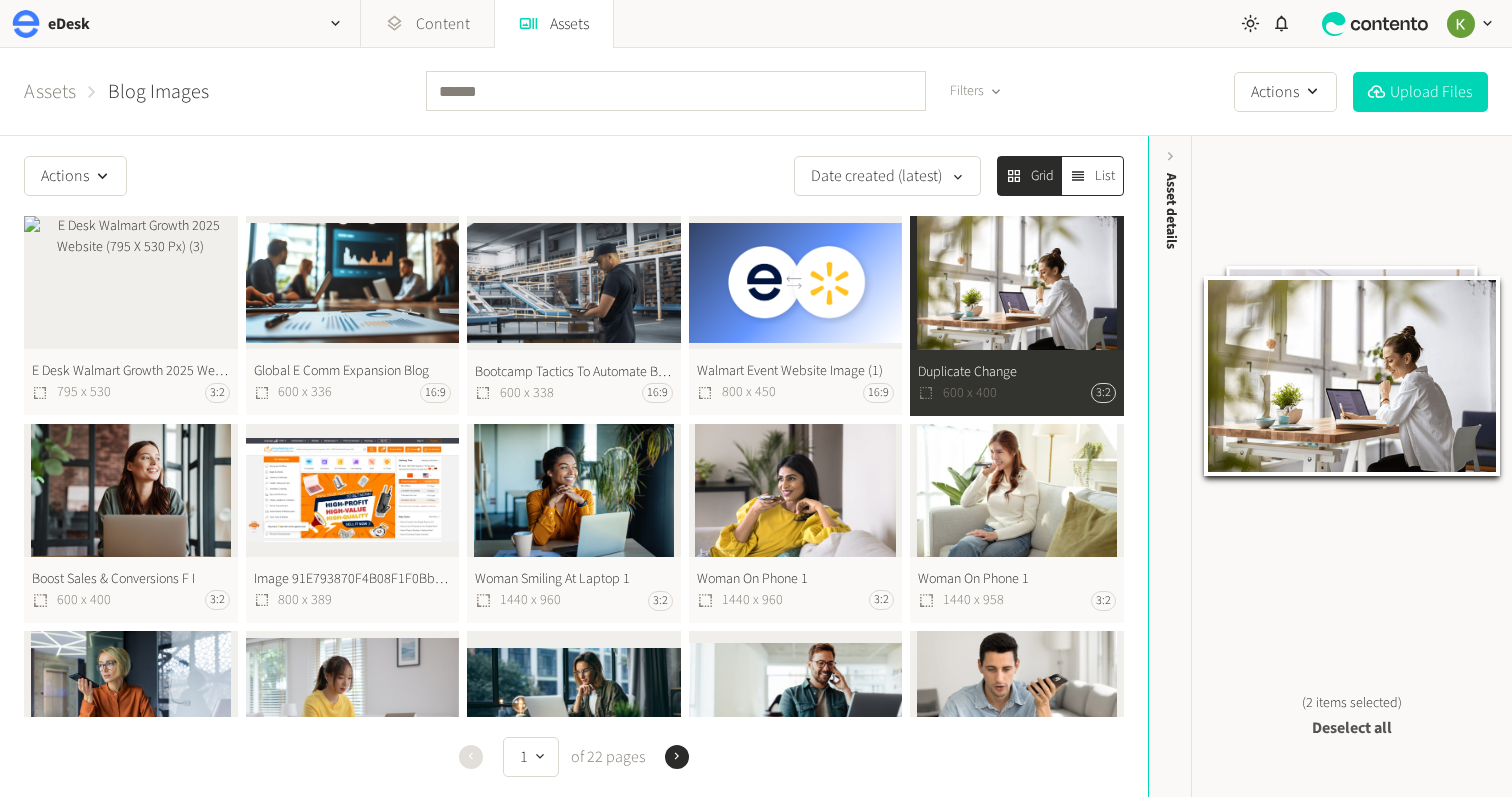click on "Deselect all" 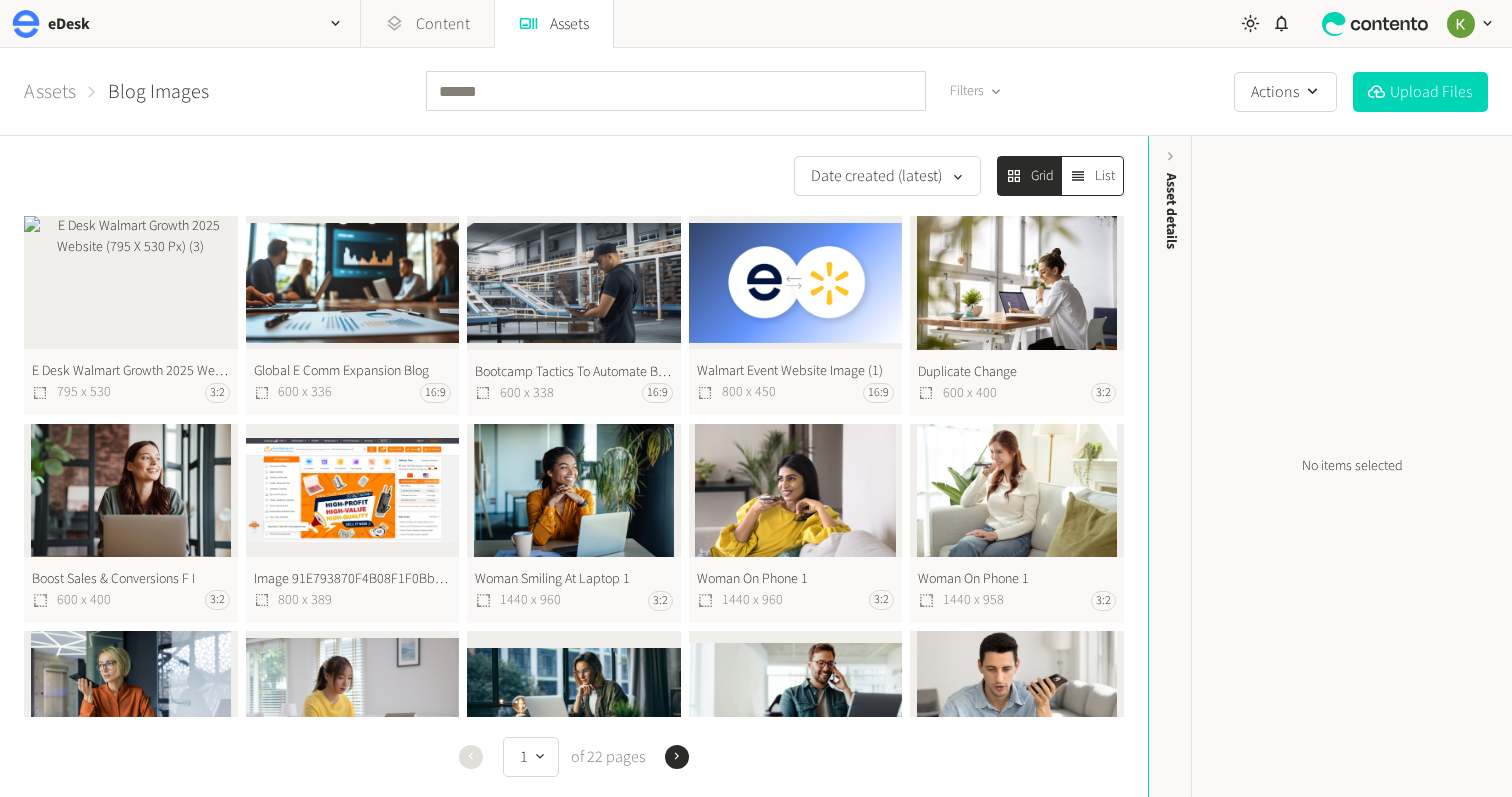 click on "E Desk Walmart Growth 2025 Website (795 X 530 Px) (3)  795 x 530 3:2" 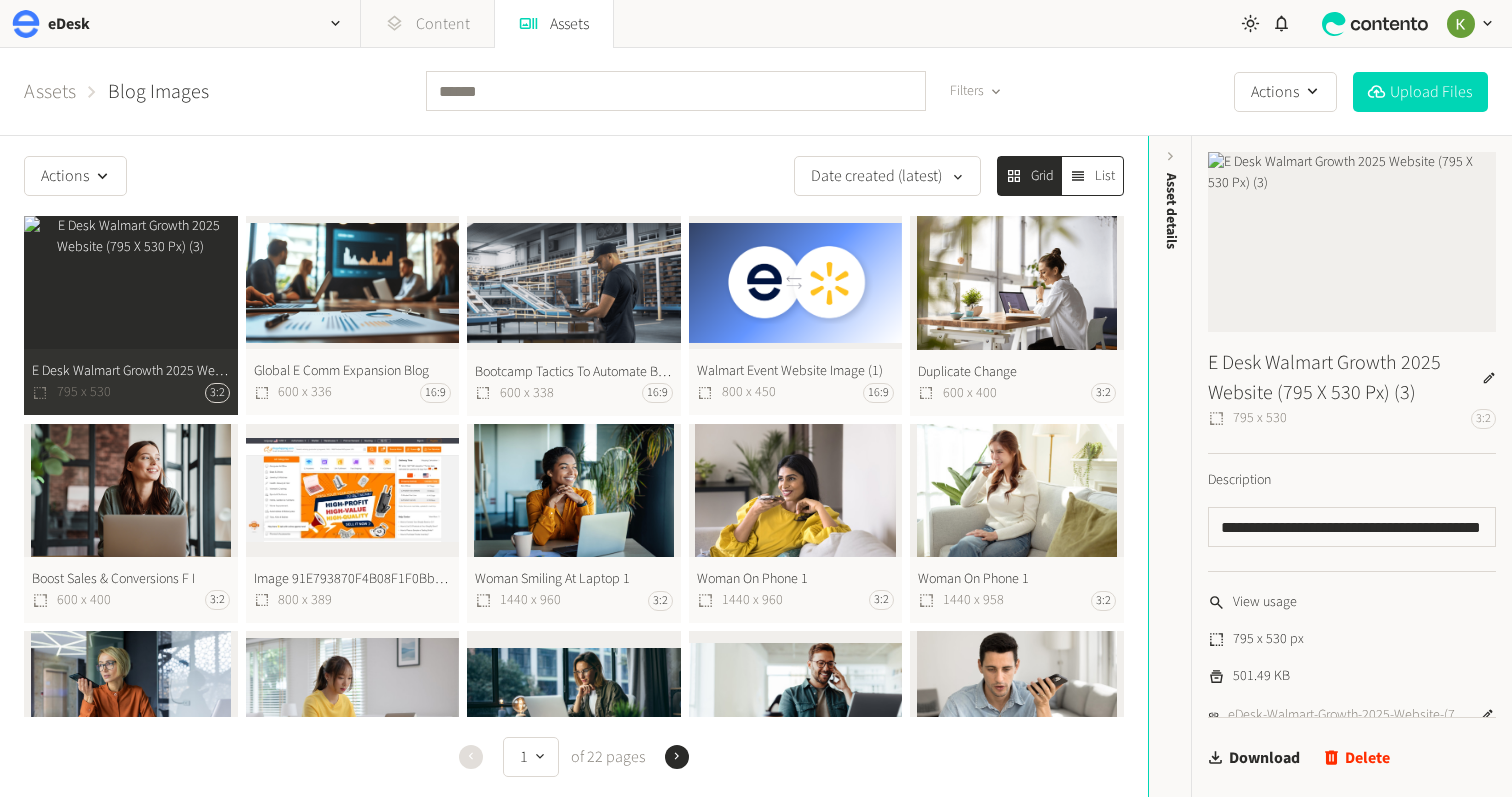 click on "Content" 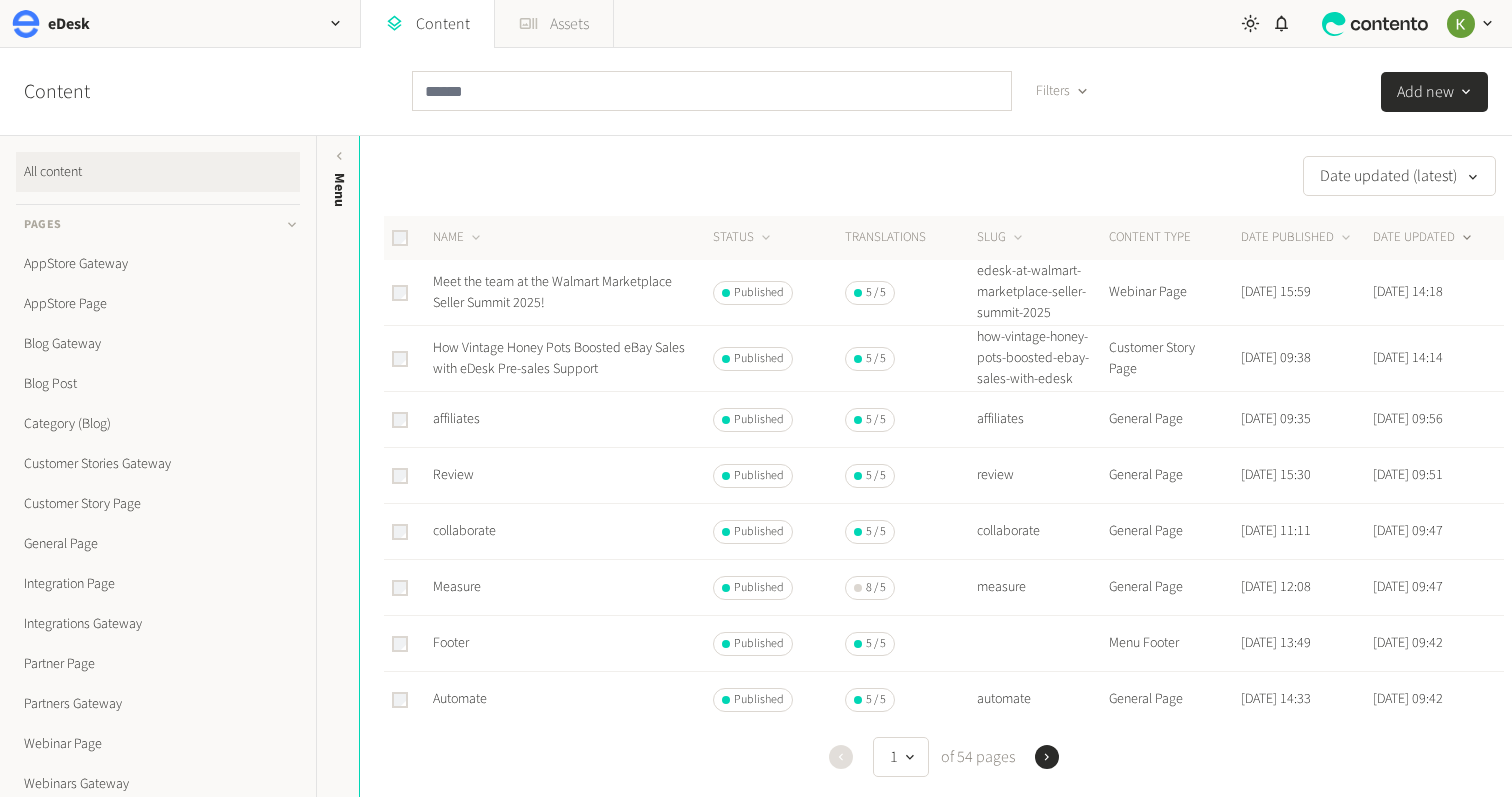 click on "Assets" 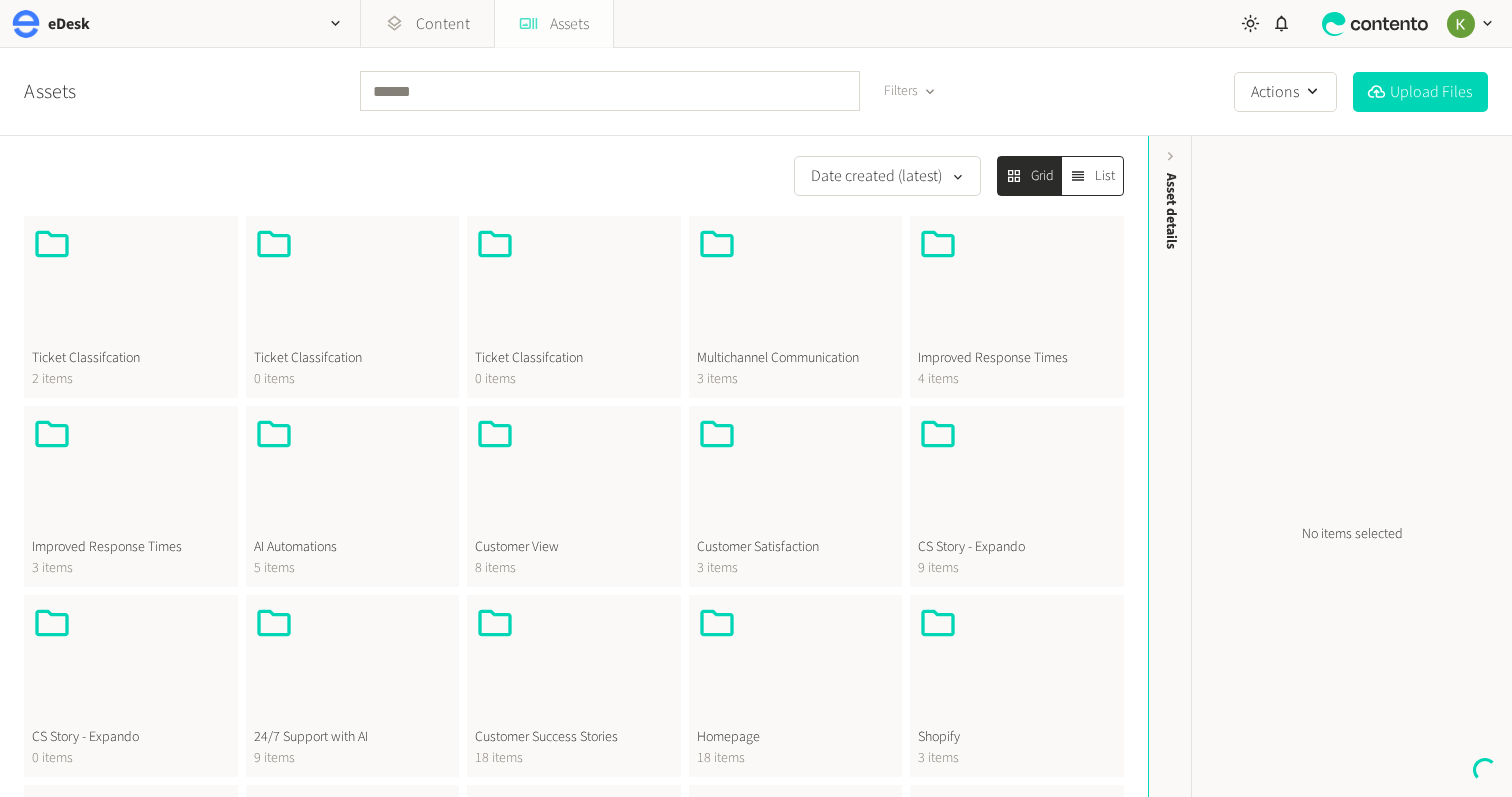 click on "Assets" 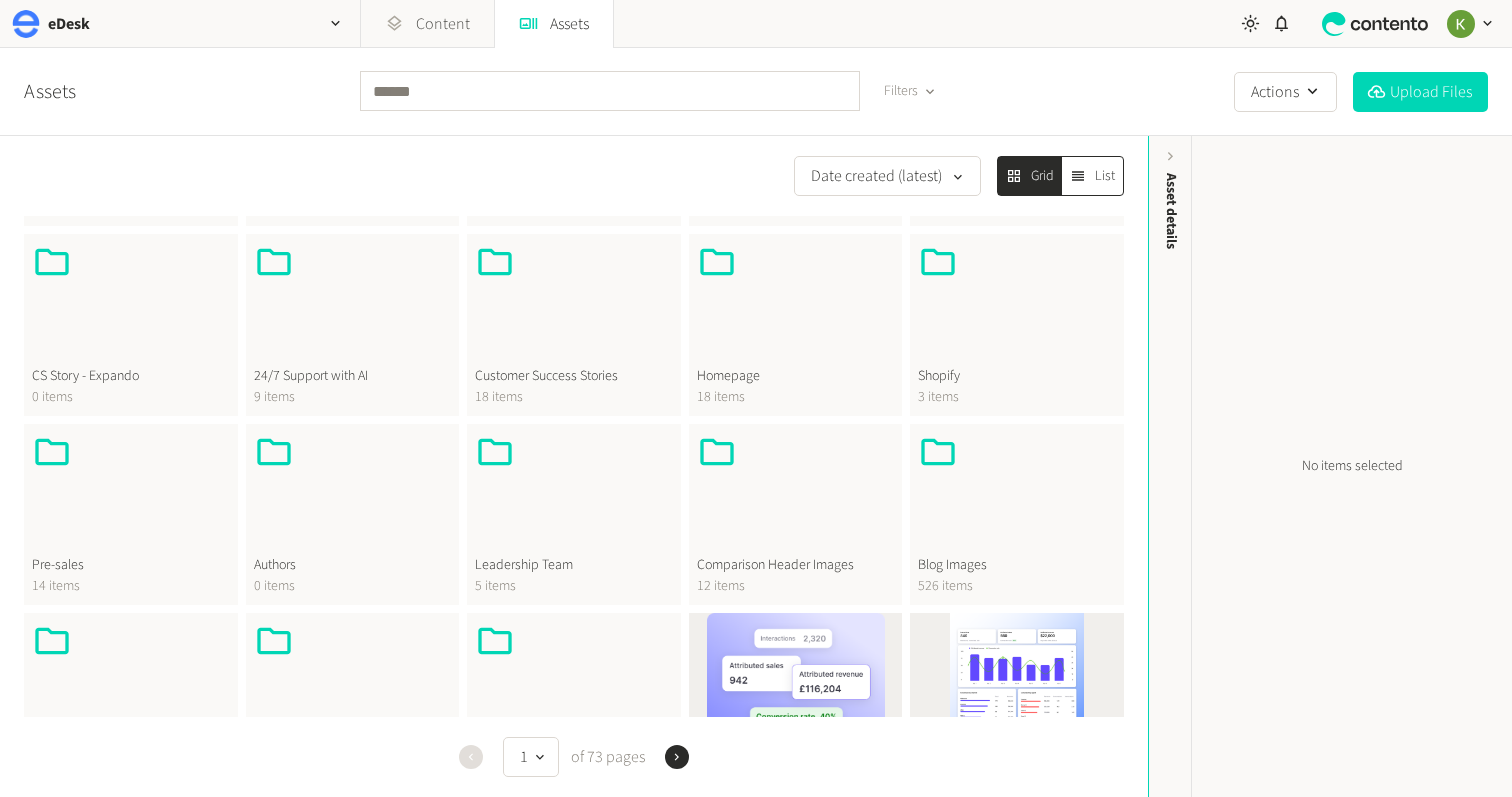 scroll, scrollTop: 523, scrollLeft: 0, axis: vertical 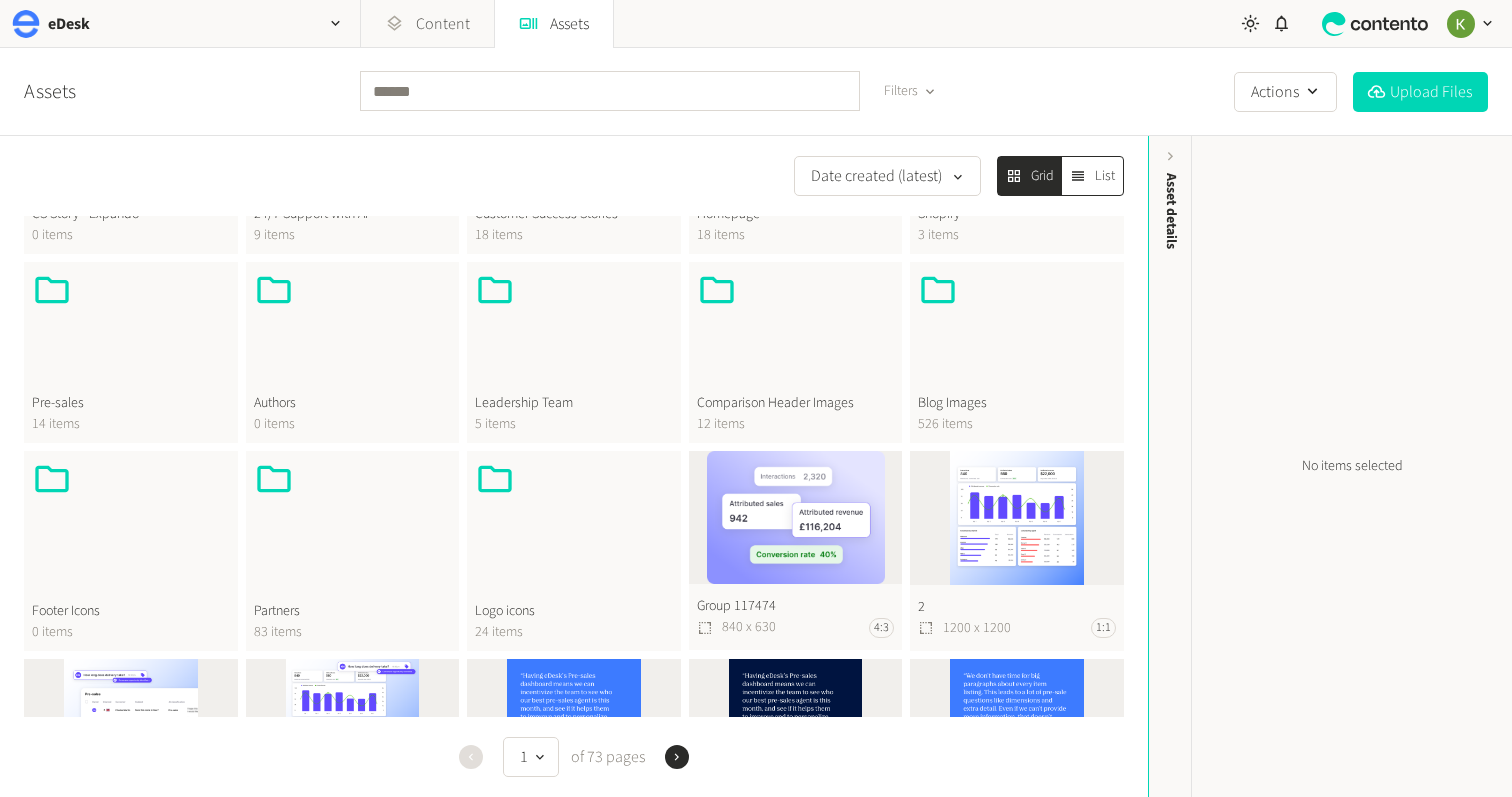 click on "Blog Images" 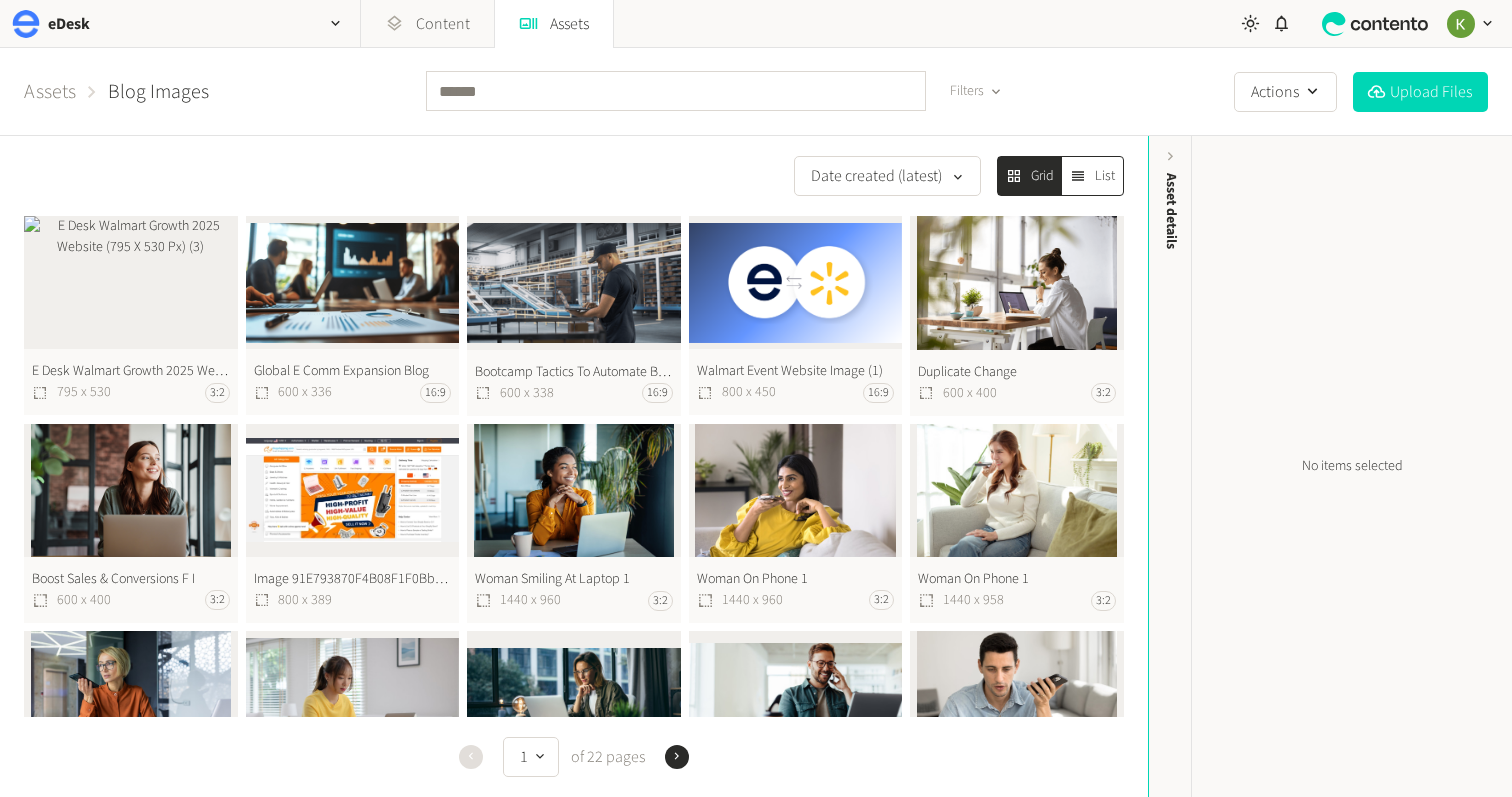 click on "E Desk Walmart Growth 2025 Website (795 X 530 Px) (3)  795 x 530 3:2" 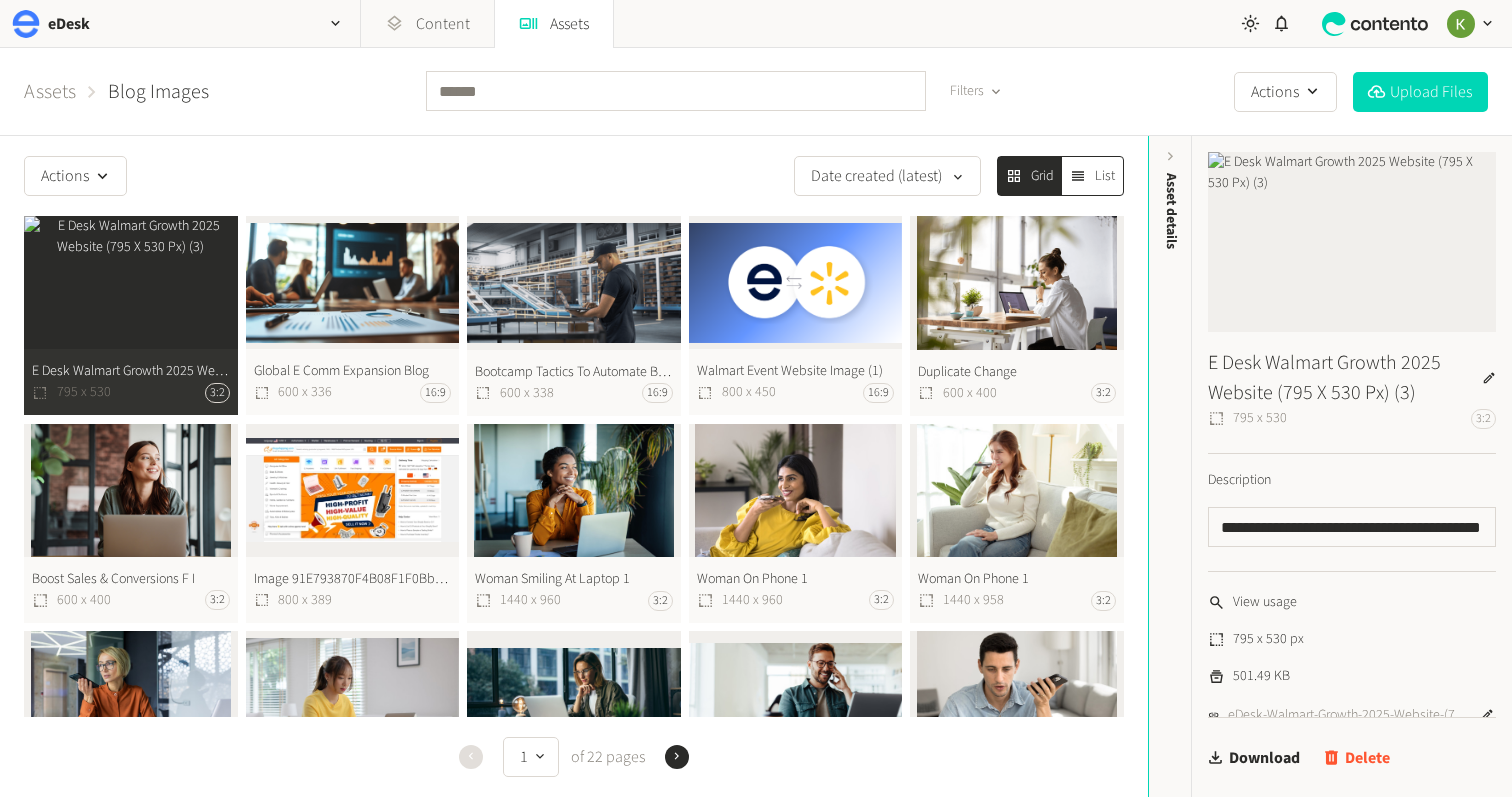 click on "Delete" 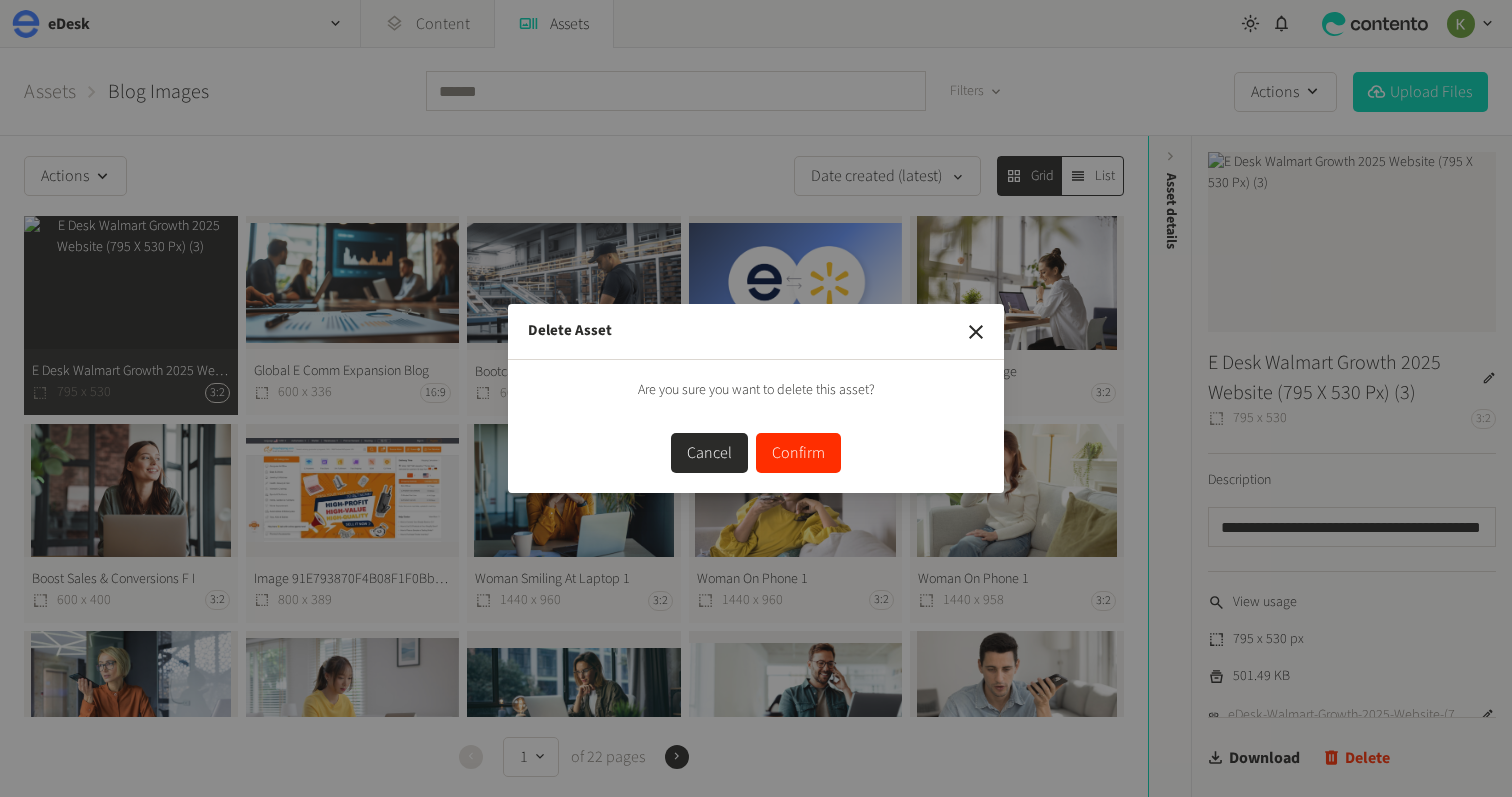 drag, startPoint x: 721, startPoint y: 456, endPoint x: 921, endPoint y: 412, distance: 204.7828 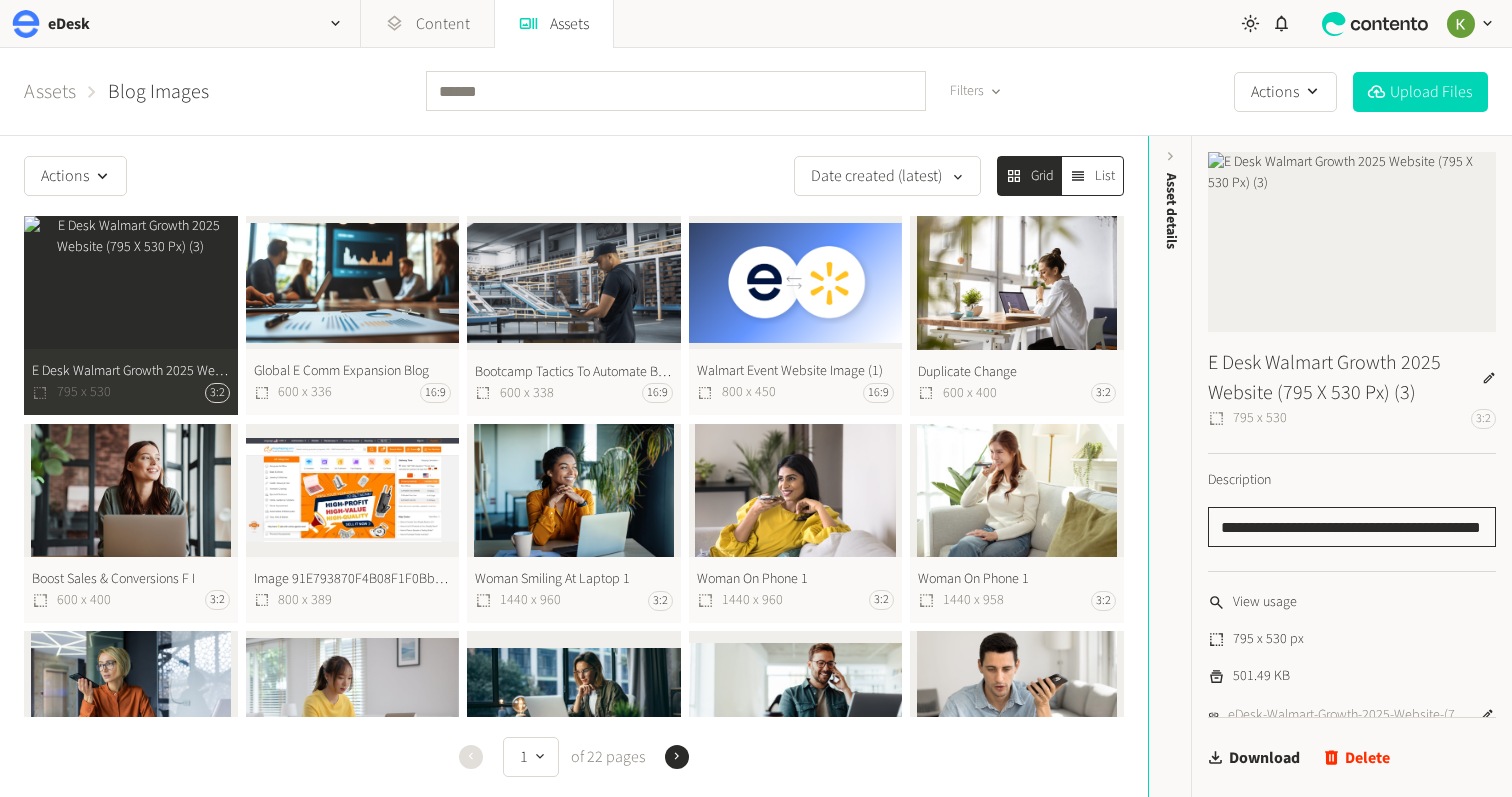 click on "**********" 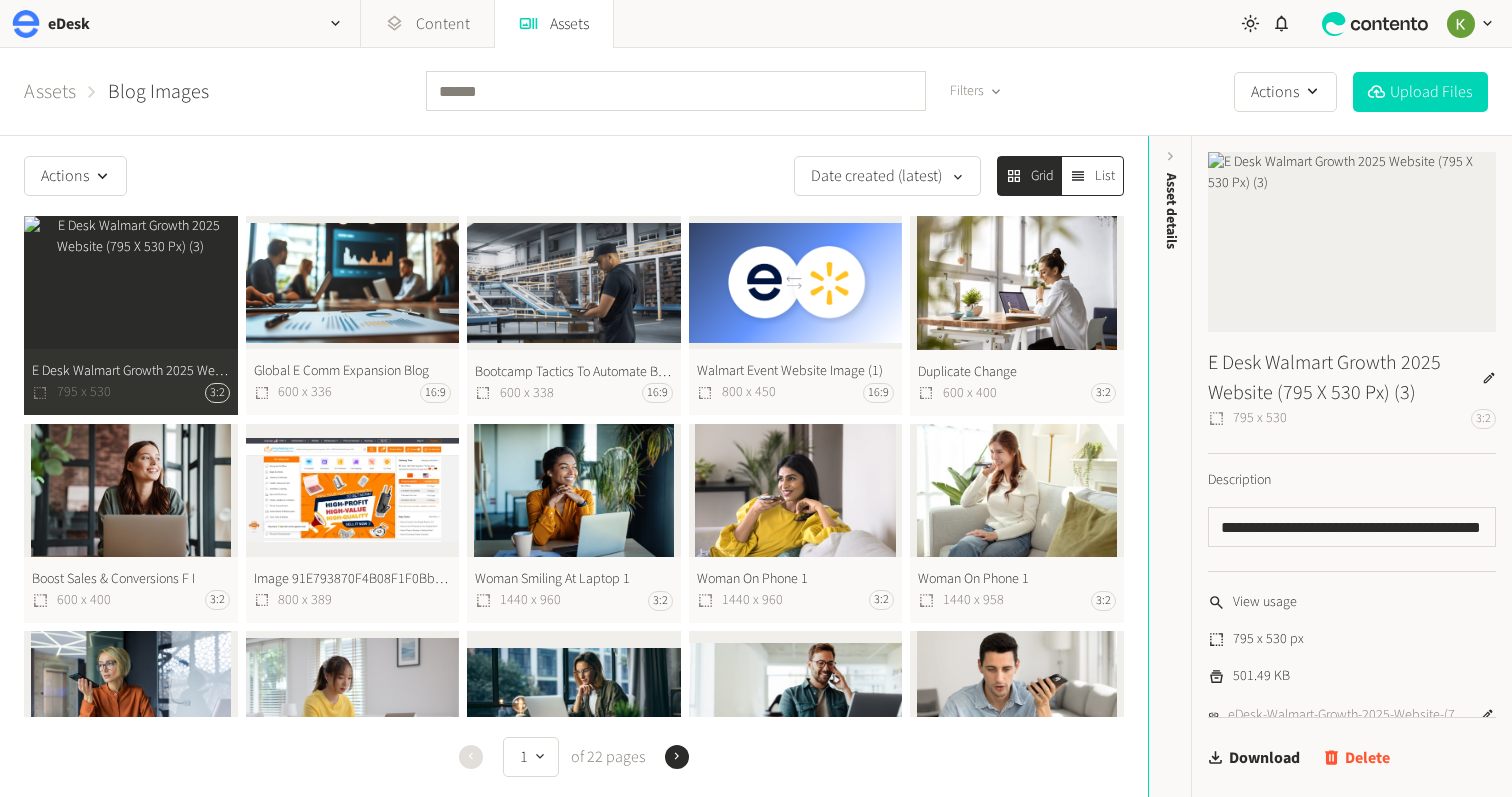 click on "Delete" 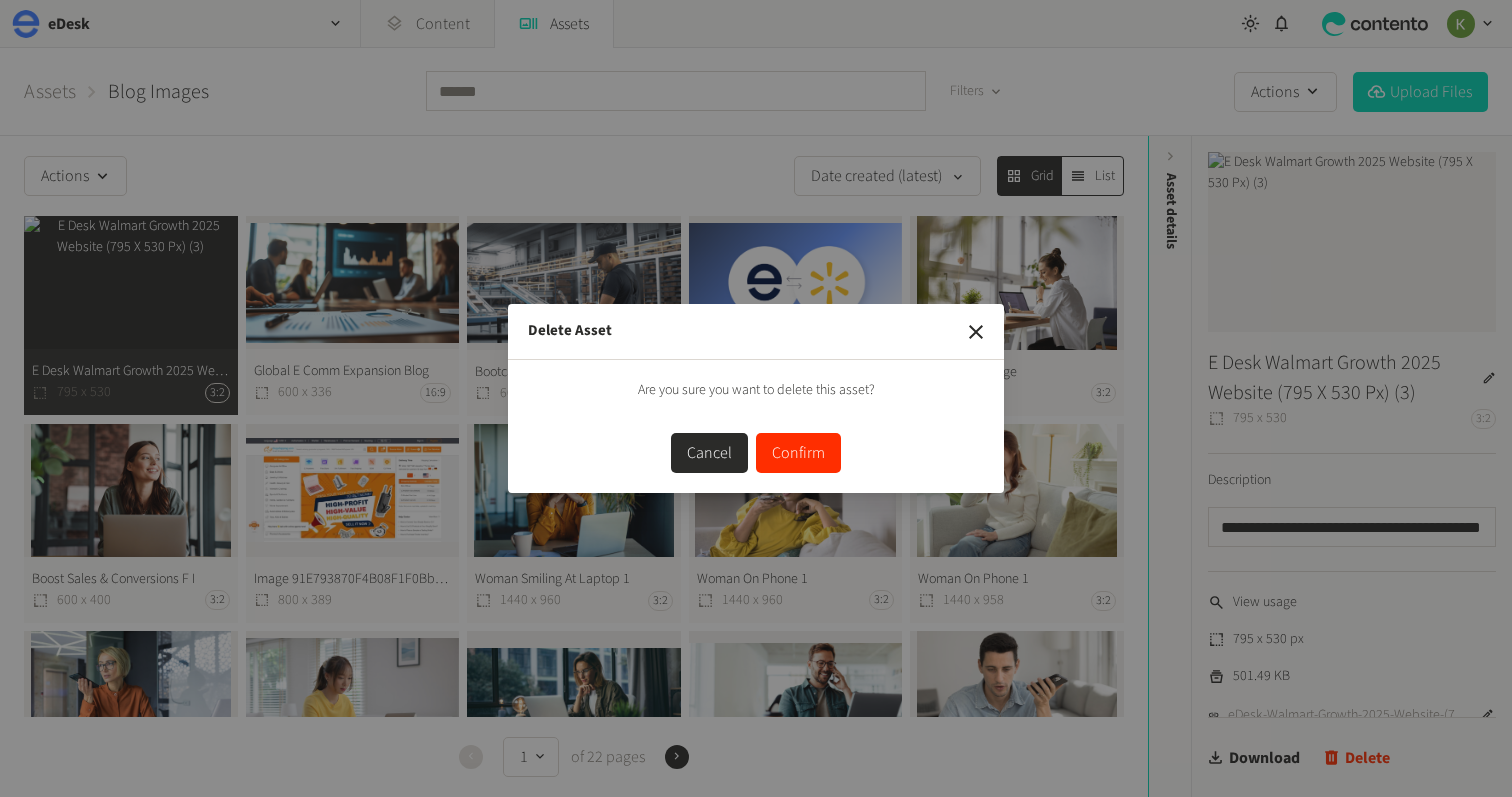 click on "Confirm" at bounding box center (798, 453) 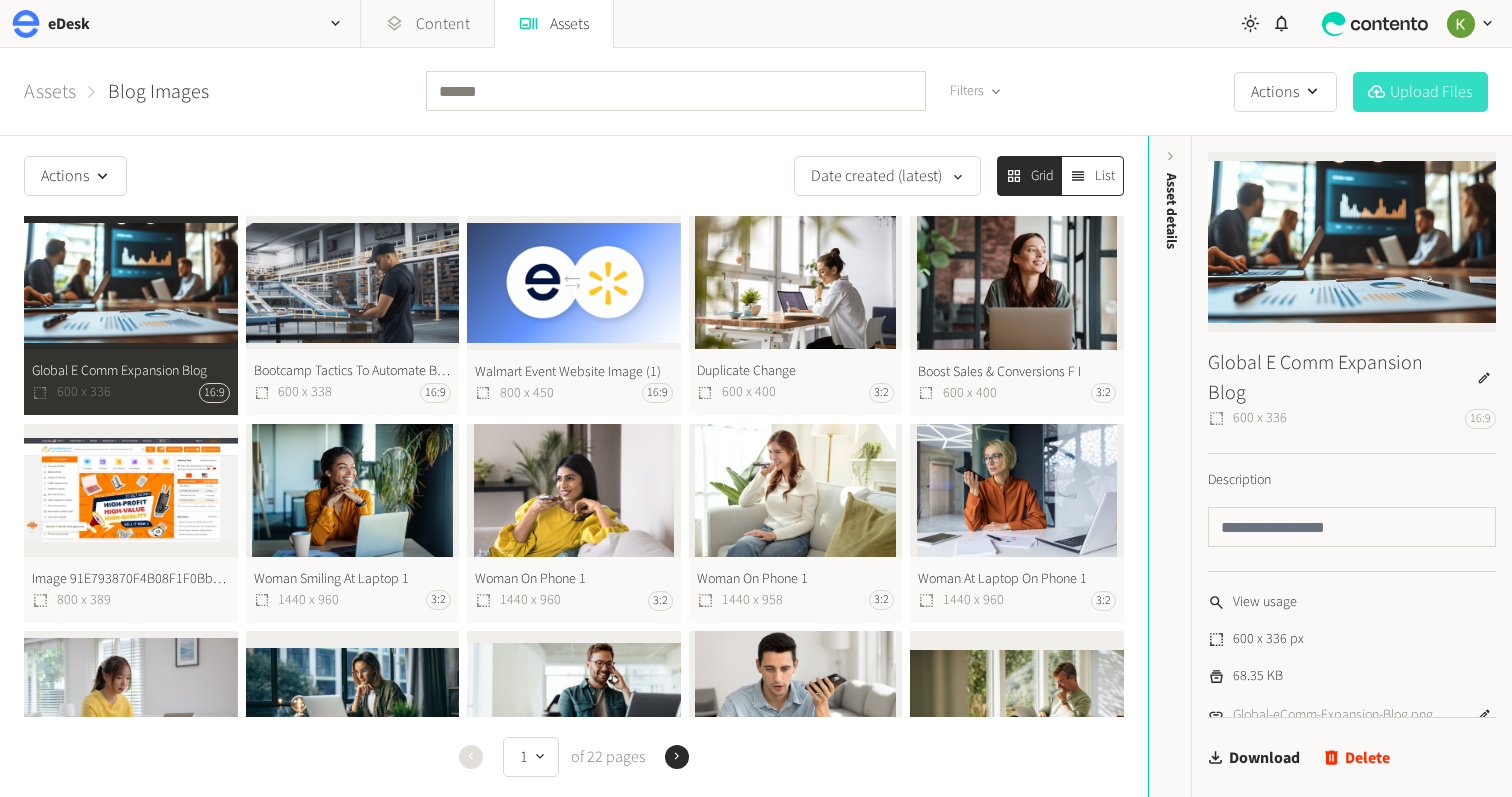 click on "Upload Files" 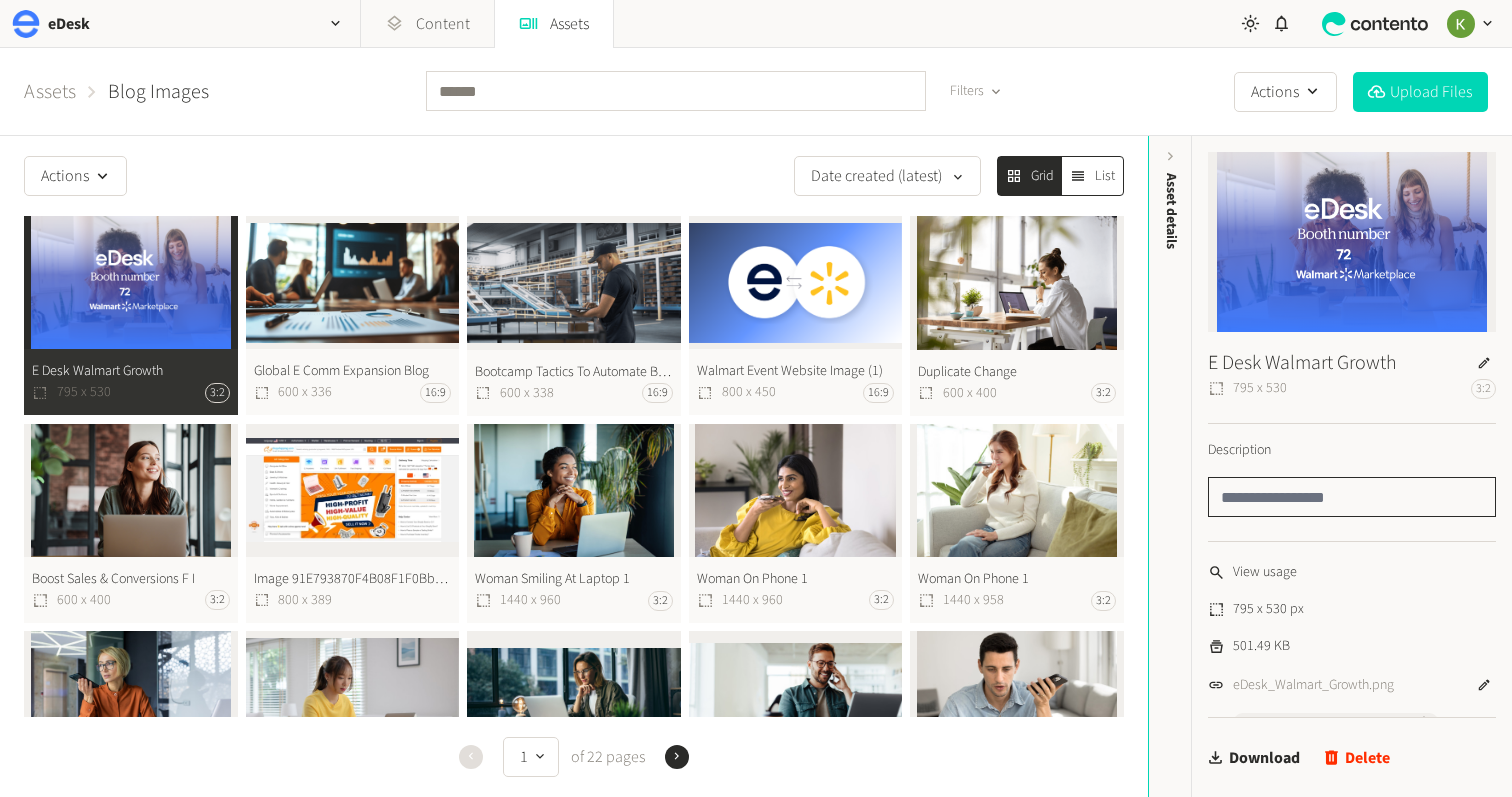 click 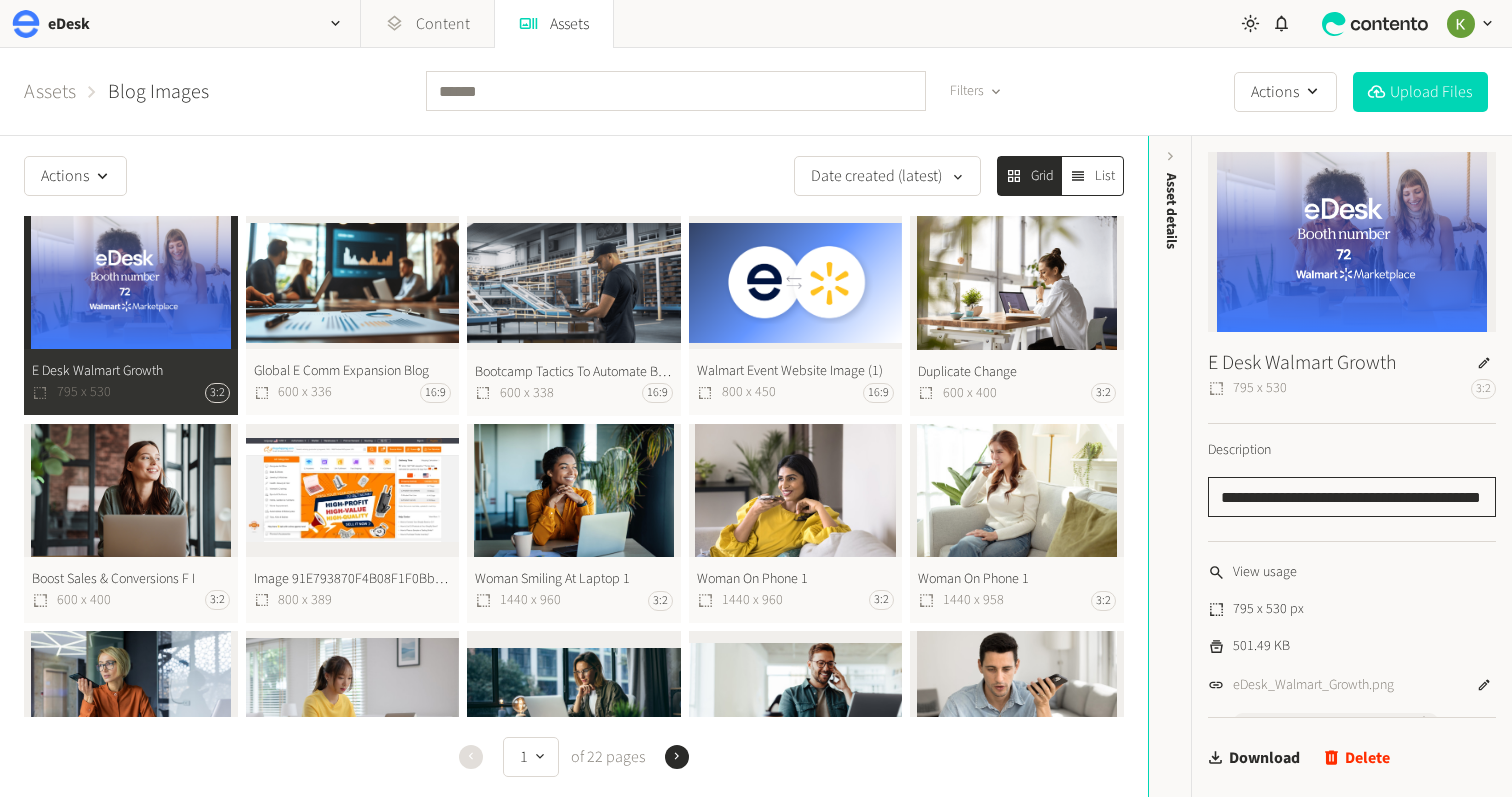 scroll, scrollTop: 0, scrollLeft: 49, axis: horizontal 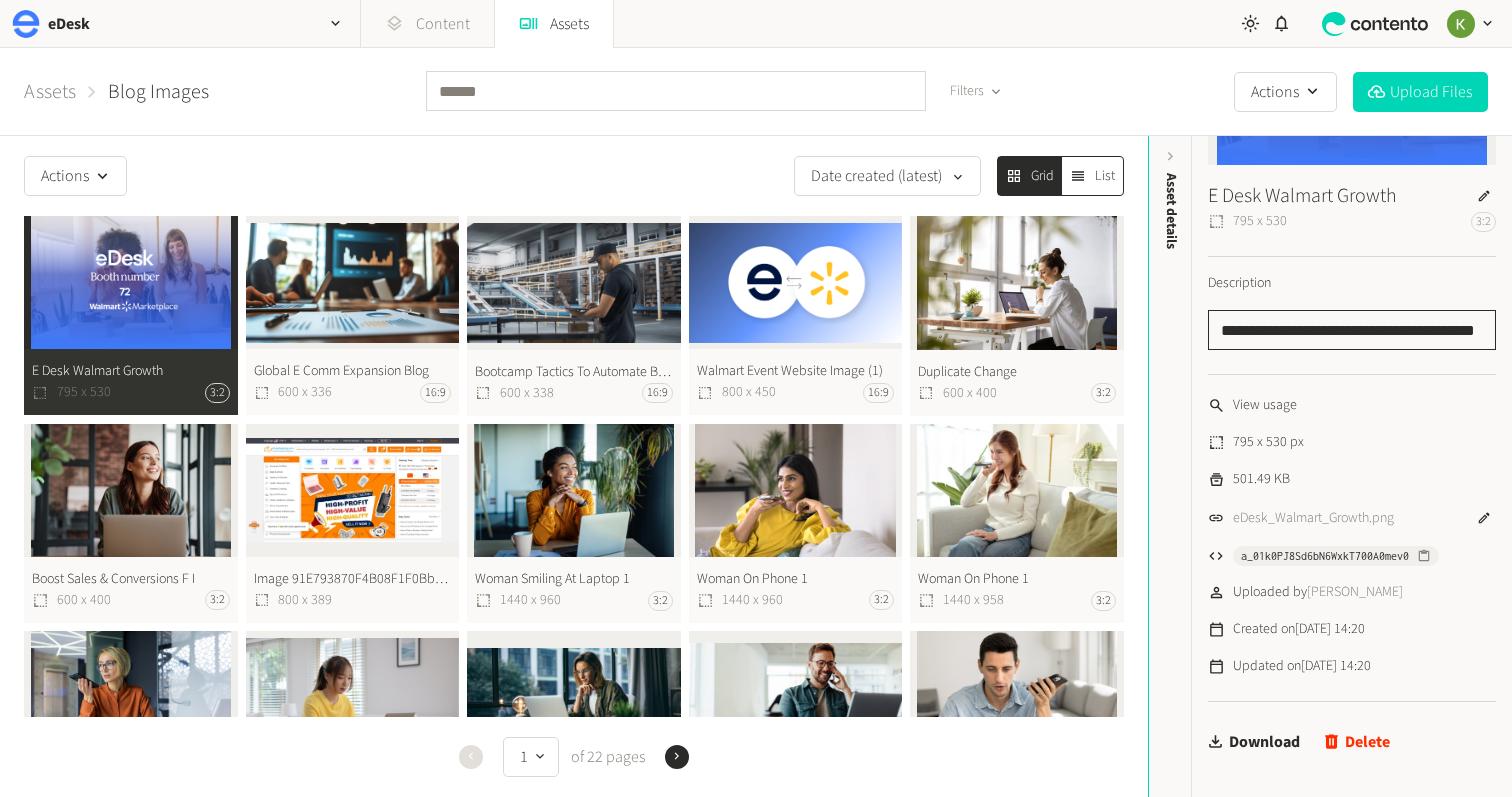 type on "**********" 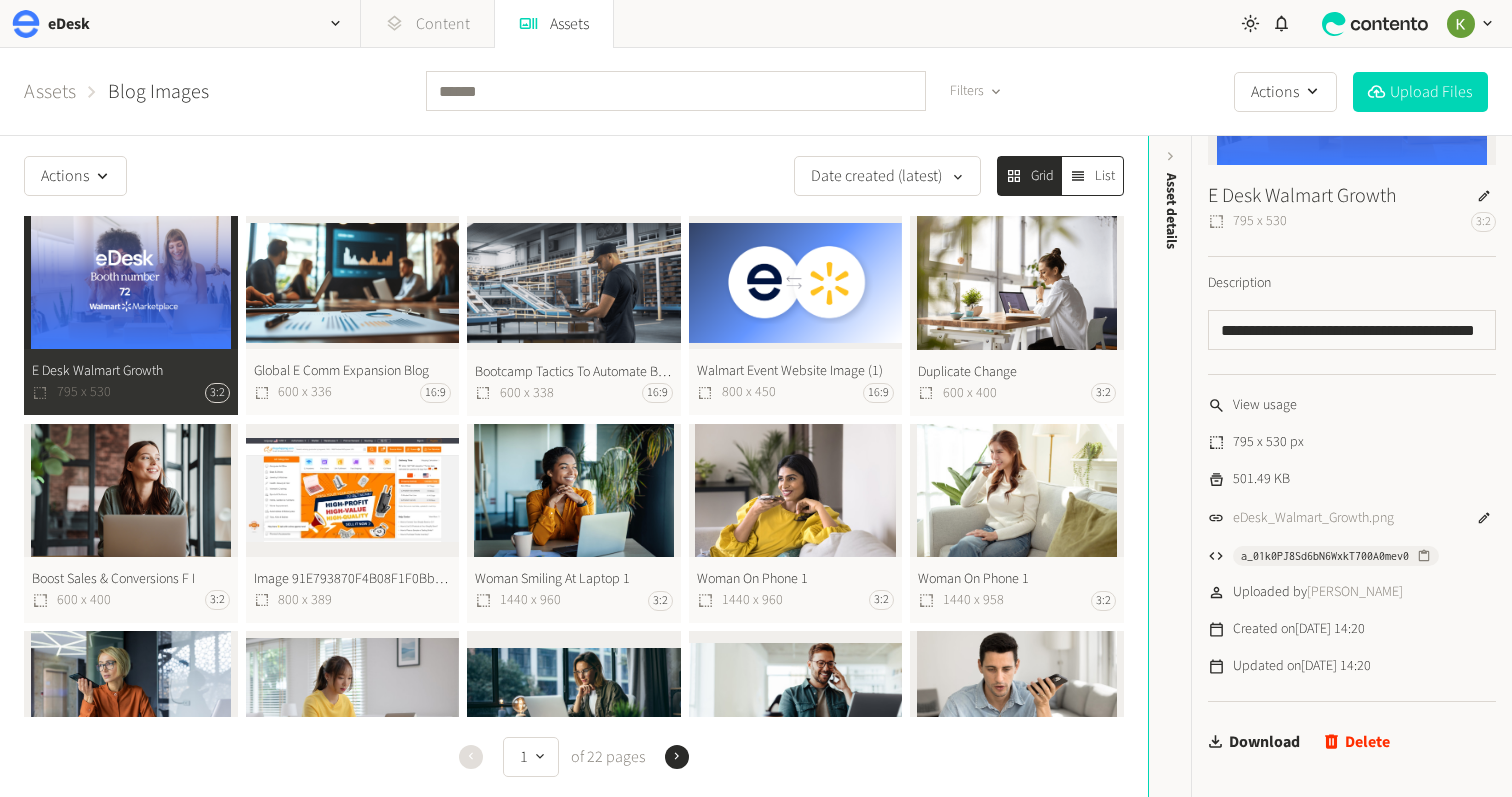 click on "Content" 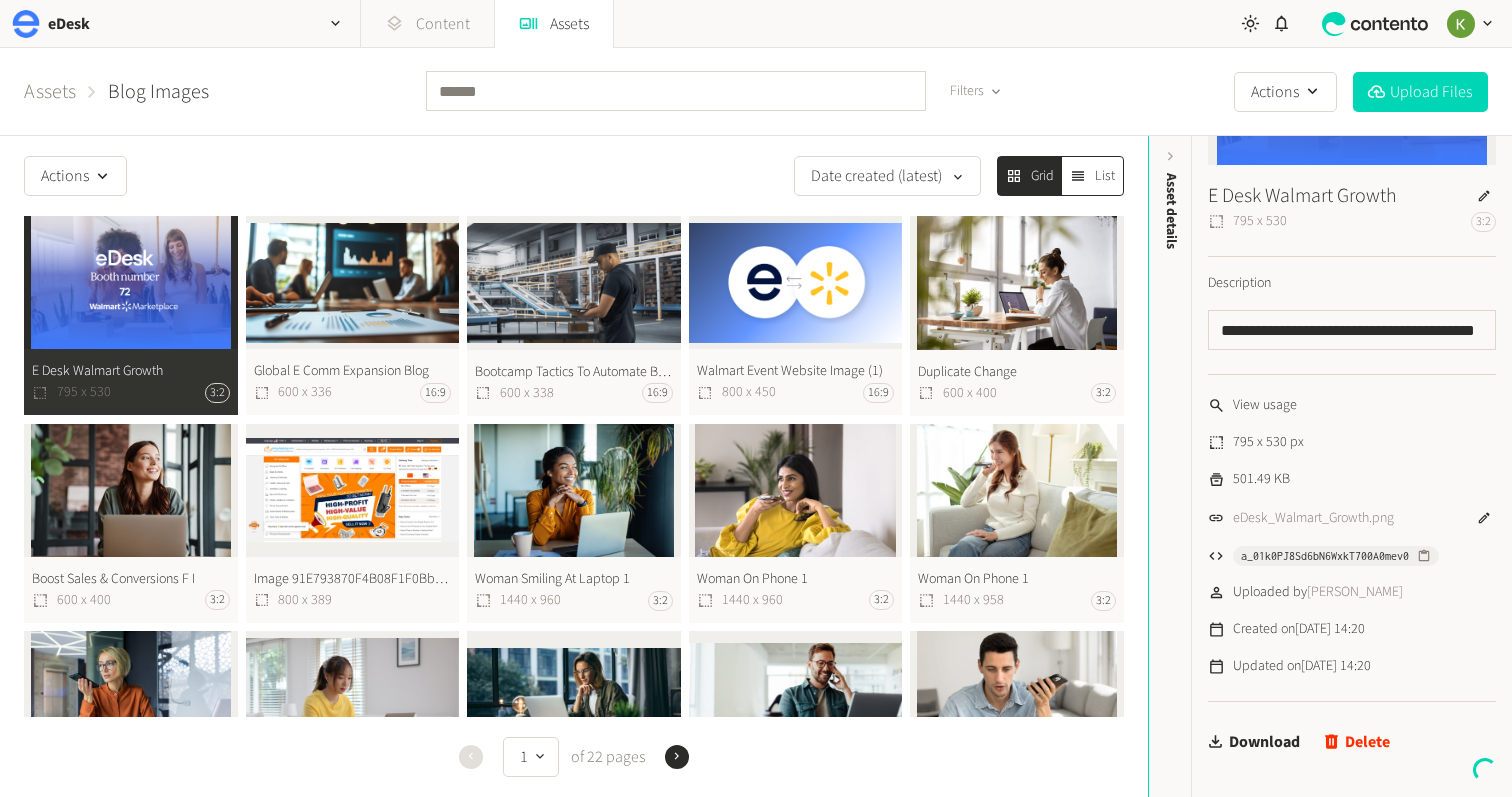 click on "Content" 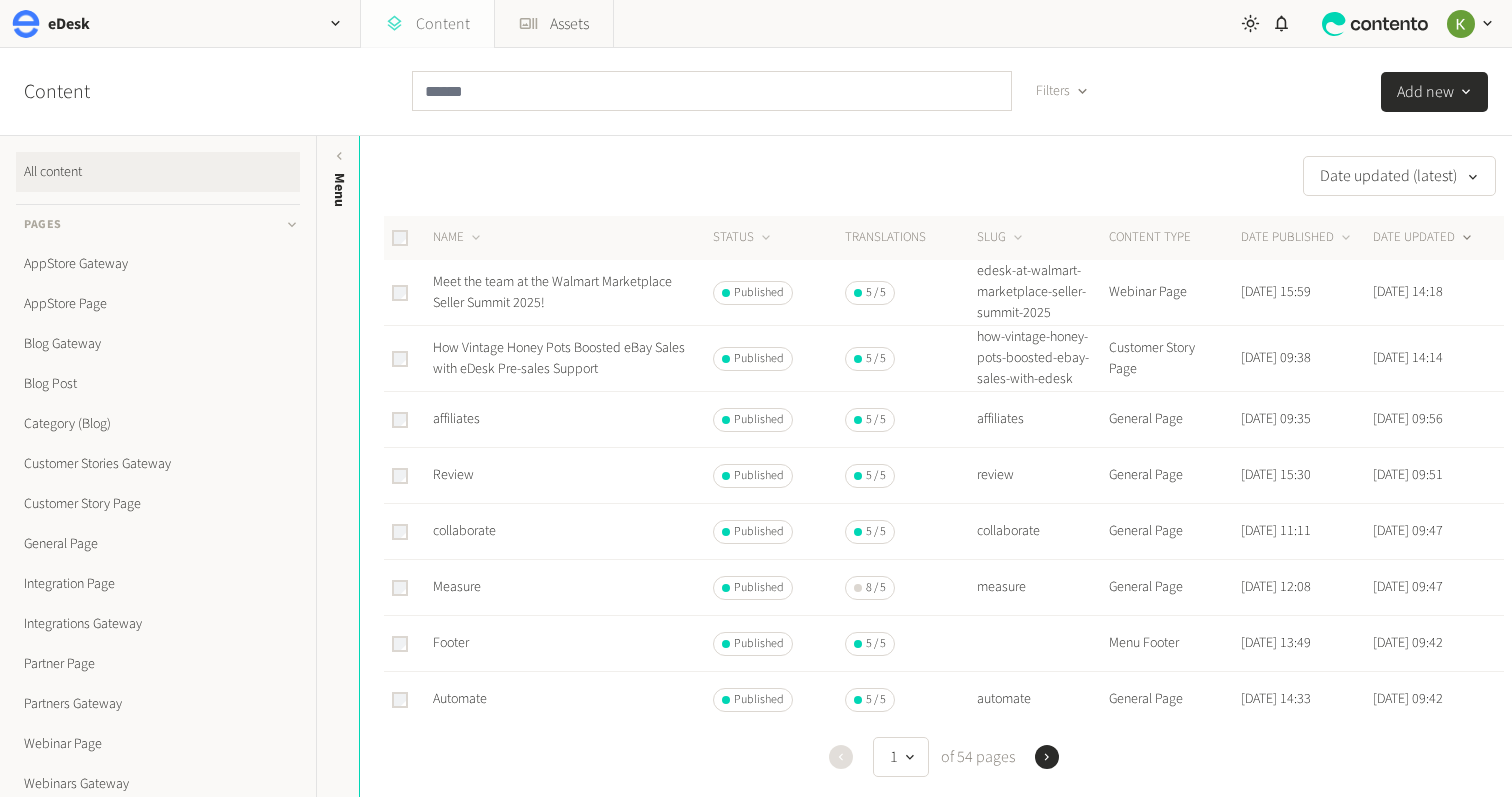 click on "Content" 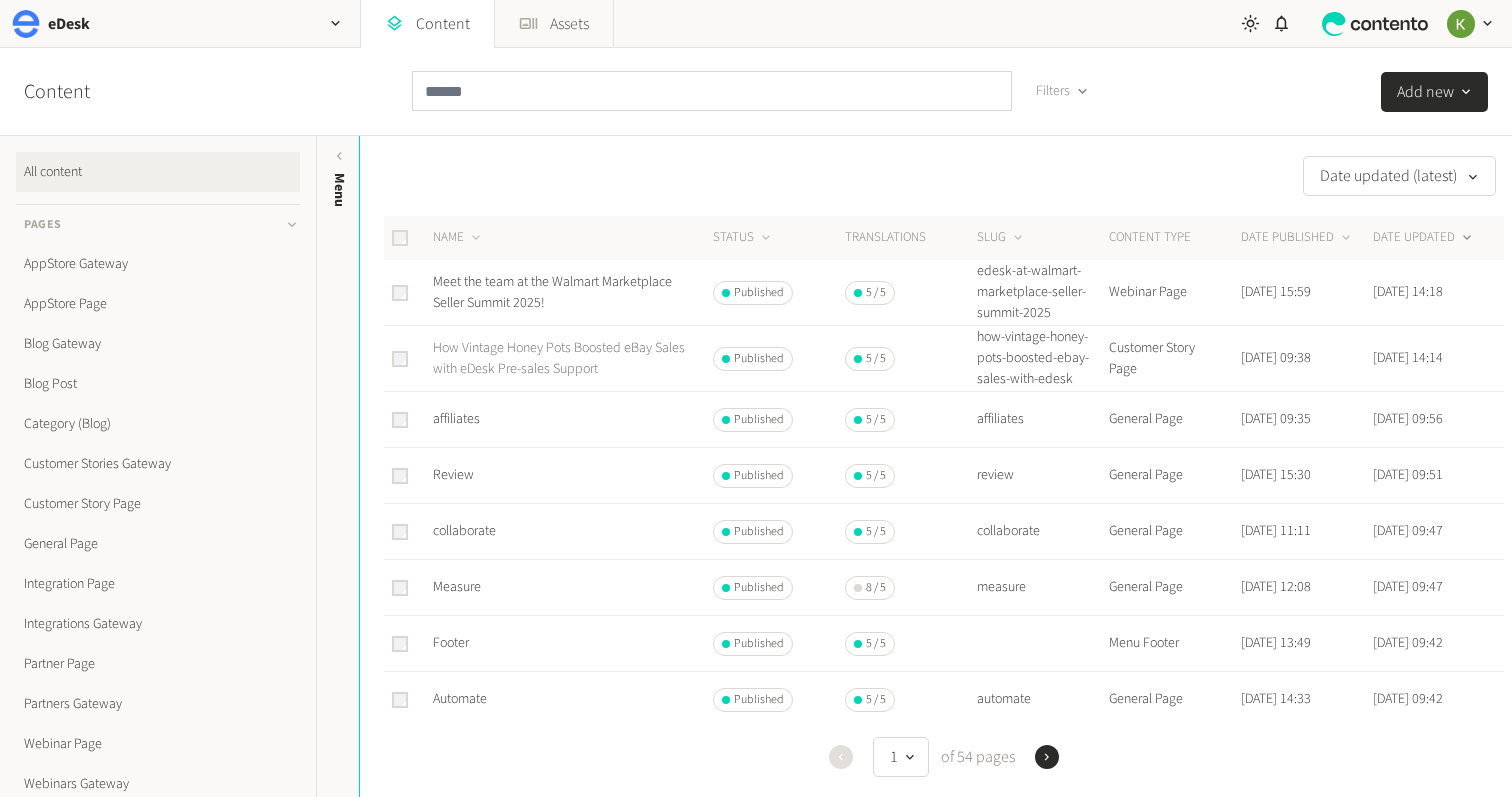 click on "How Vintage Honey Pots Boosted eBay Sales with eDesk Pre-sales Support" 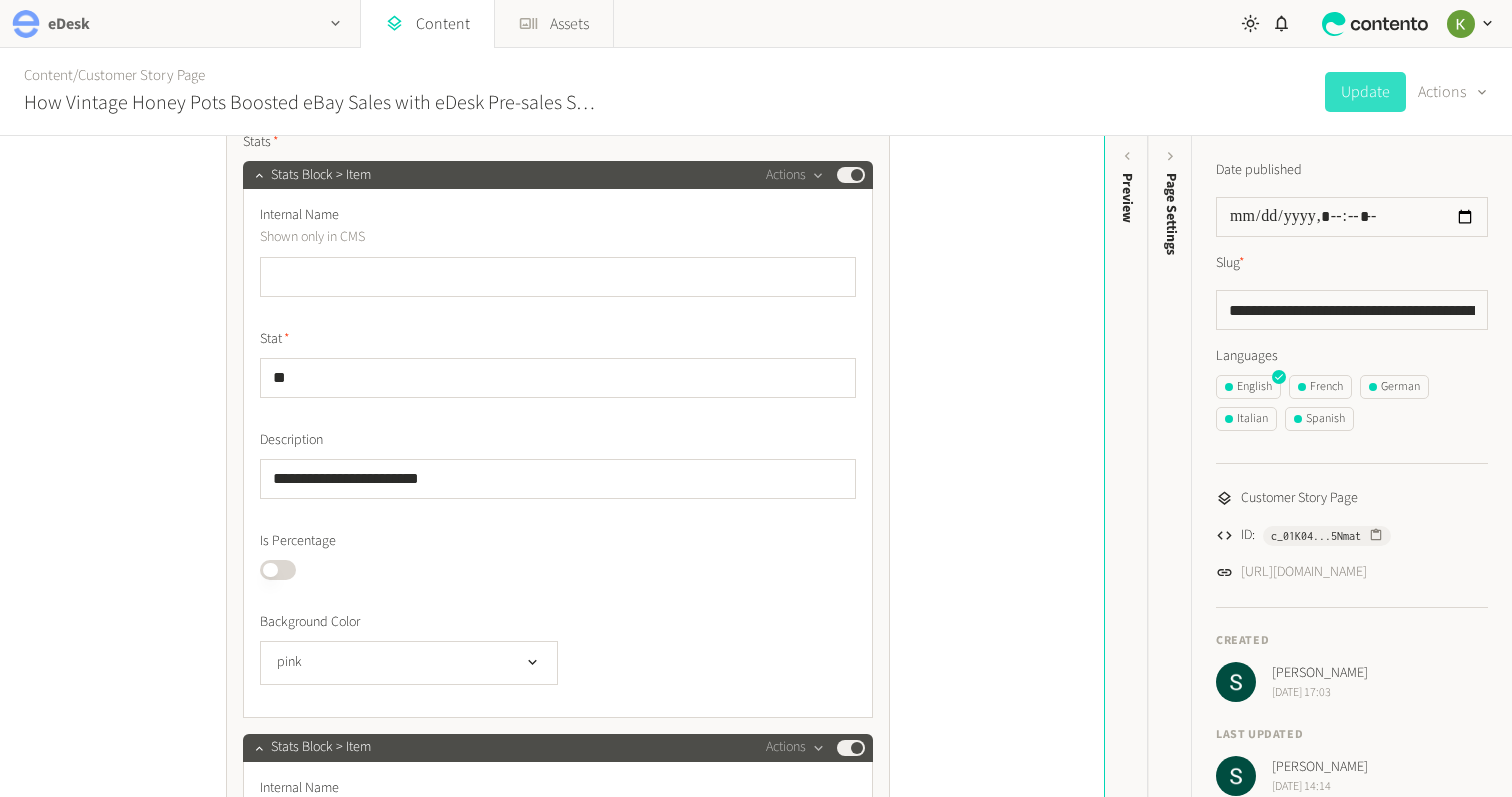 scroll, scrollTop: 2205, scrollLeft: 0, axis: vertical 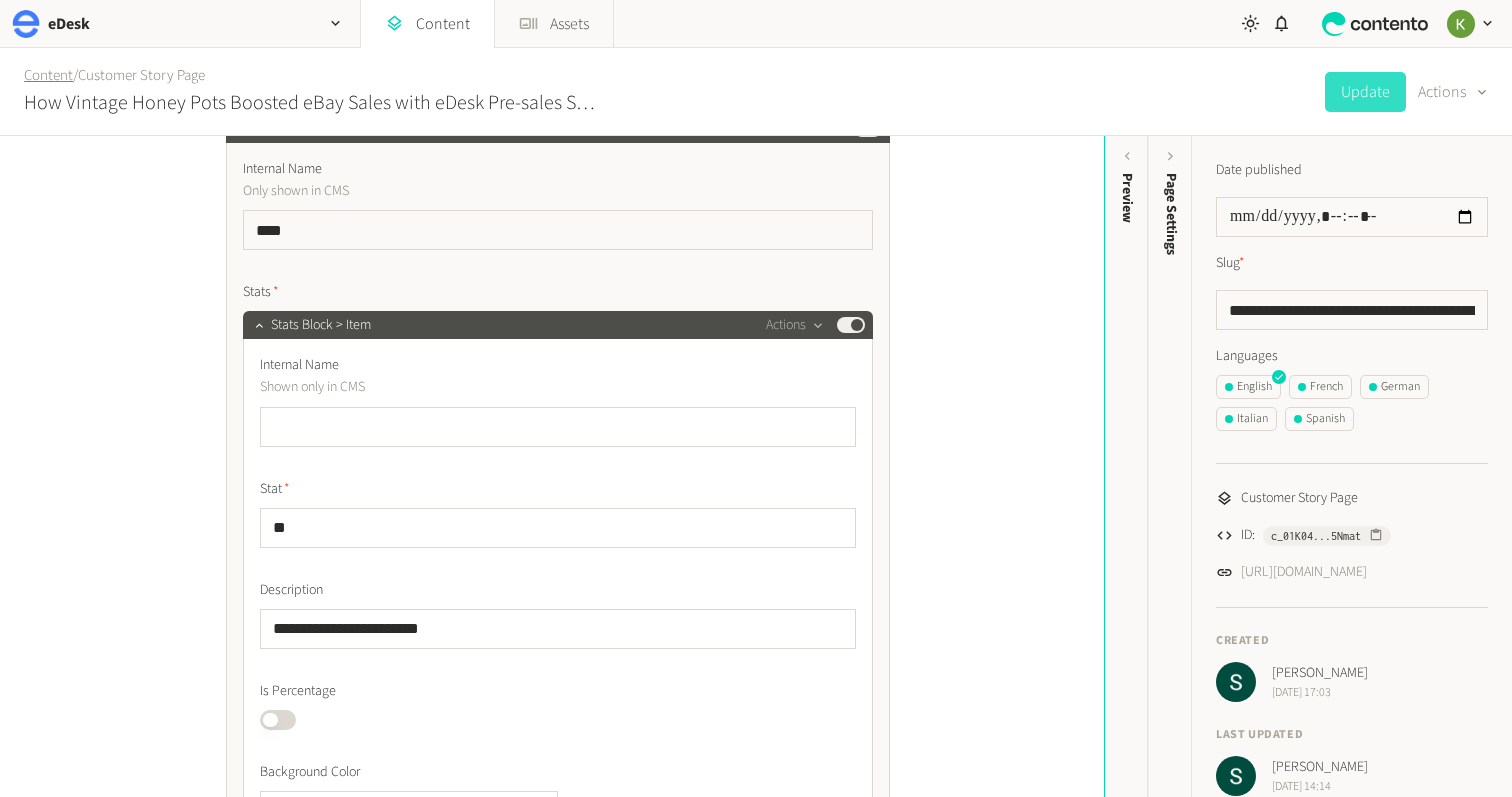 click on "Content" 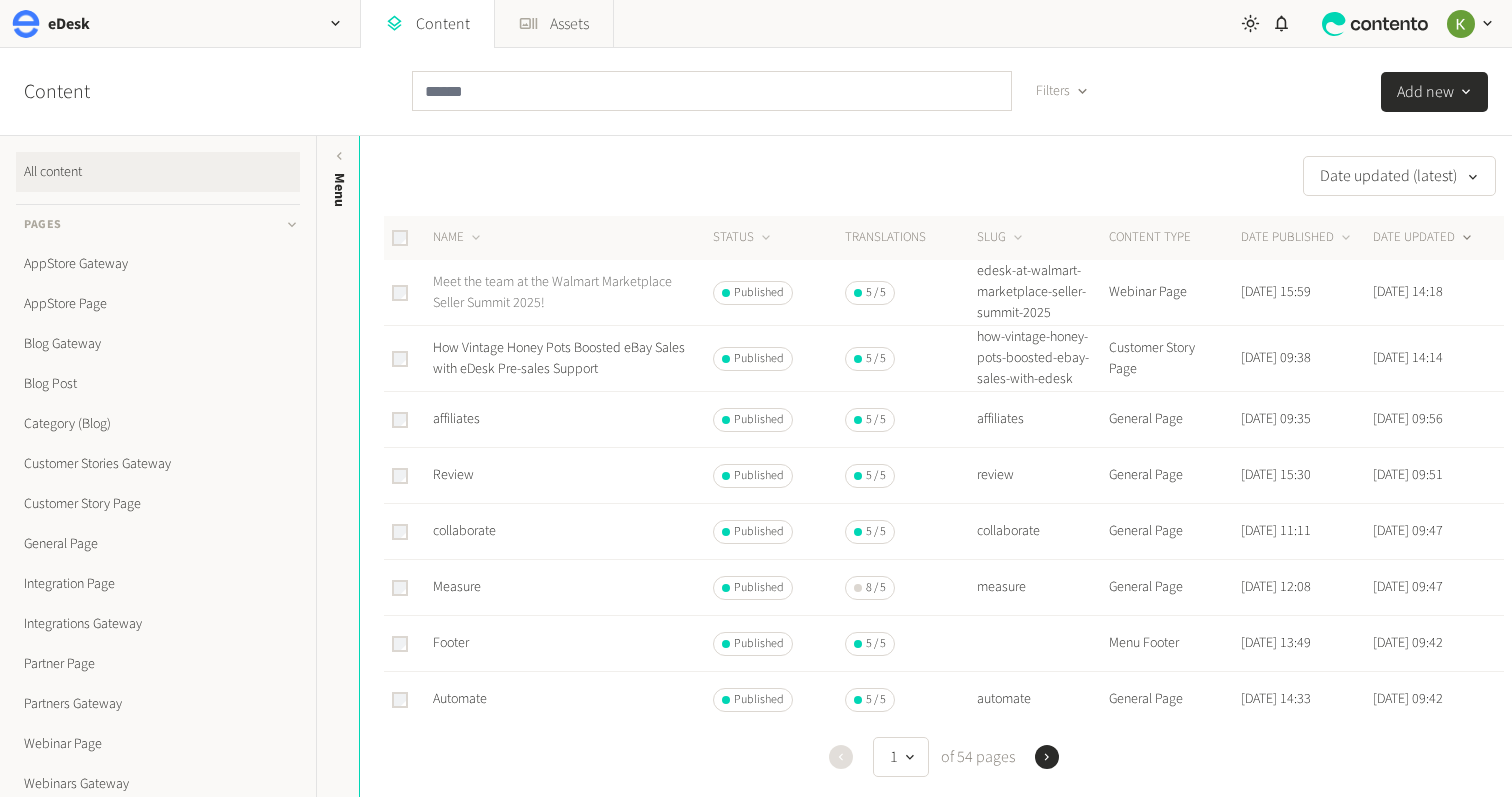 click on "Meet the team at the Walmart Marketplace Seller Summit 2025!" 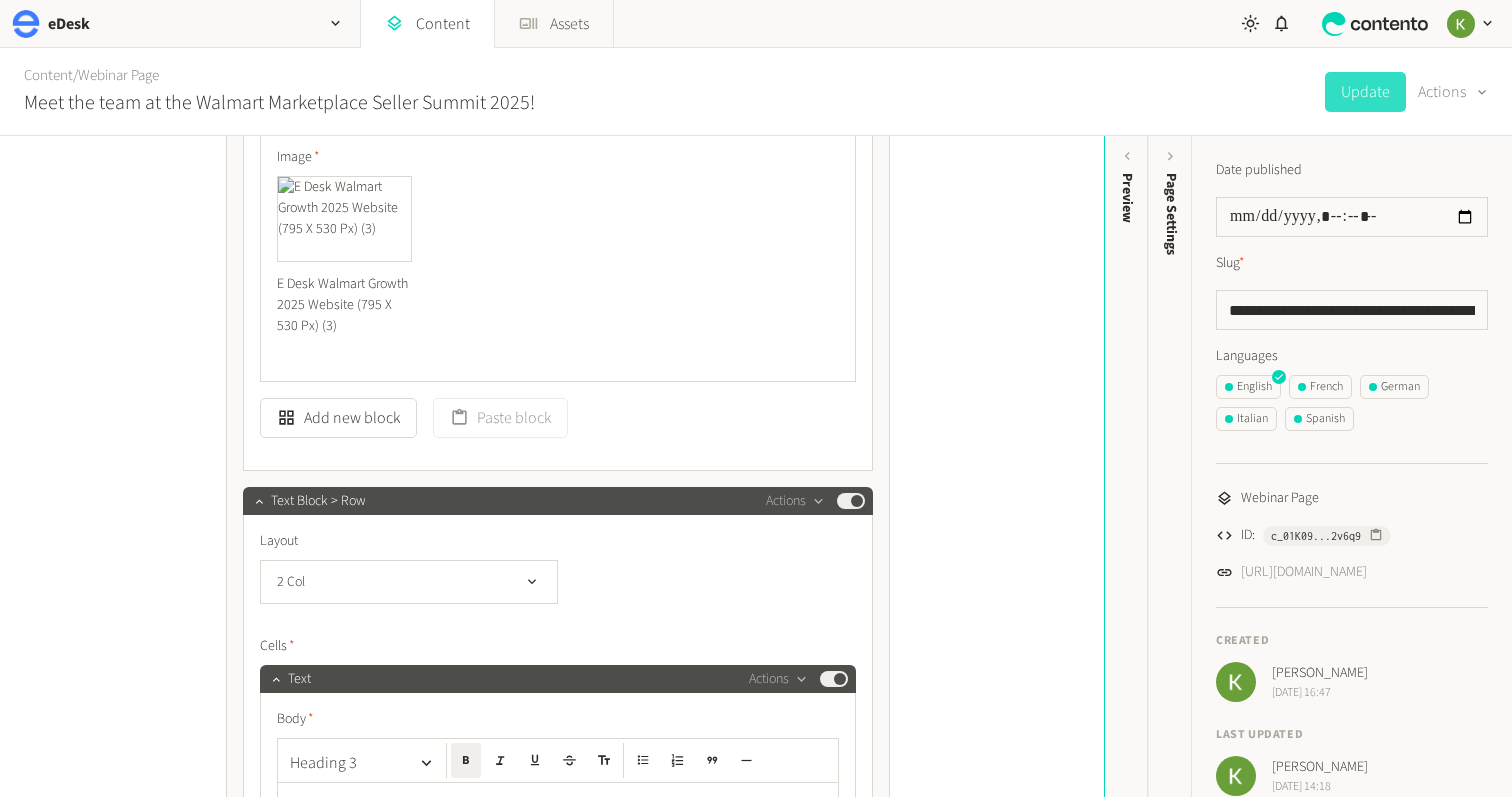 scroll, scrollTop: 2100, scrollLeft: 0, axis: vertical 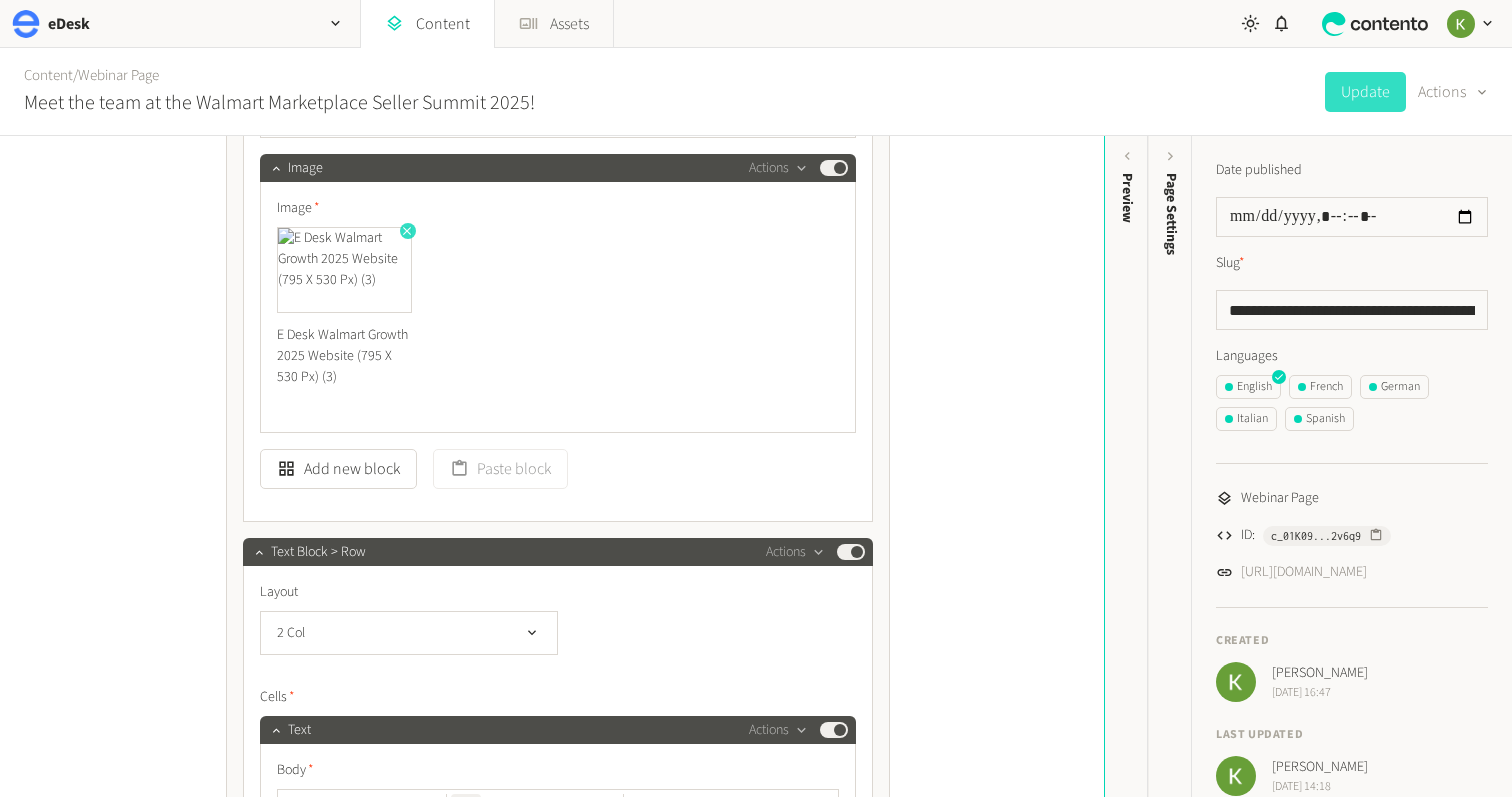 click 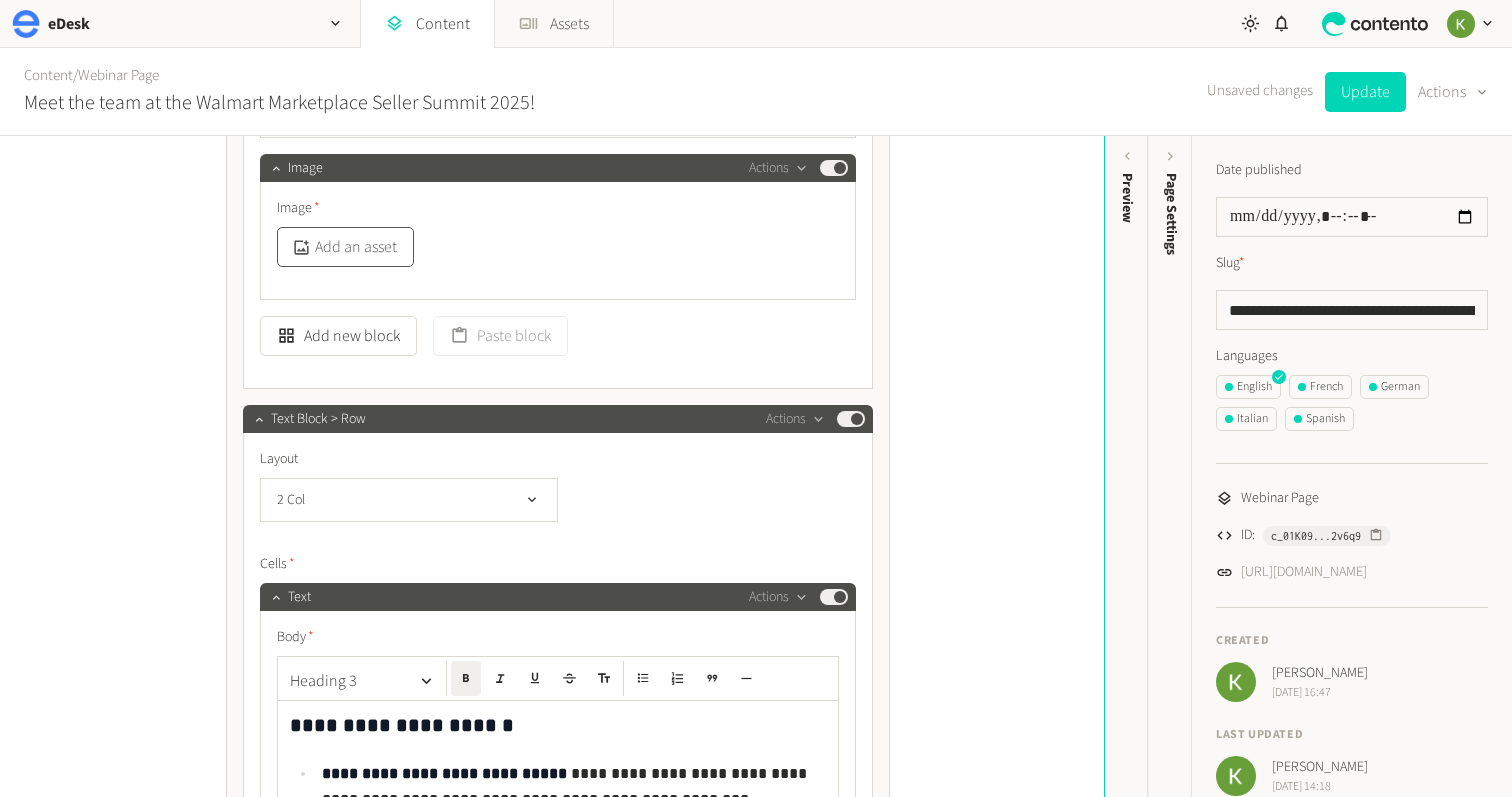 click on "Add an asset" 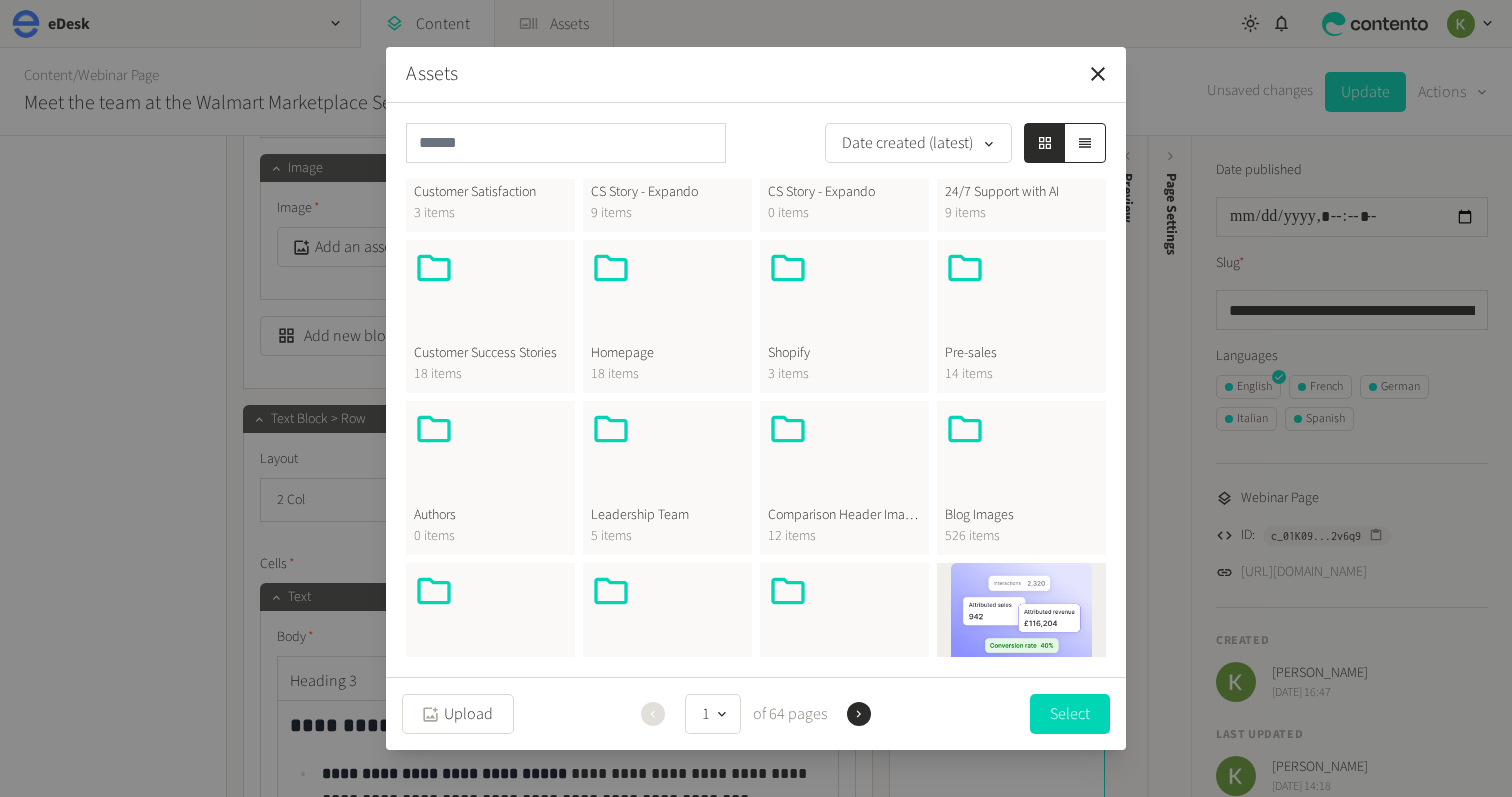 scroll, scrollTop: 502, scrollLeft: 0, axis: vertical 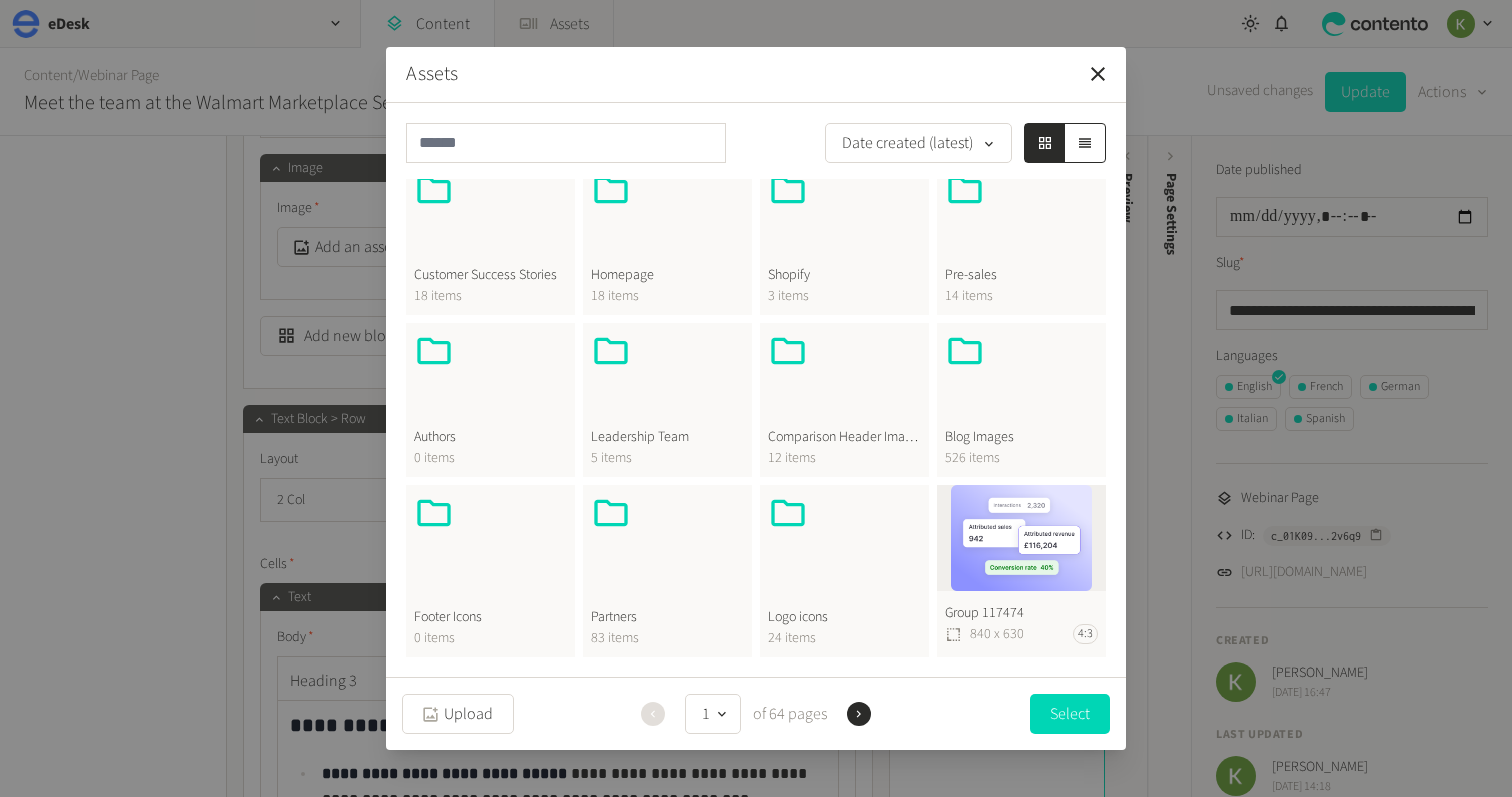 click at bounding box center [1021, 379] 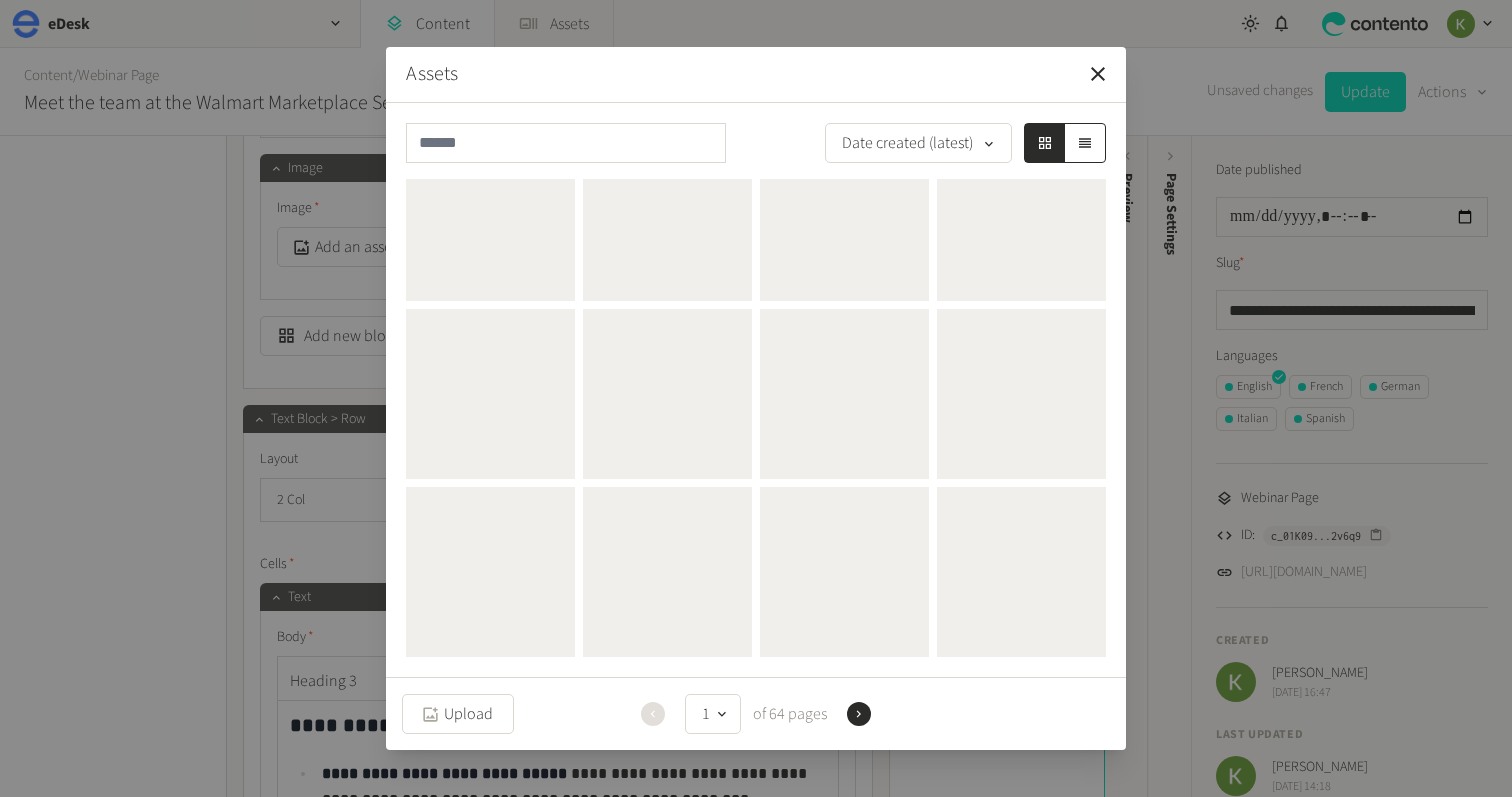 scroll, scrollTop: 0, scrollLeft: 0, axis: both 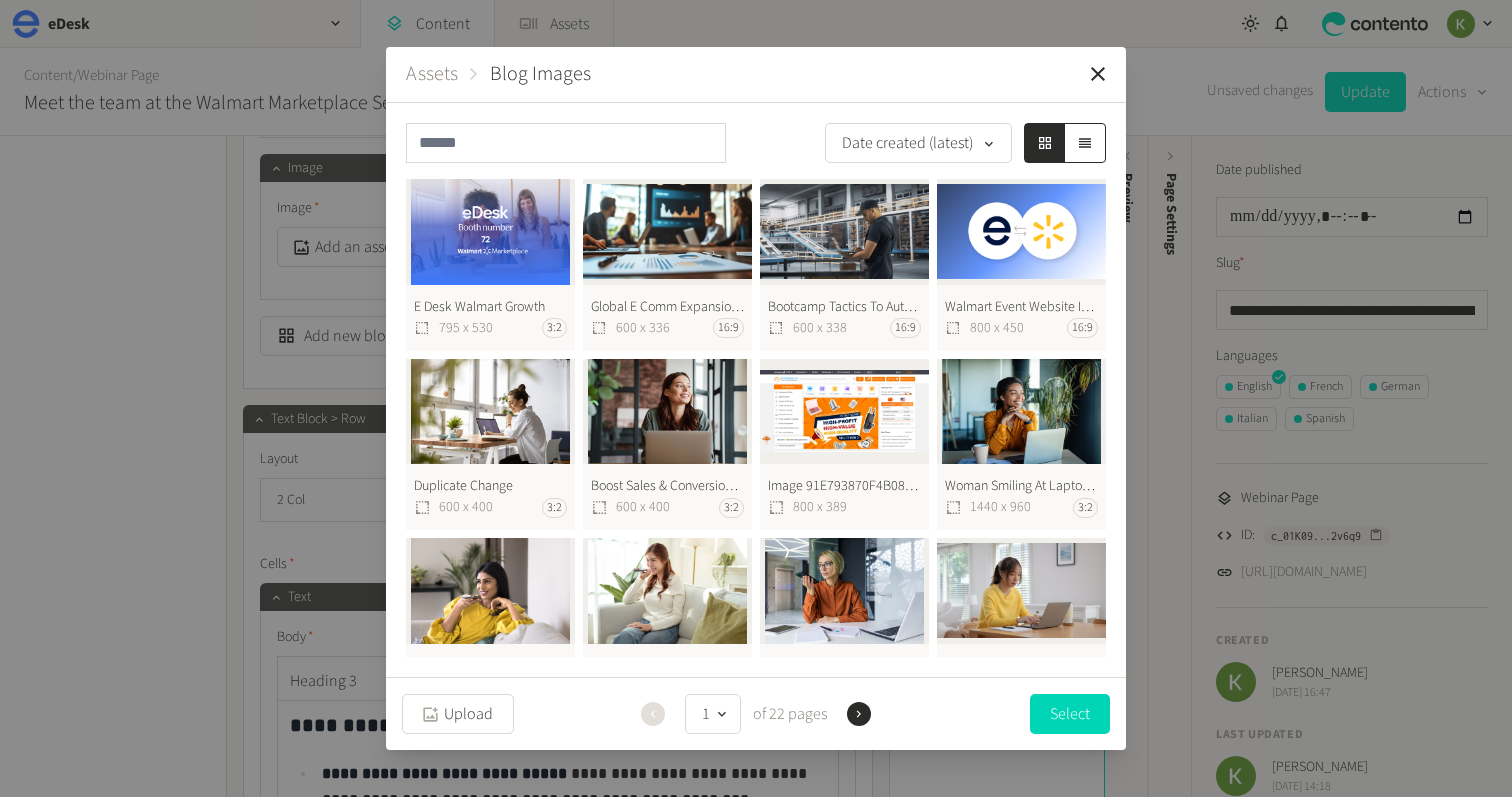 click on "E Desk Walmart Growth  795 x 530 3:2" 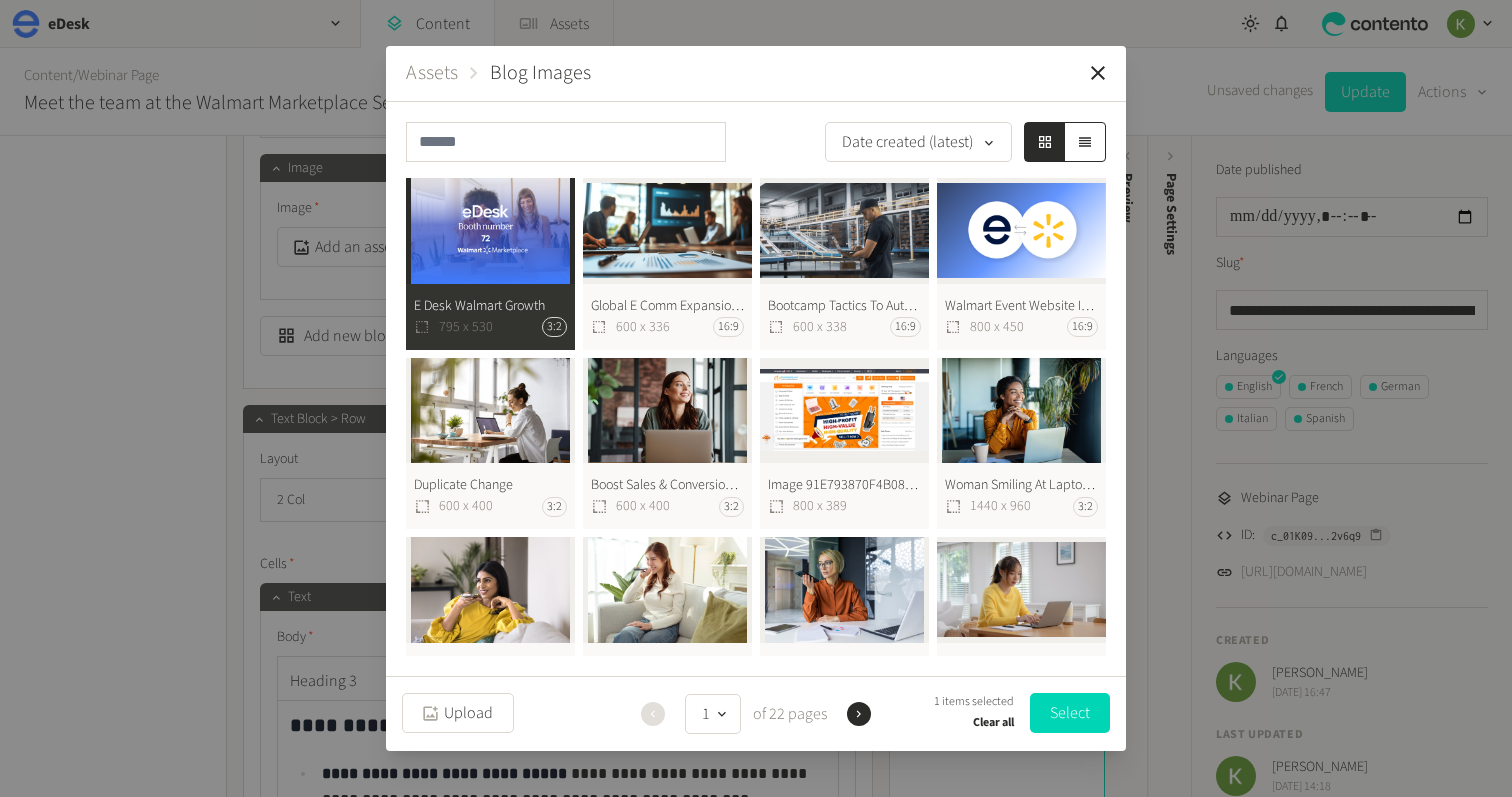 drag, startPoint x: 1074, startPoint y: 723, endPoint x: 933, endPoint y: 595, distance: 190.43372 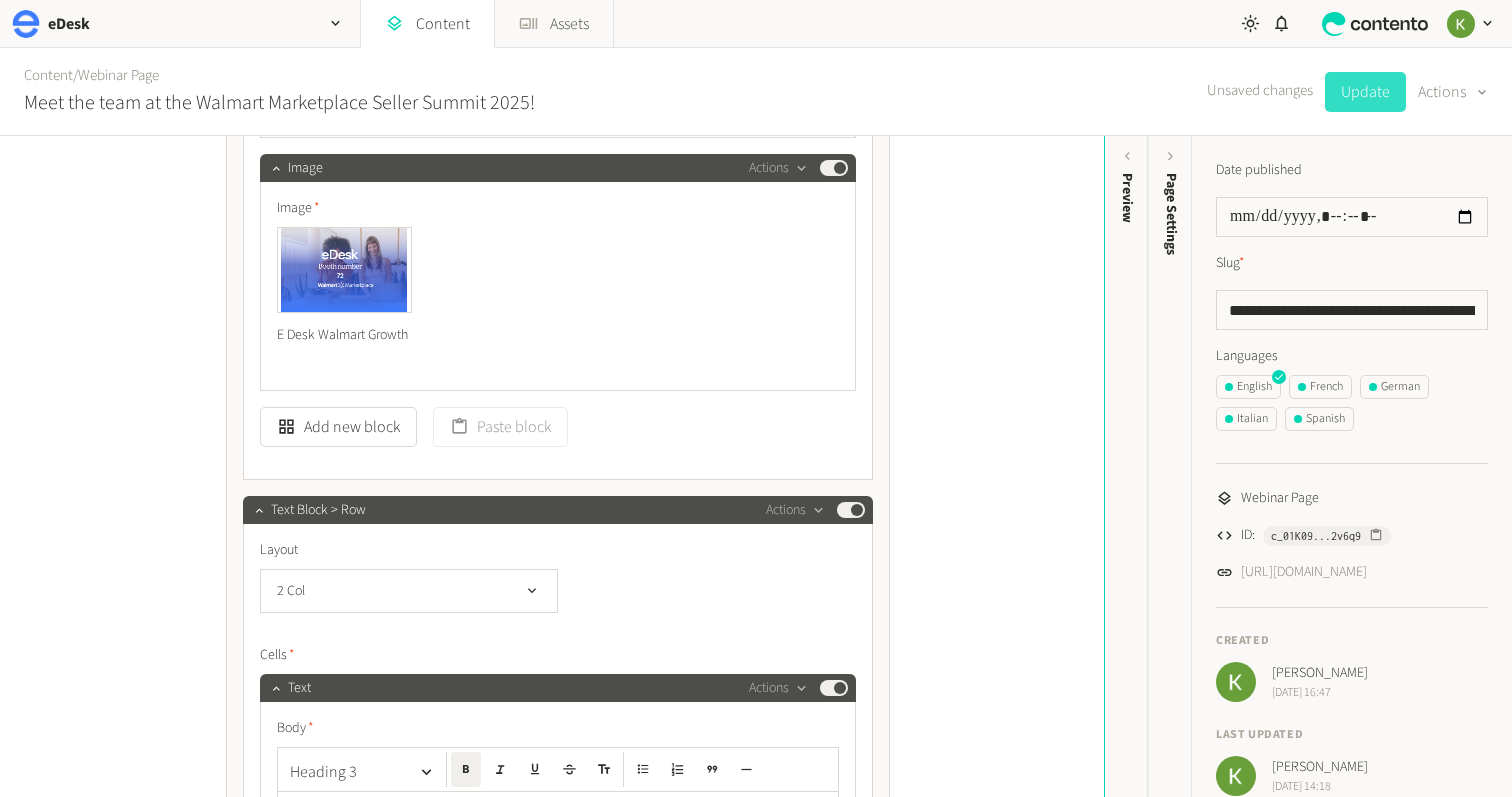 click on "Update" 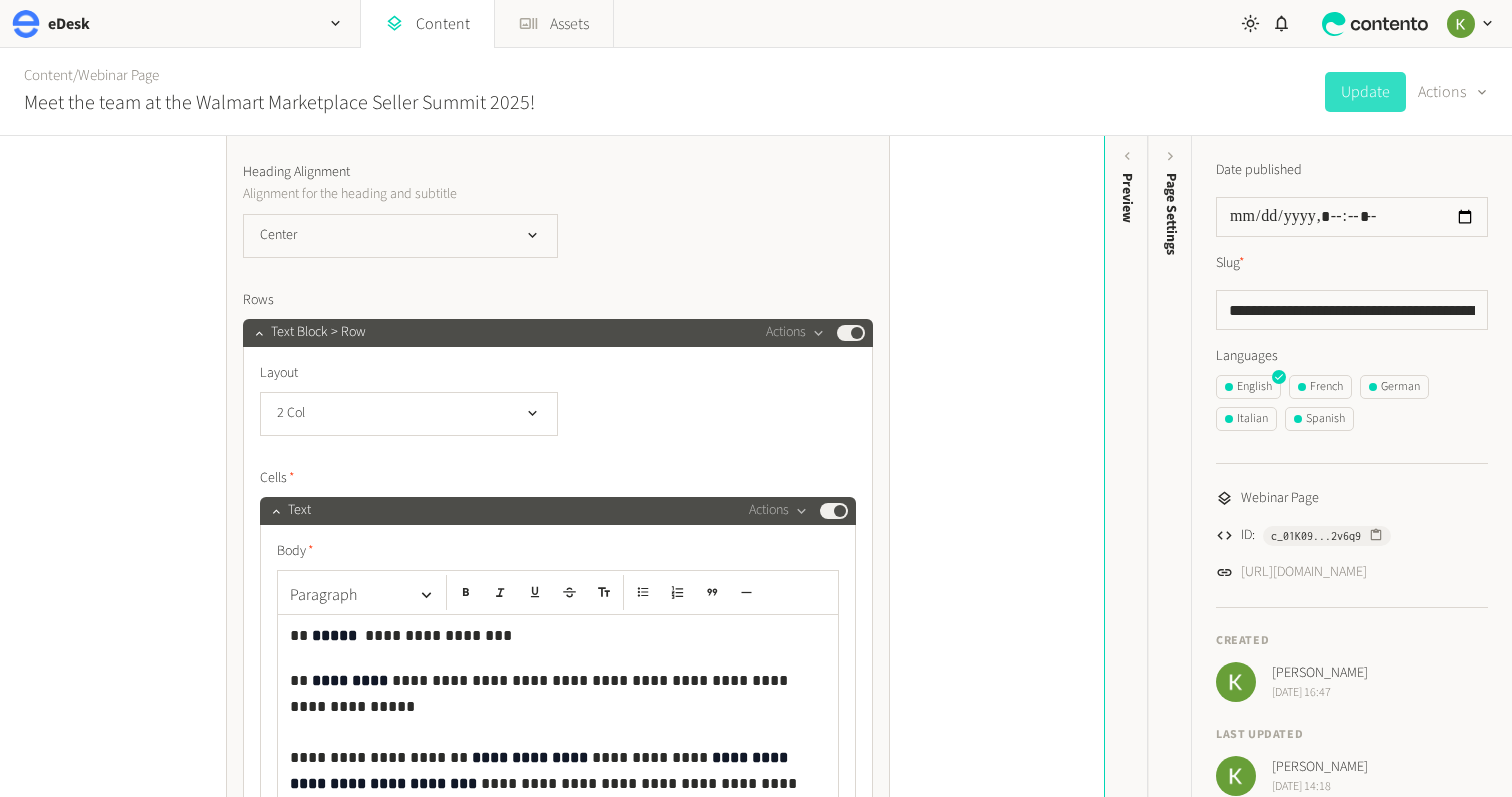 scroll, scrollTop: 1197, scrollLeft: 0, axis: vertical 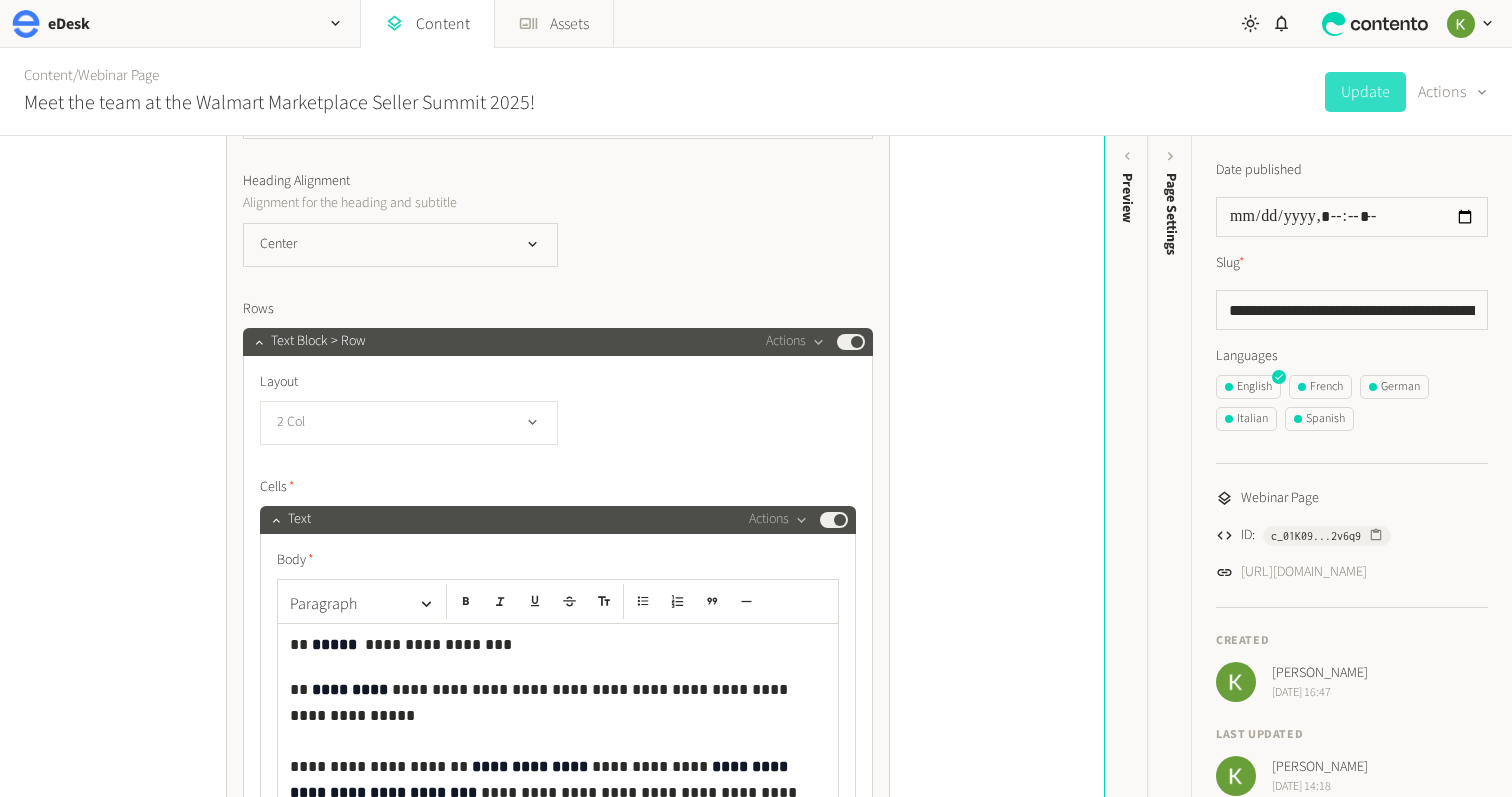 click on "2 Col" 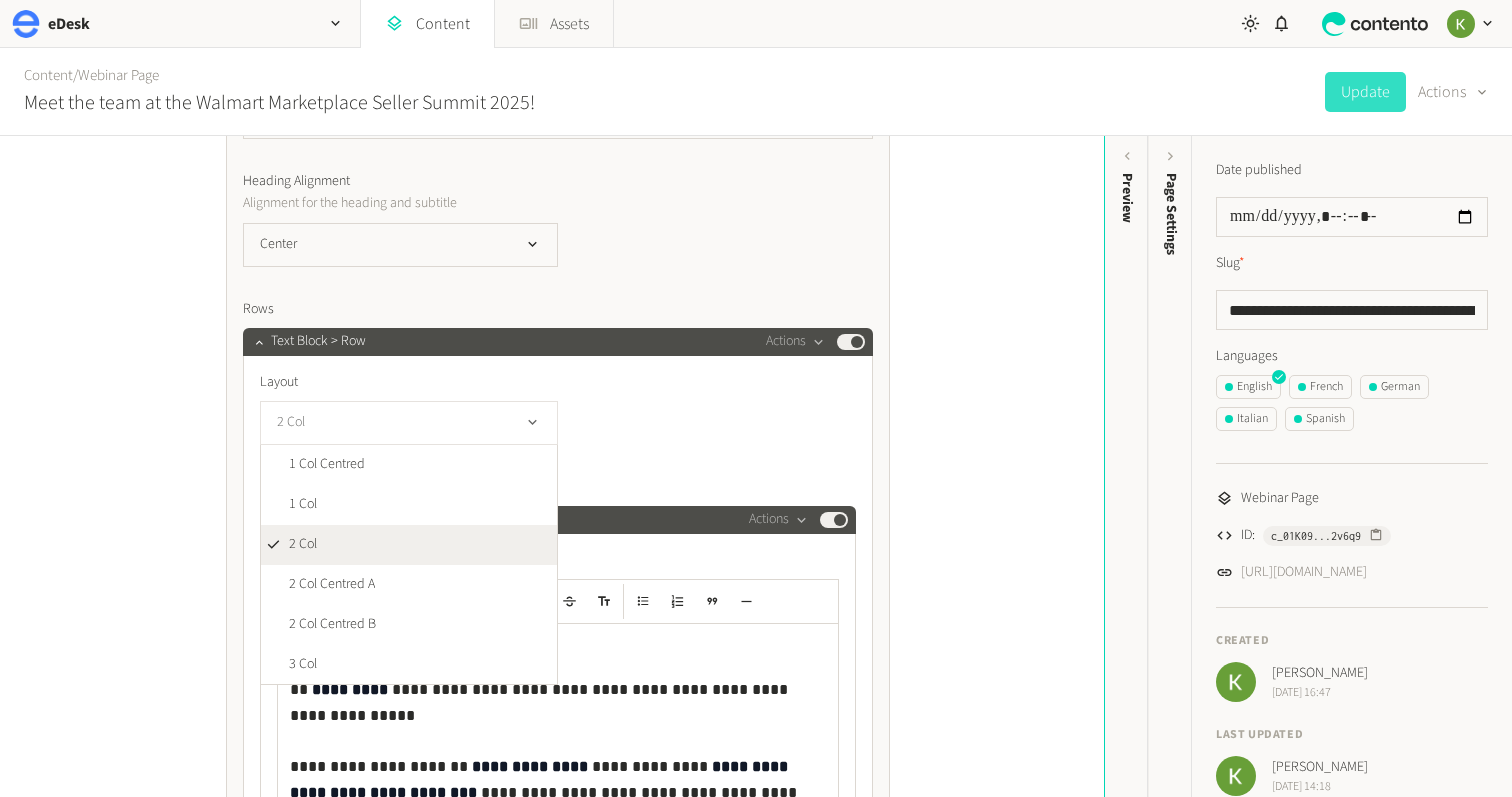 click on "2 Col" 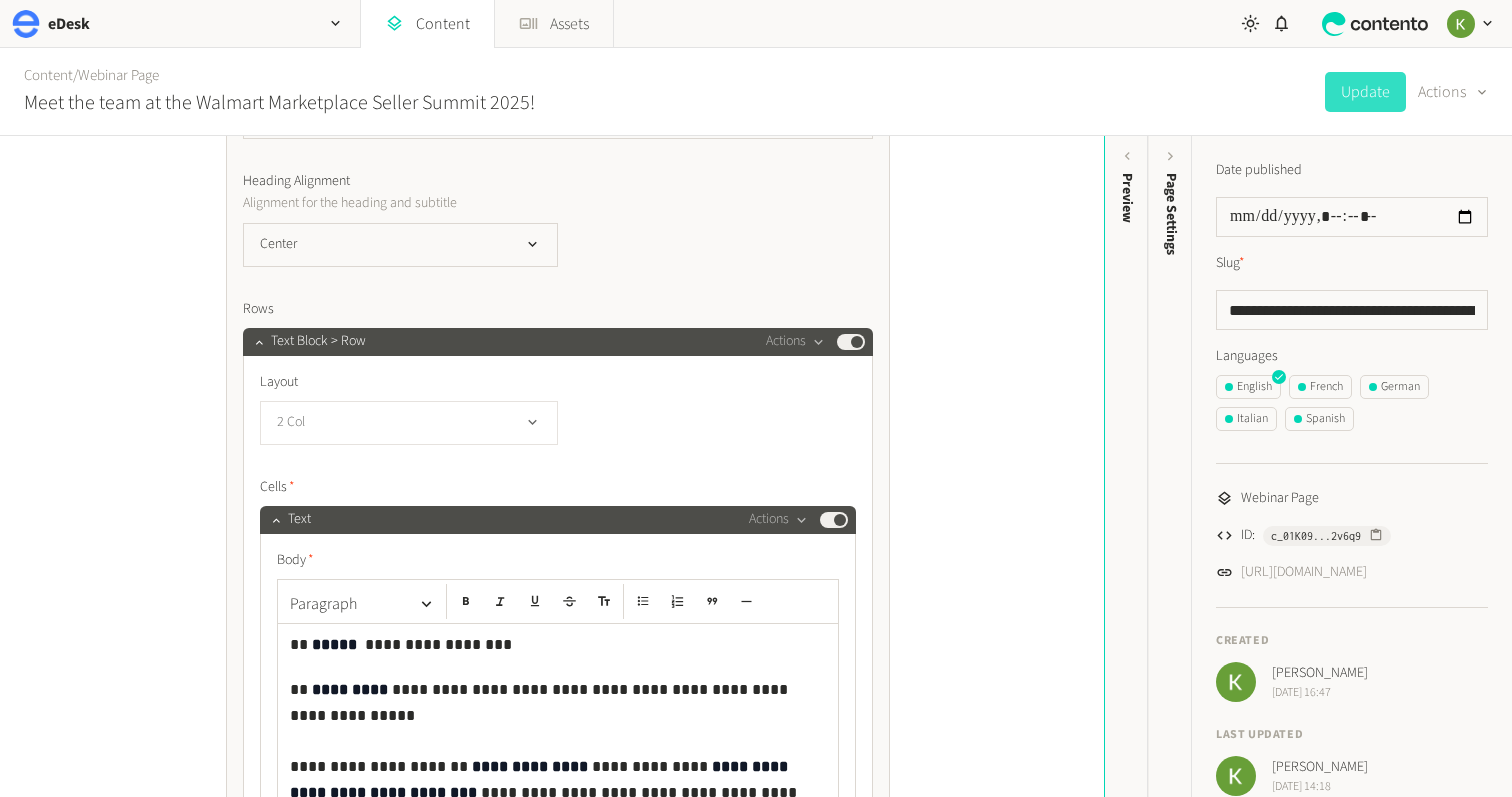 click on "2 Col" 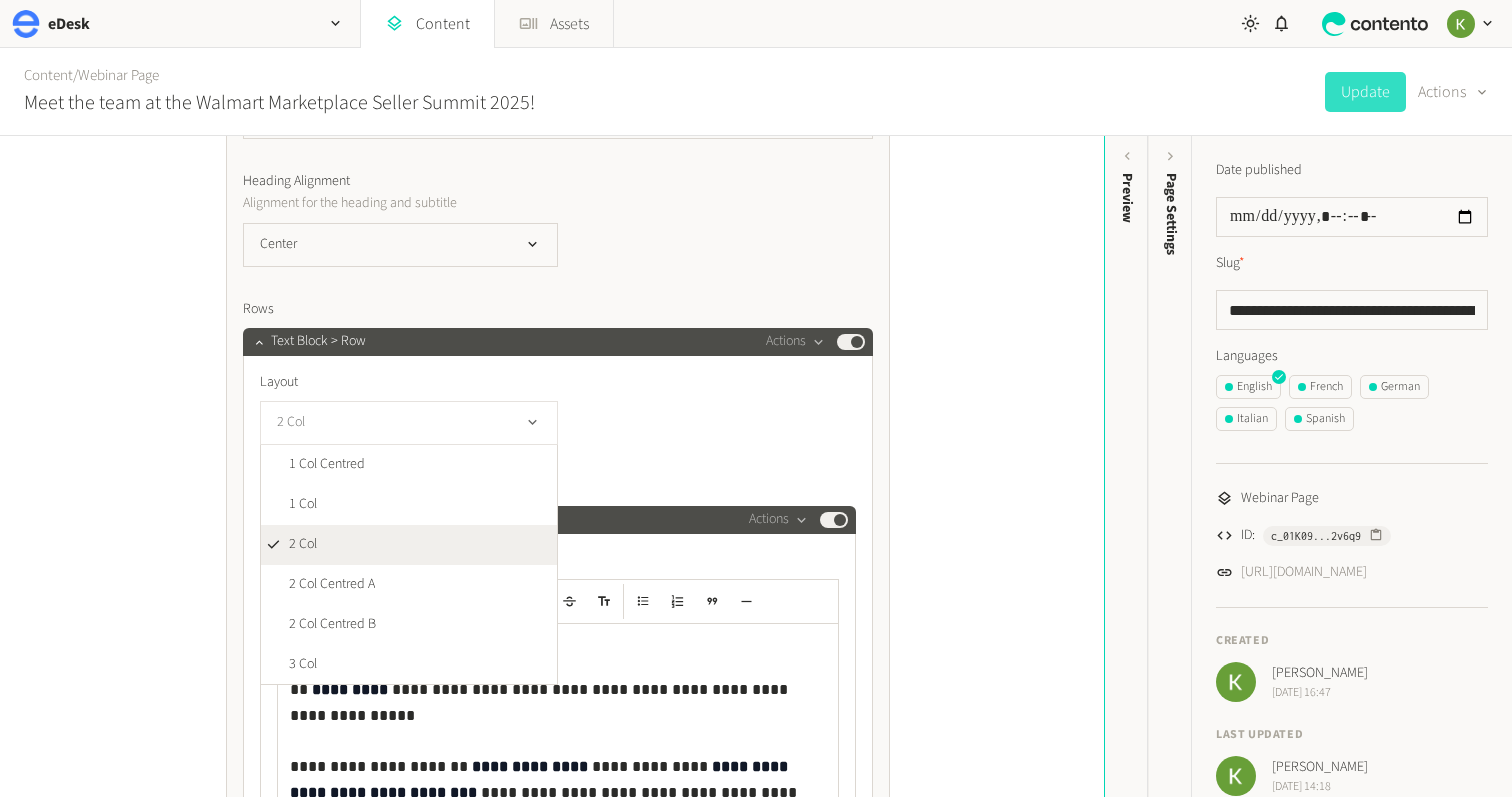 click on "2 Col" 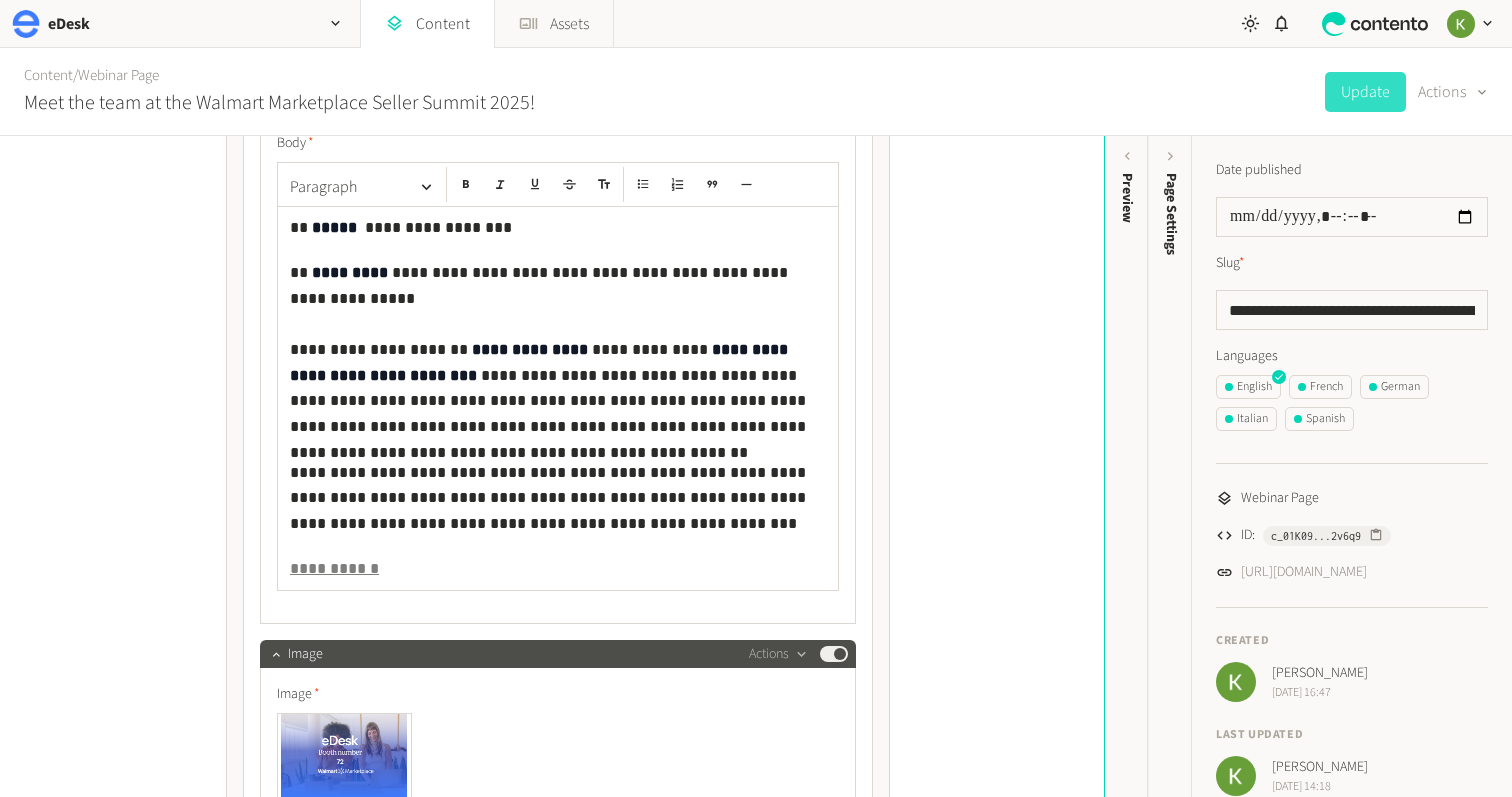 scroll, scrollTop: 1619, scrollLeft: 0, axis: vertical 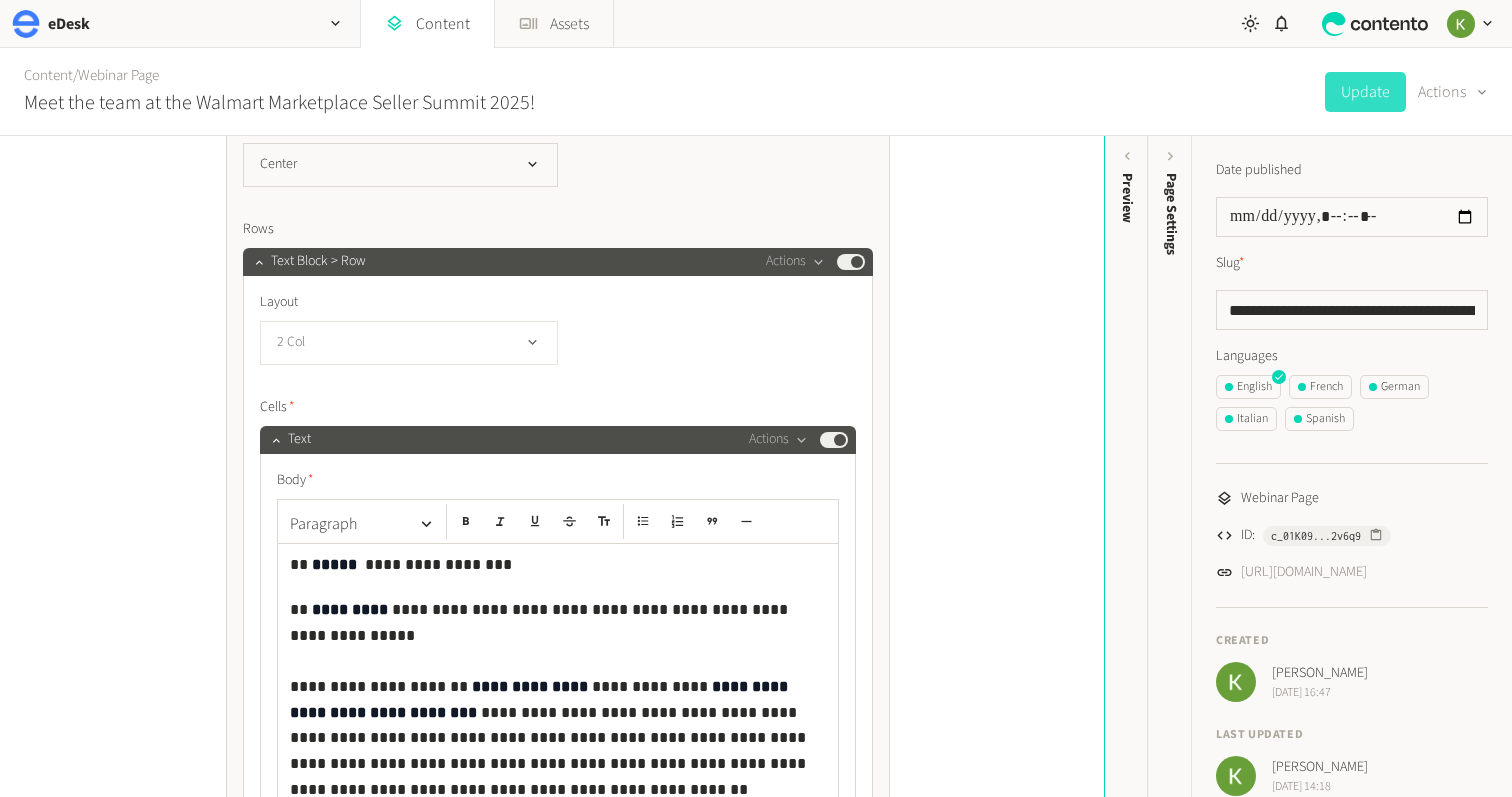 click on "2 Col" 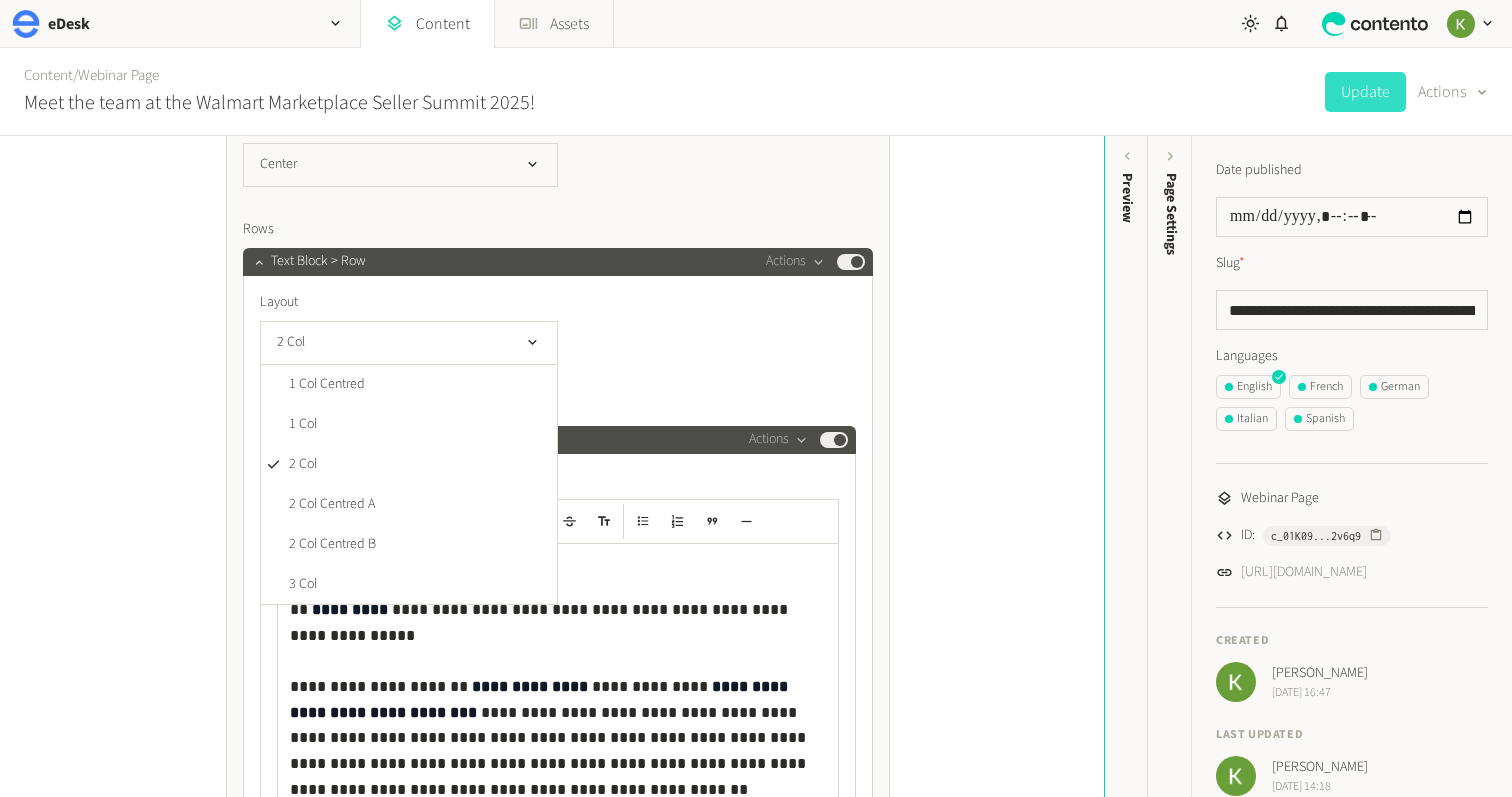 click on "2 [GEOGRAPHIC_DATA] 1 Col 2 [GEOGRAPHIC_DATA] A [GEOGRAPHIC_DATA] B 3 Col Full Width" 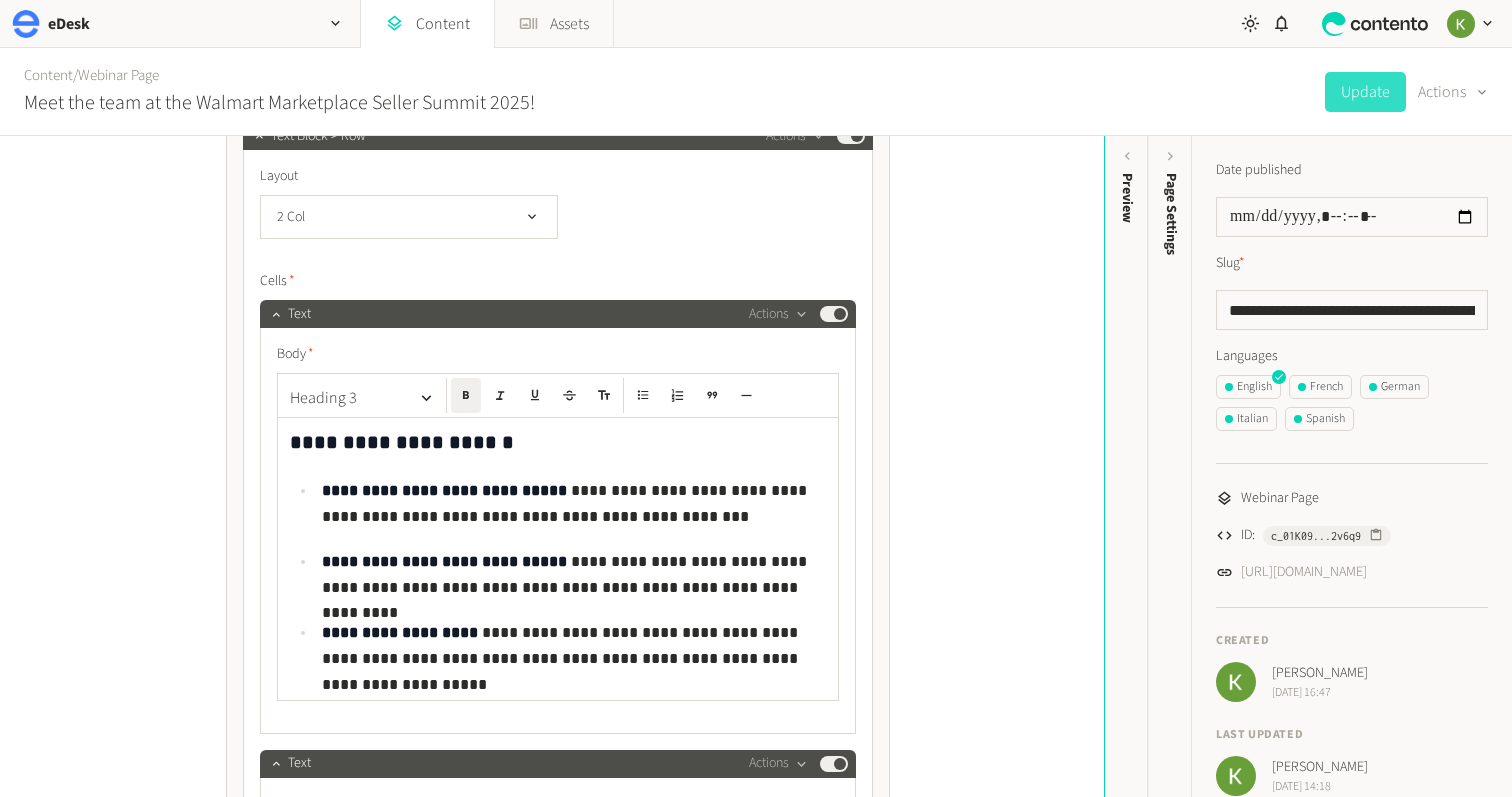 scroll, scrollTop: 2428, scrollLeft: 0, axis: vertical 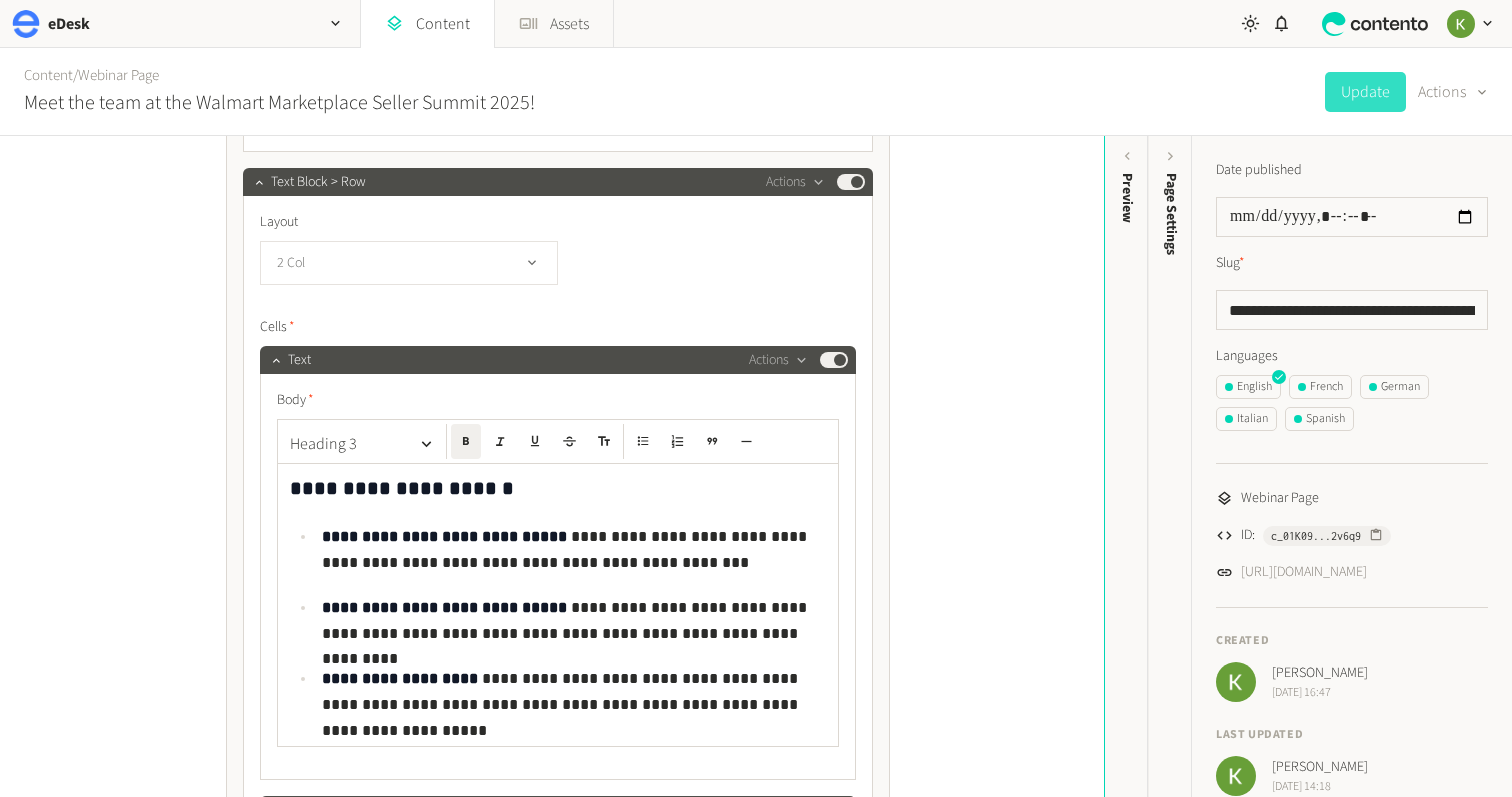 click 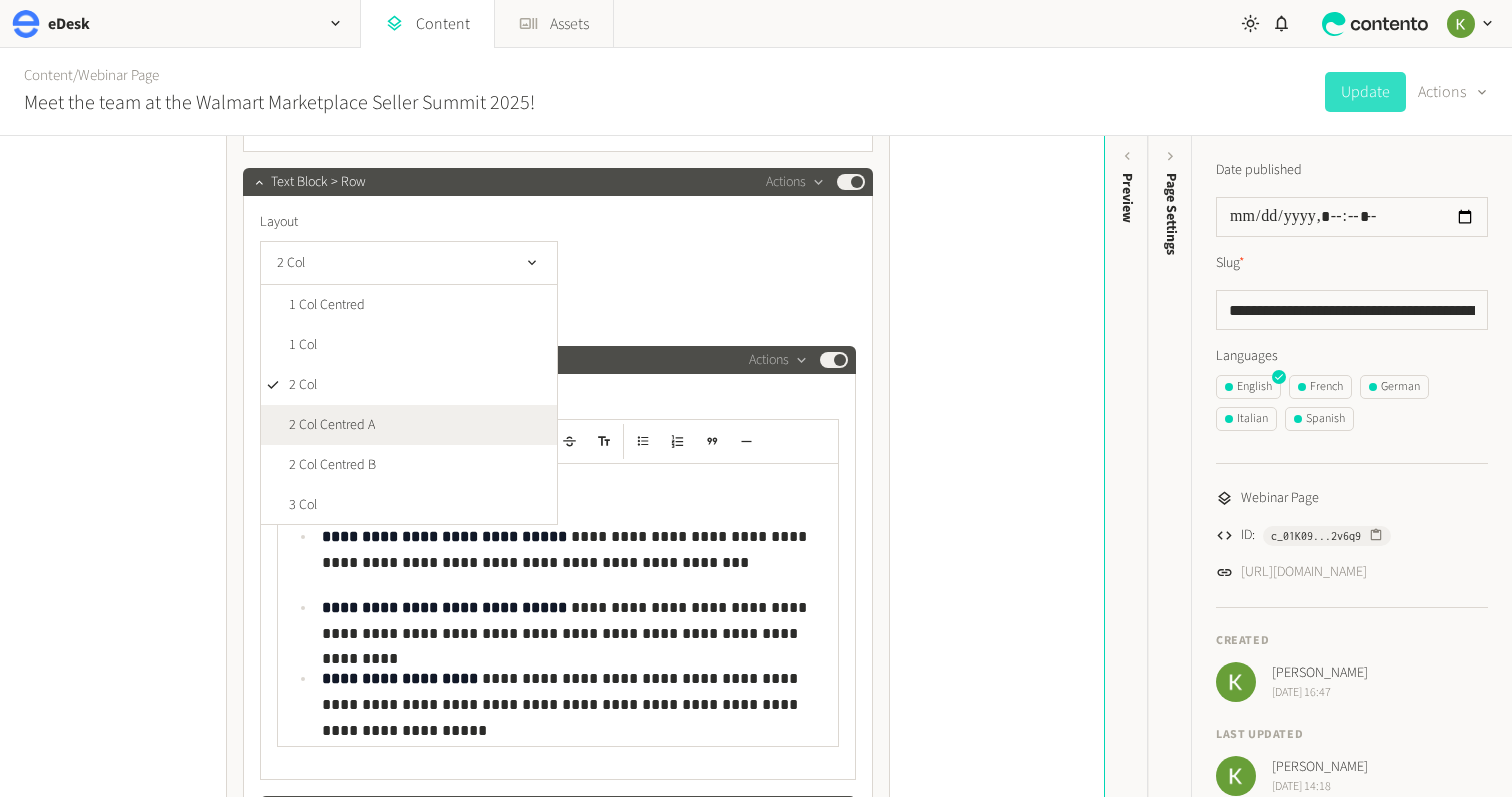 click on "2 Col Centred A" 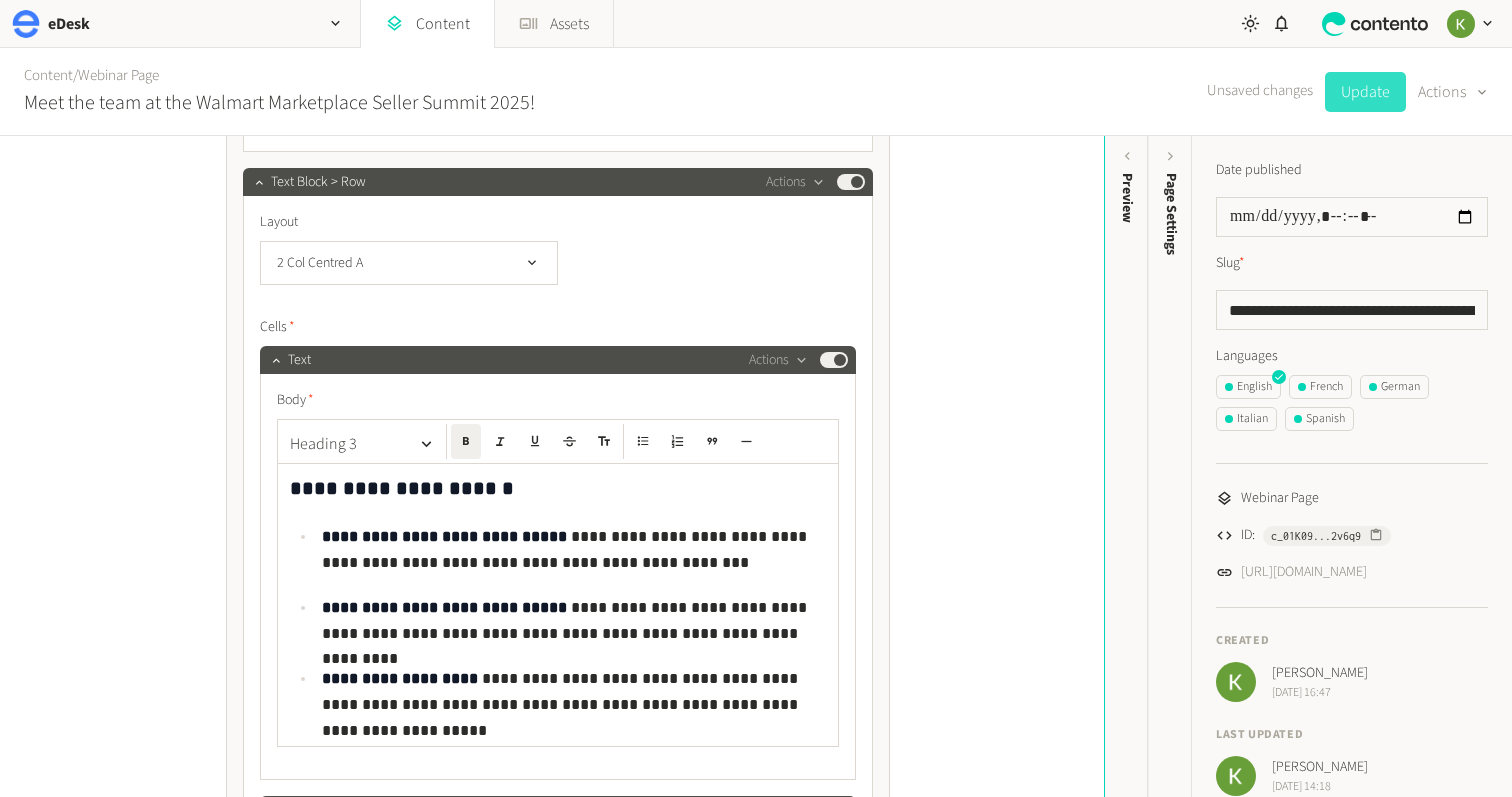 click on "Update" 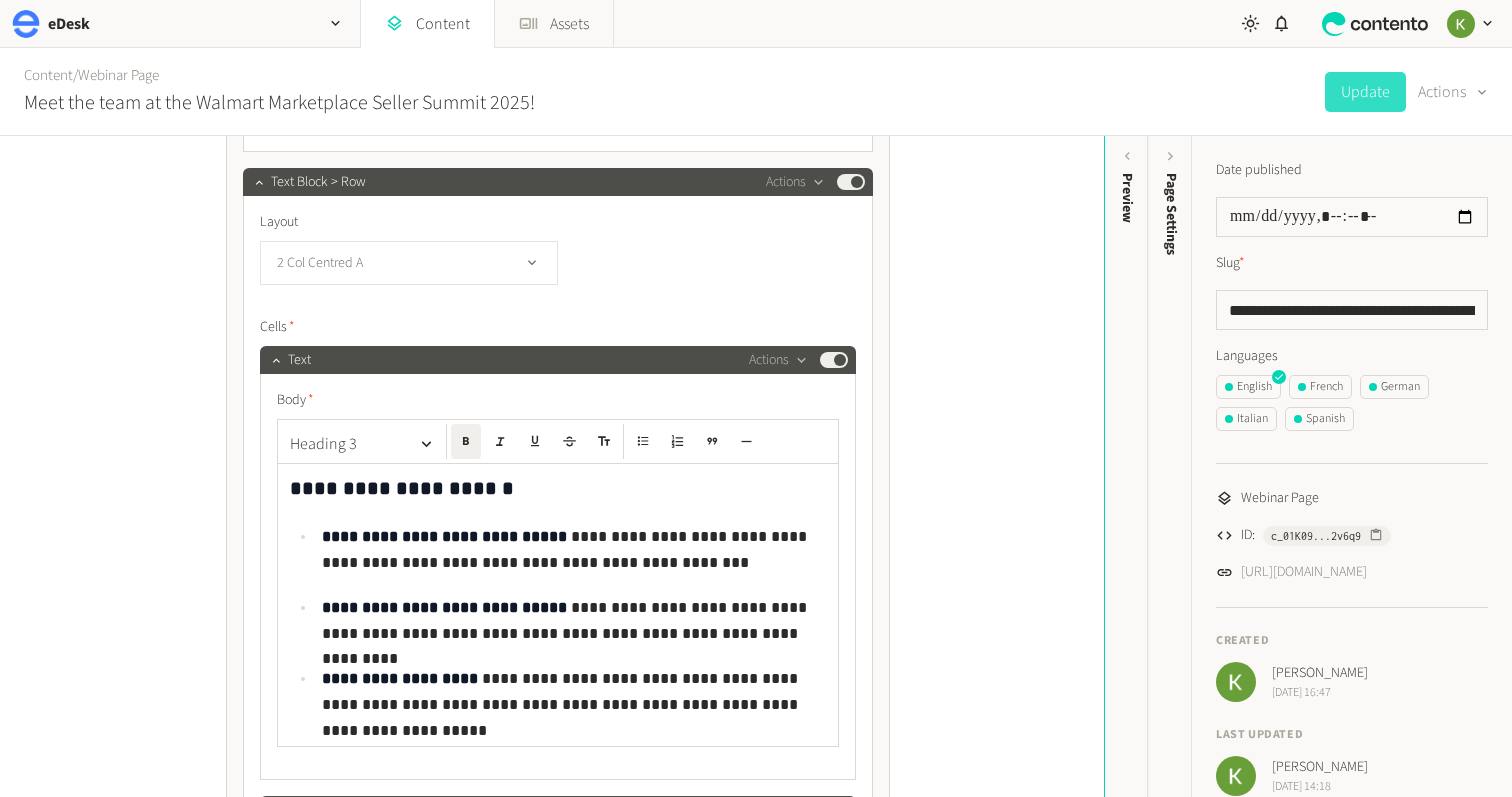 click on "2 Col Centred A" 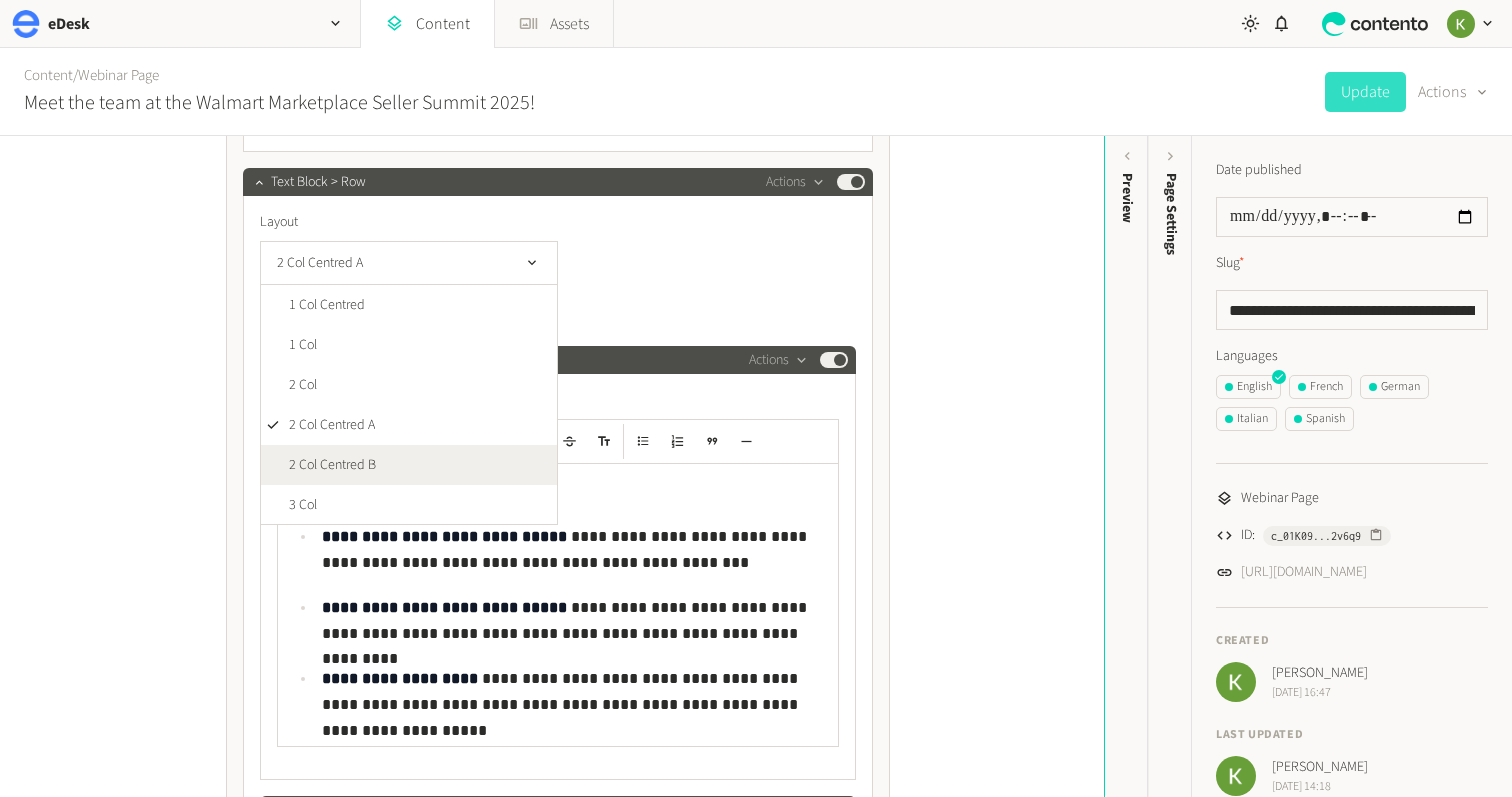click on "2 Col Centred B" 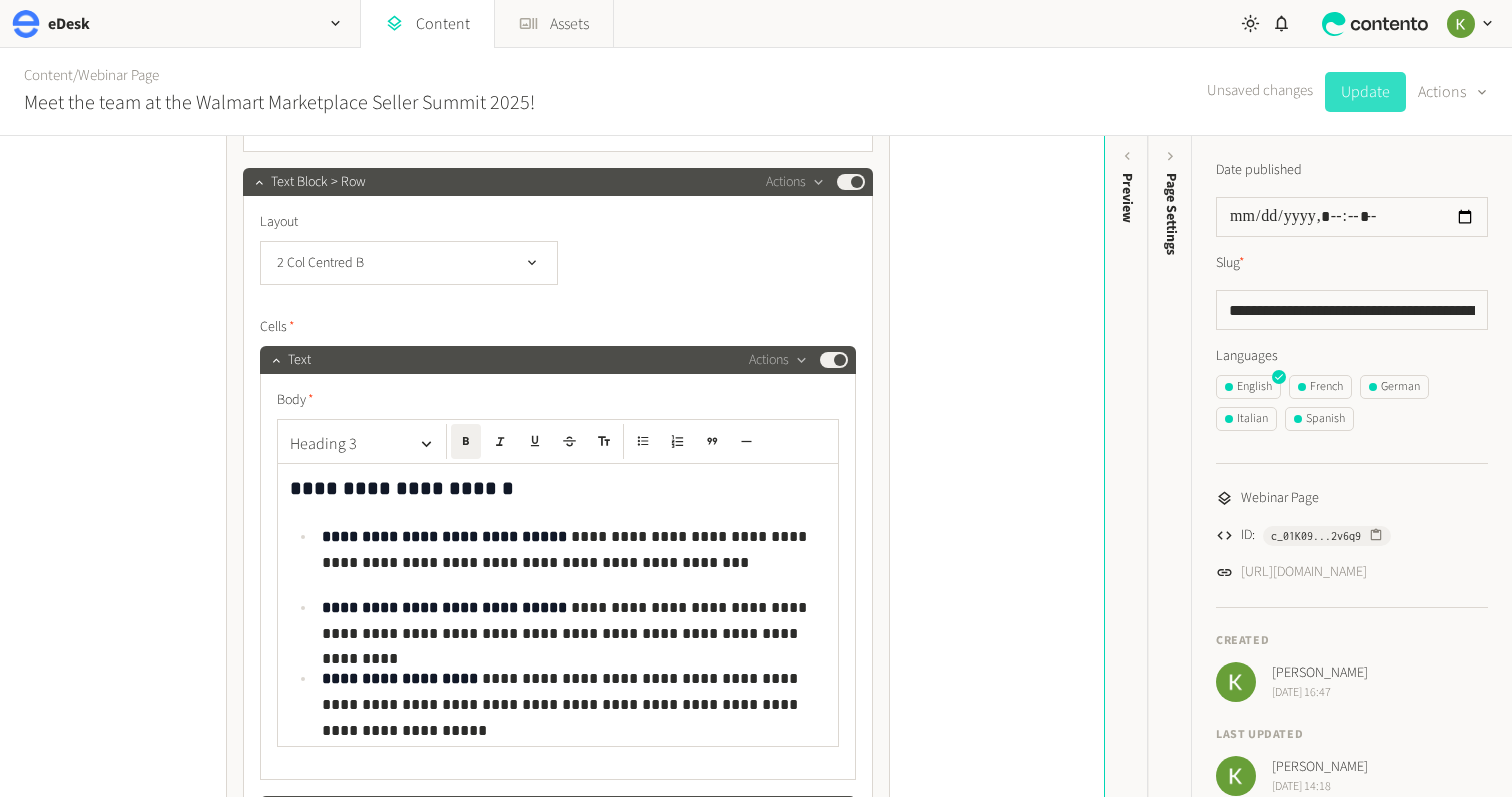 click on "Update" 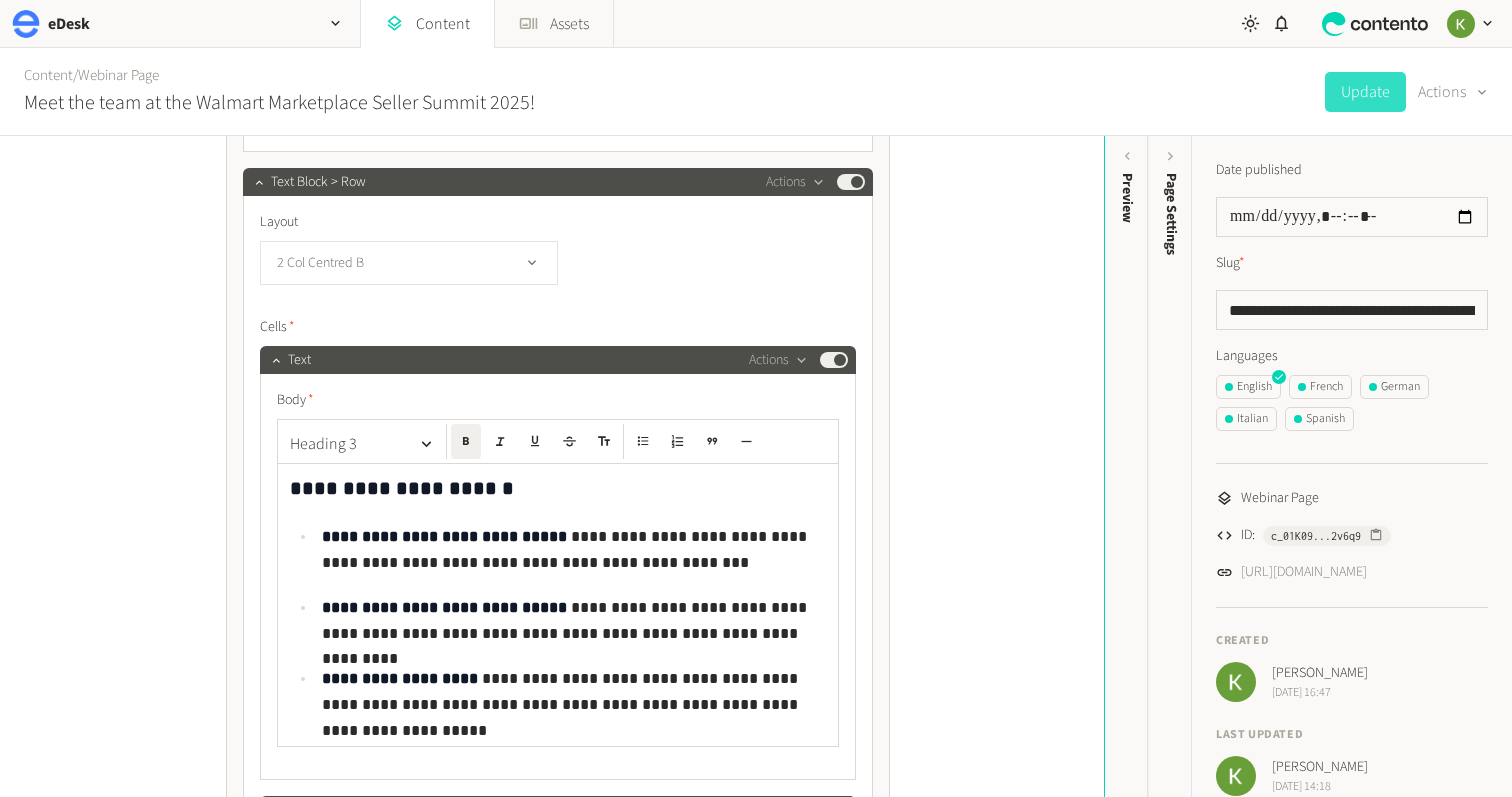 click on "2 Col Centred B" 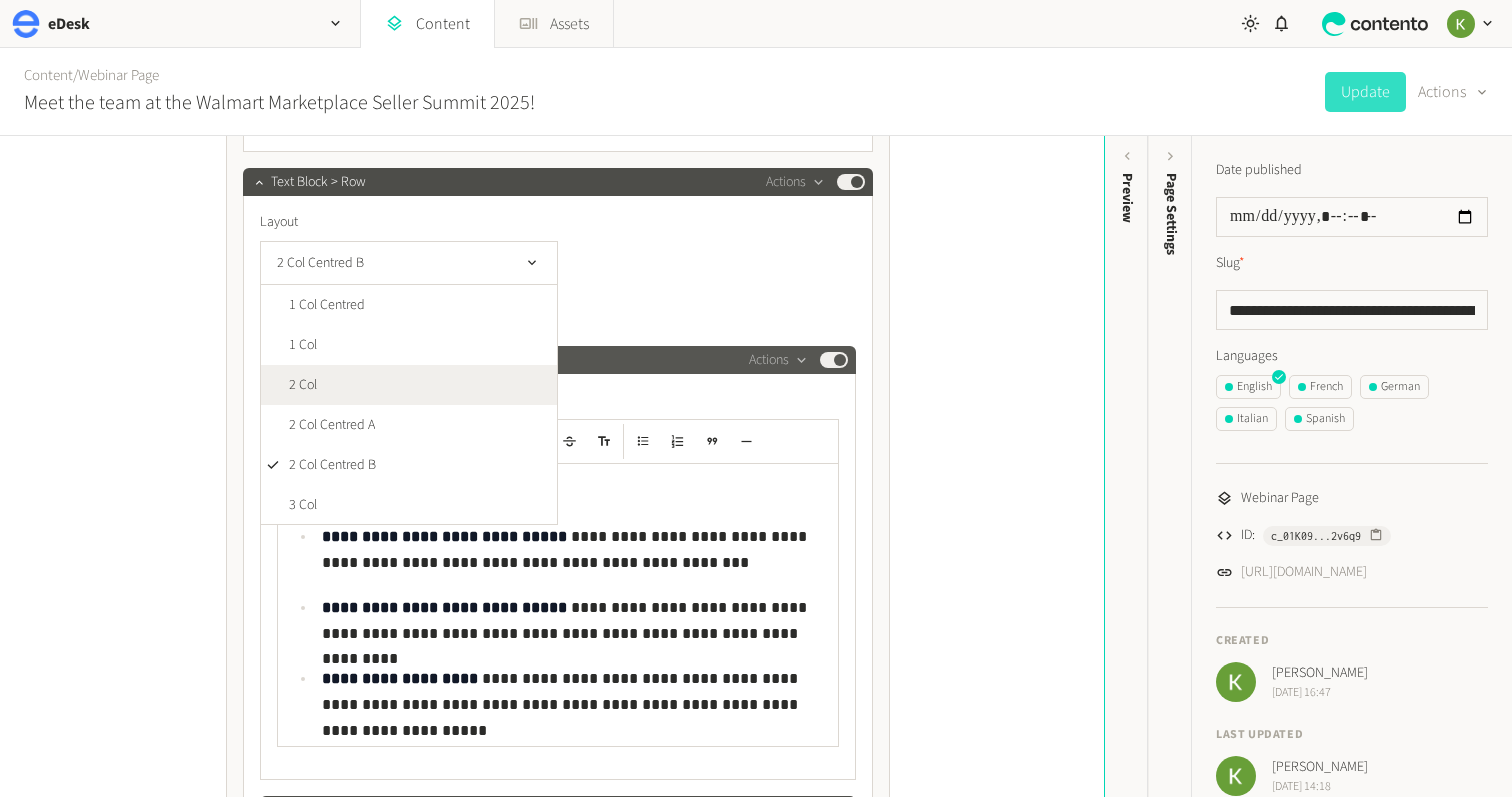 click on "2 Col" 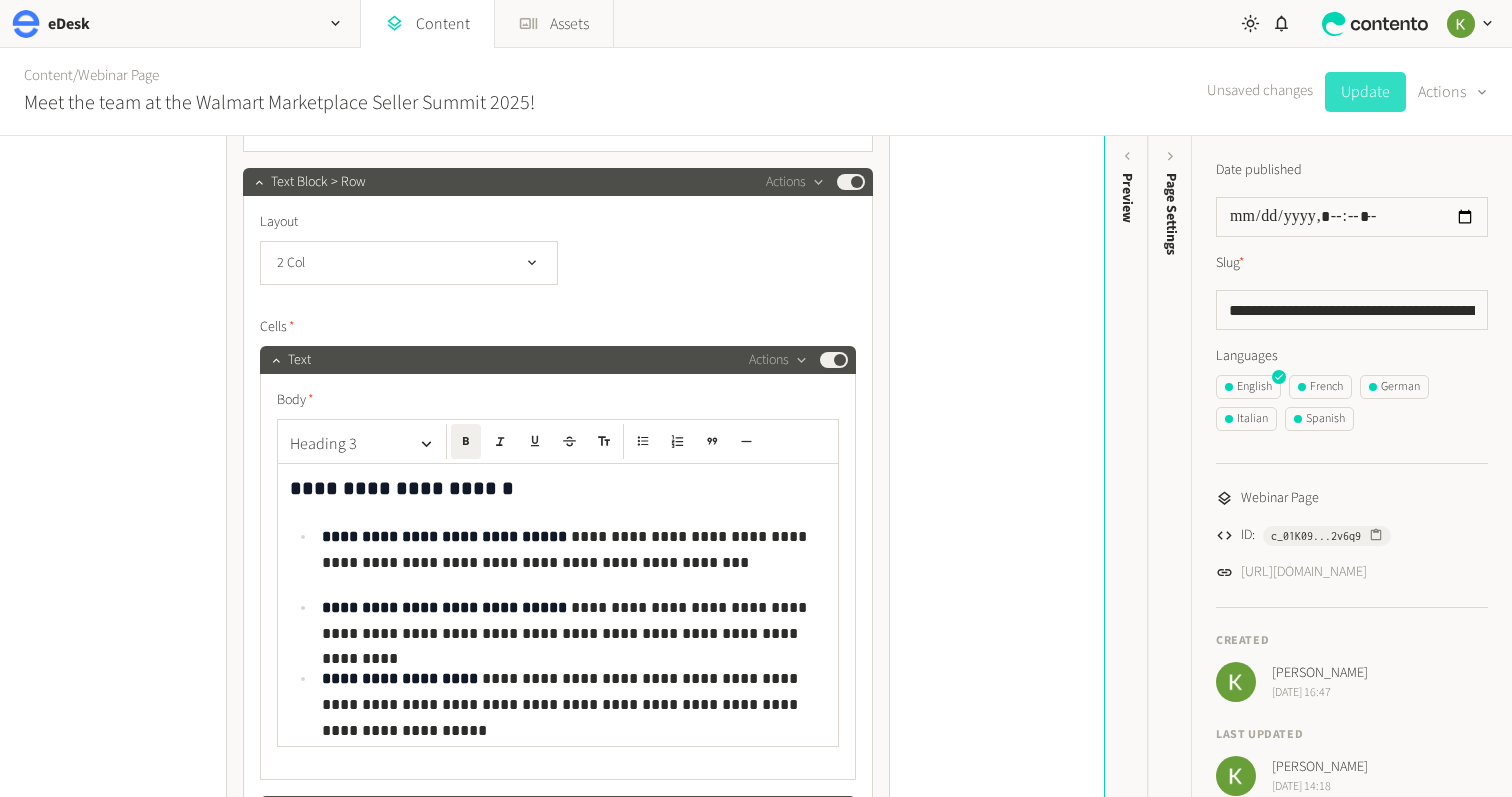 click on "Update" 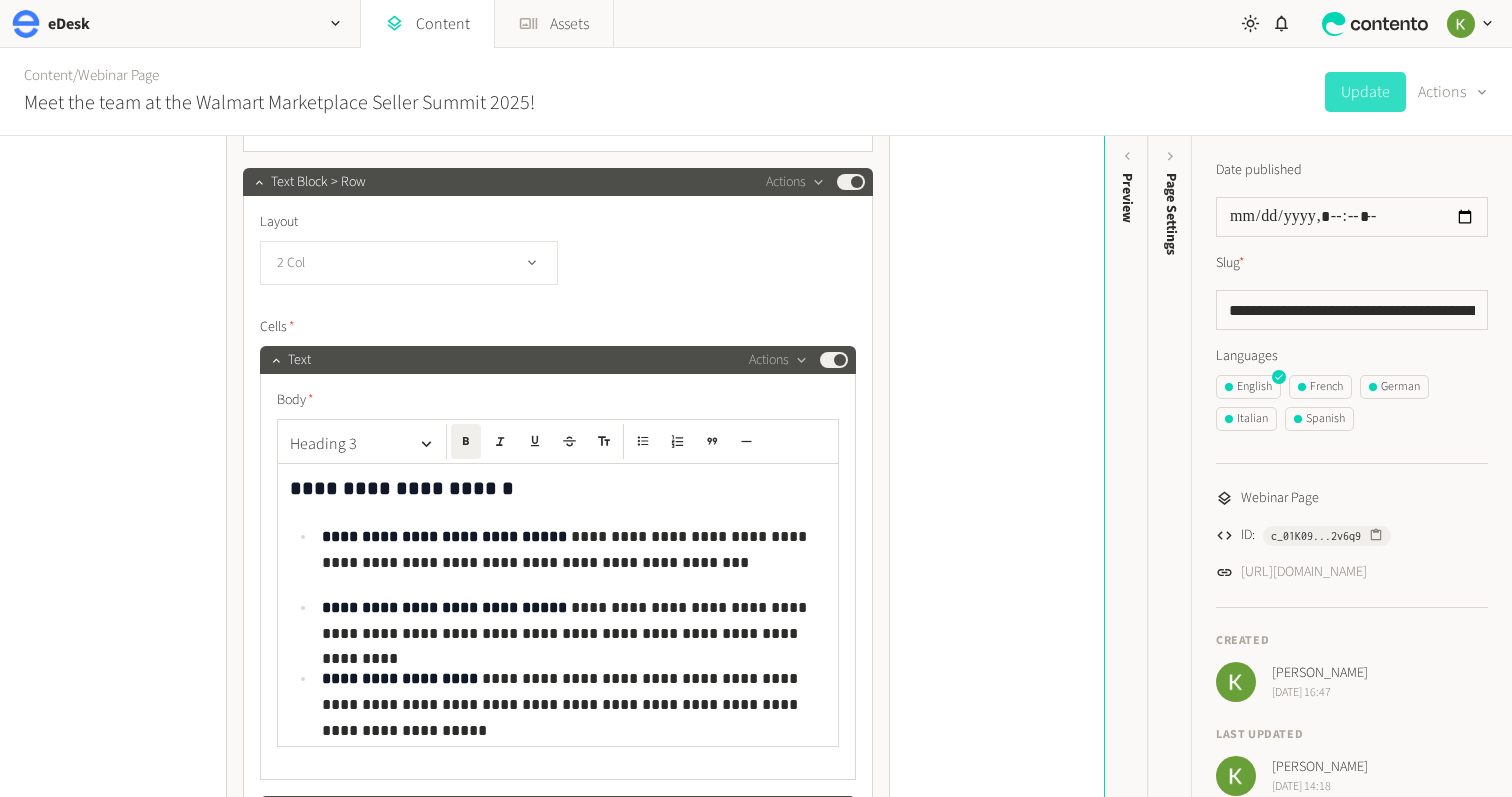 click on "2 Col" 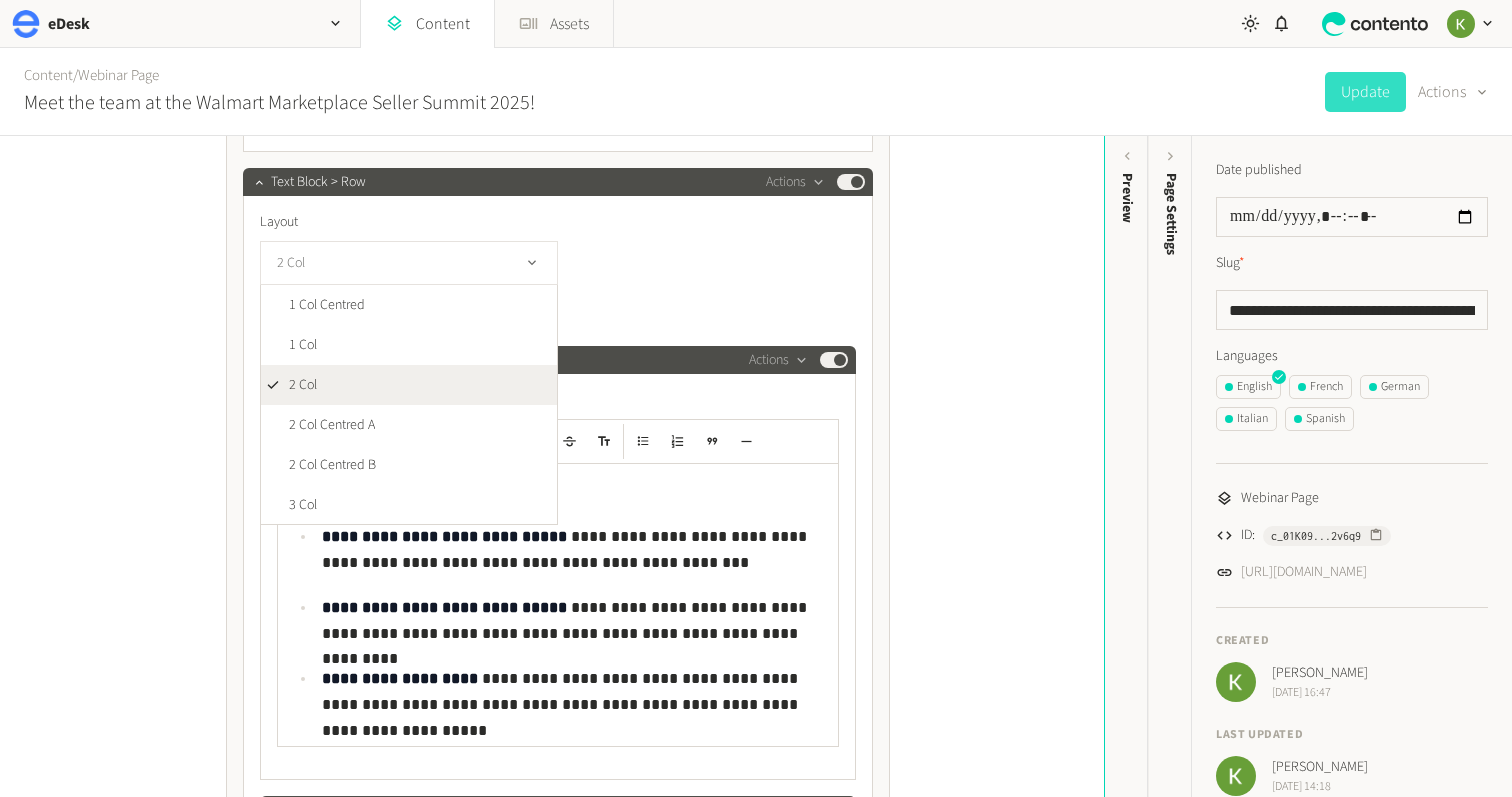 click on "2 Col" 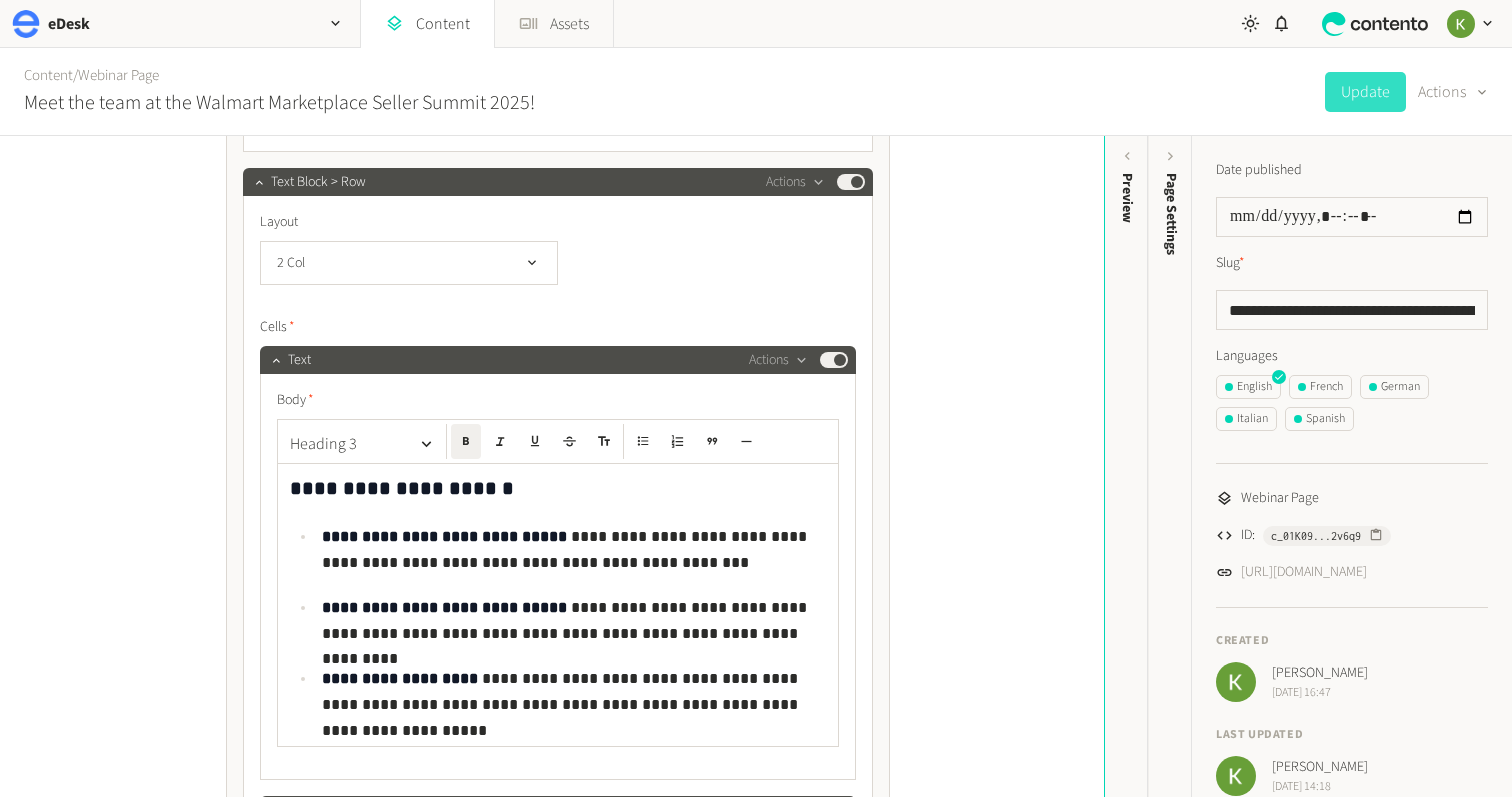 click on "**********" 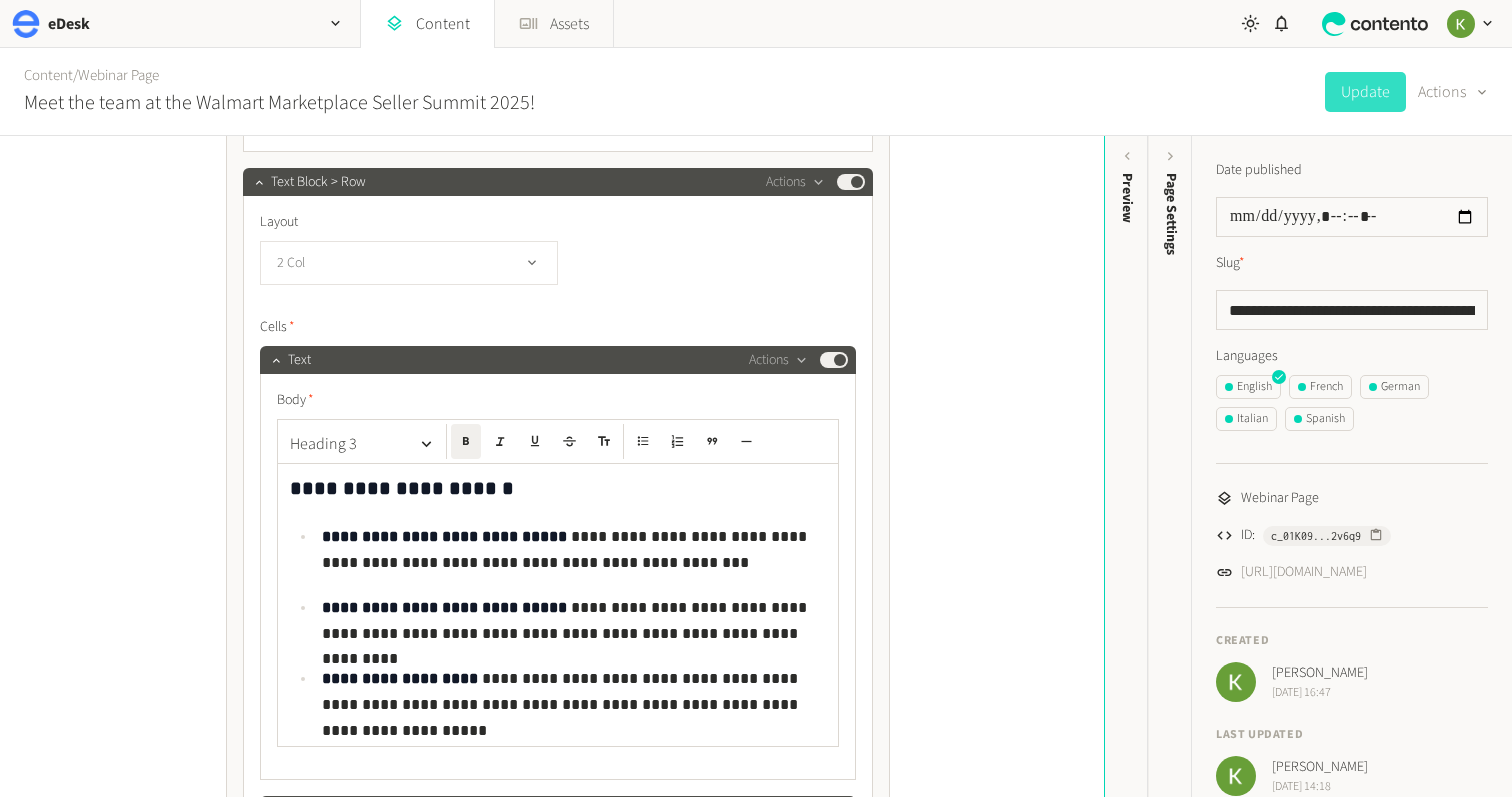 click on "2 Col" 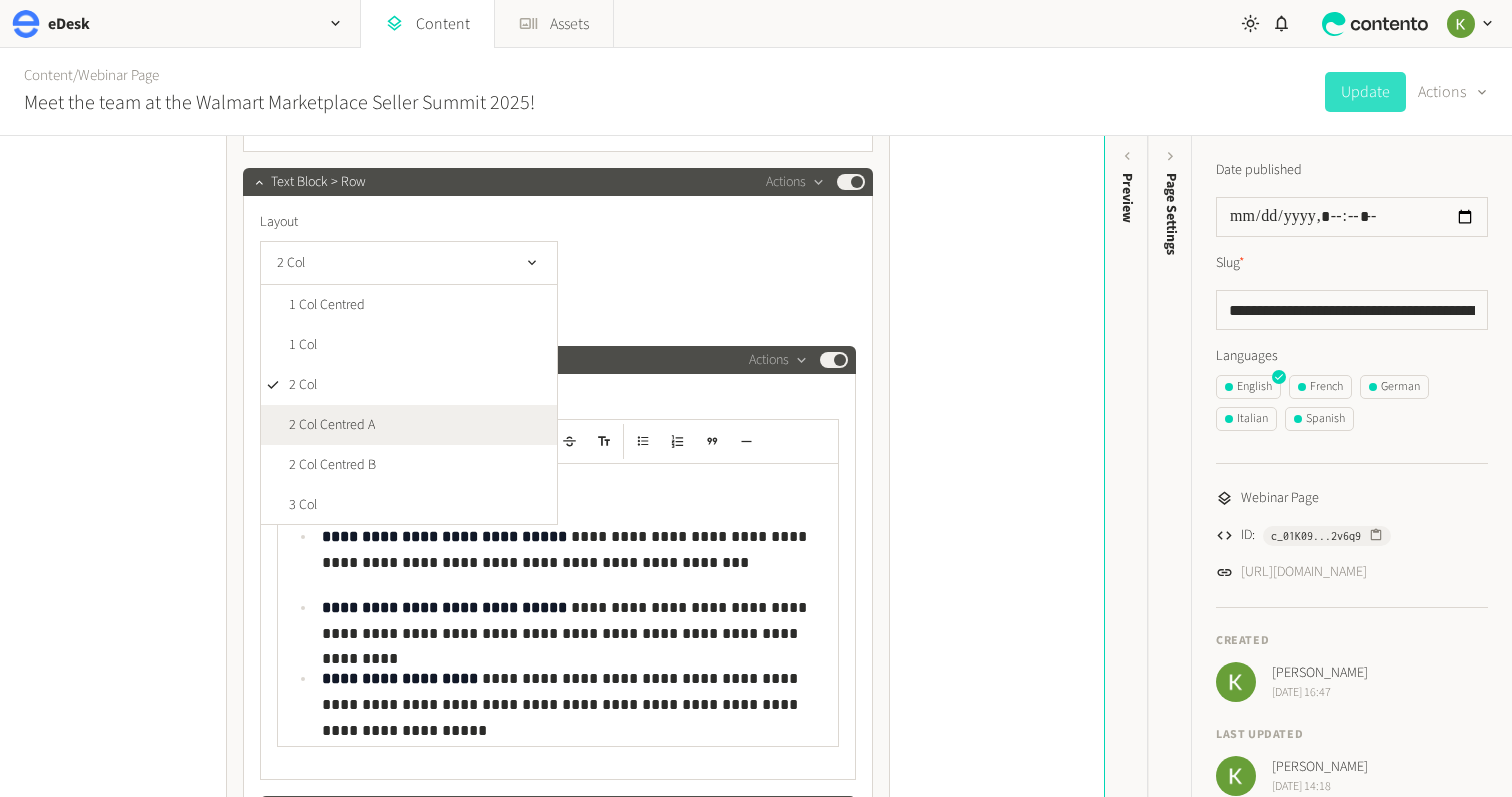 click on "2 Col Centred A" 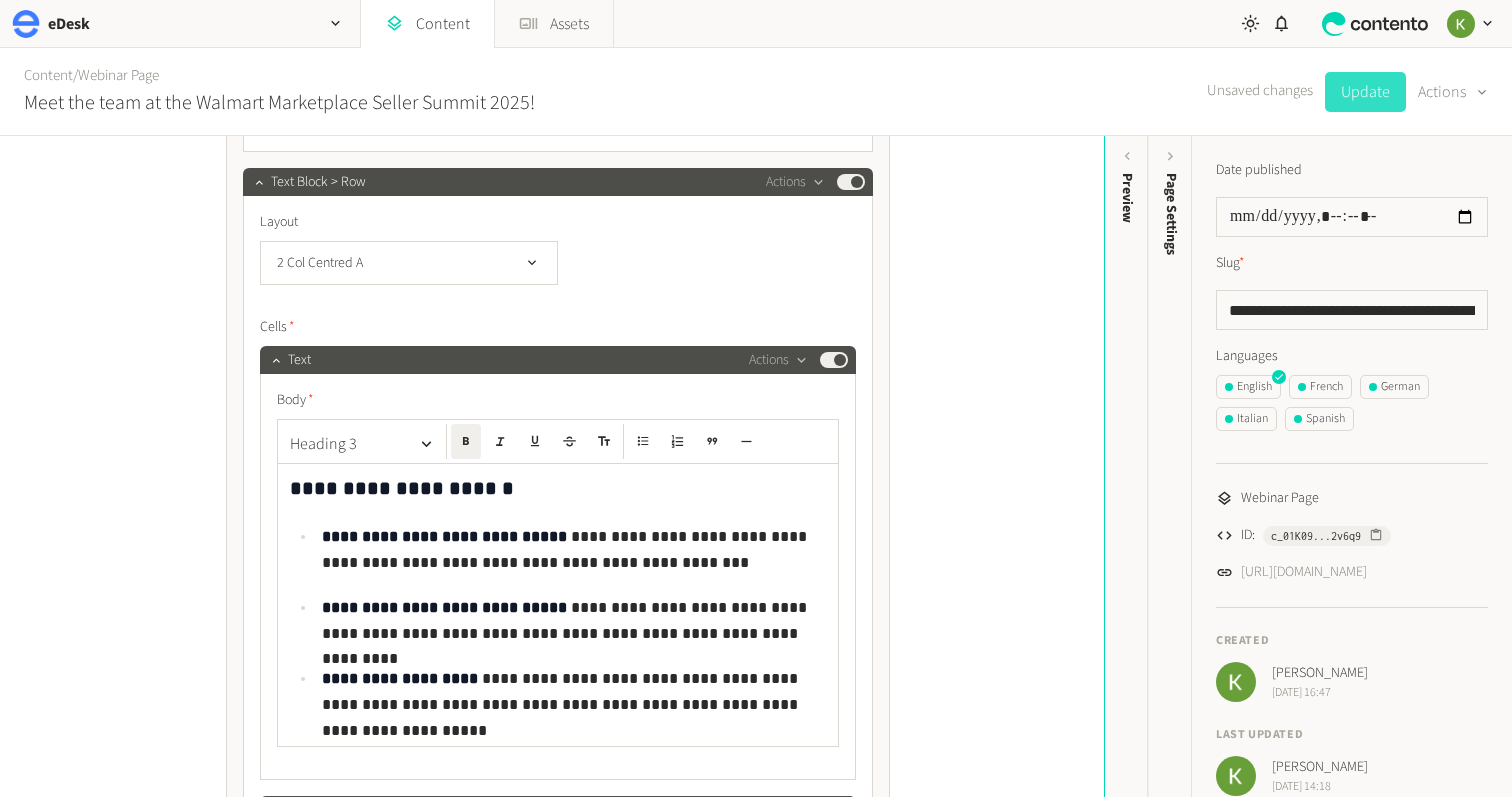 click on "Update" 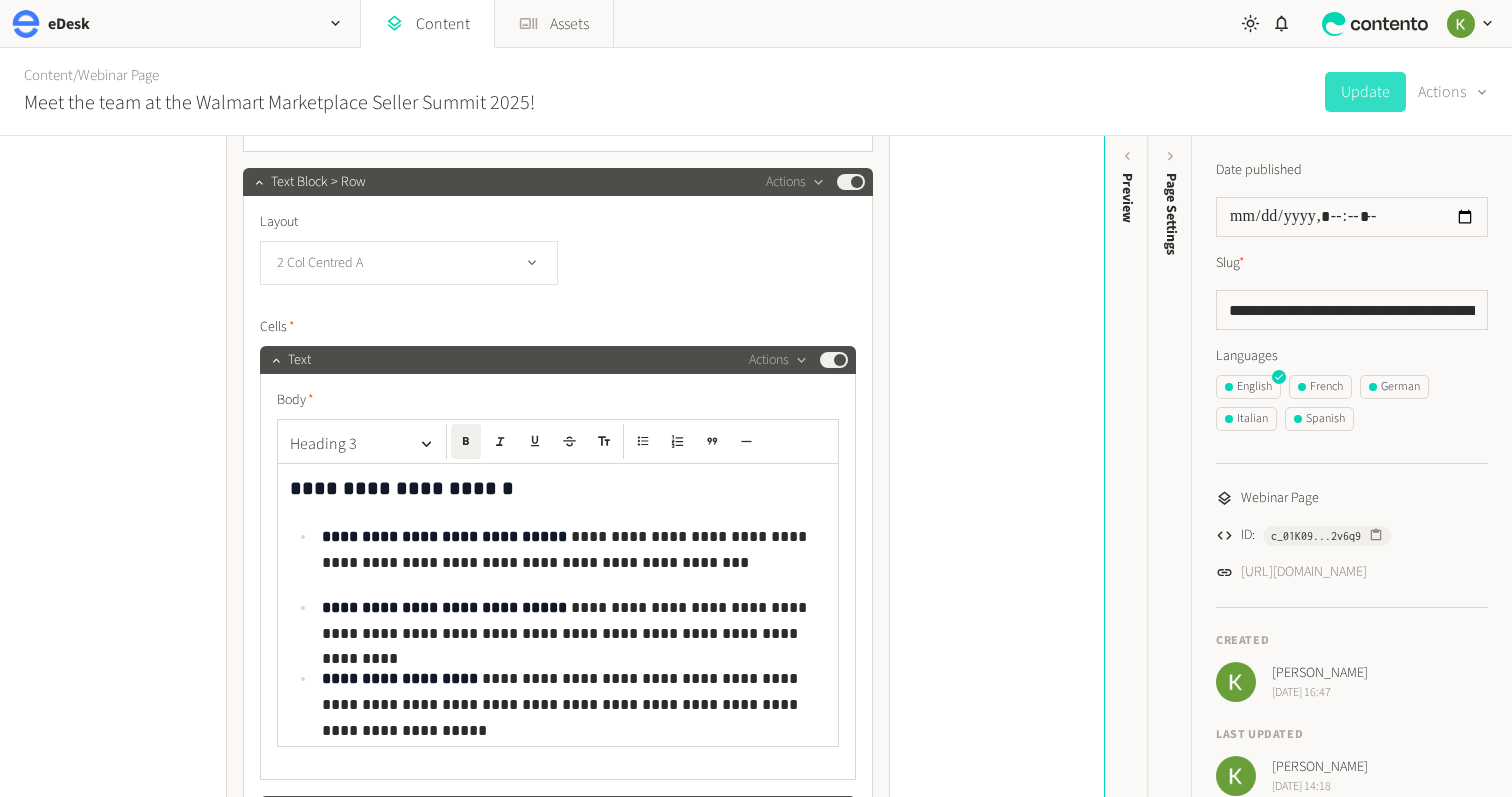 click on "2 Col Centred A" 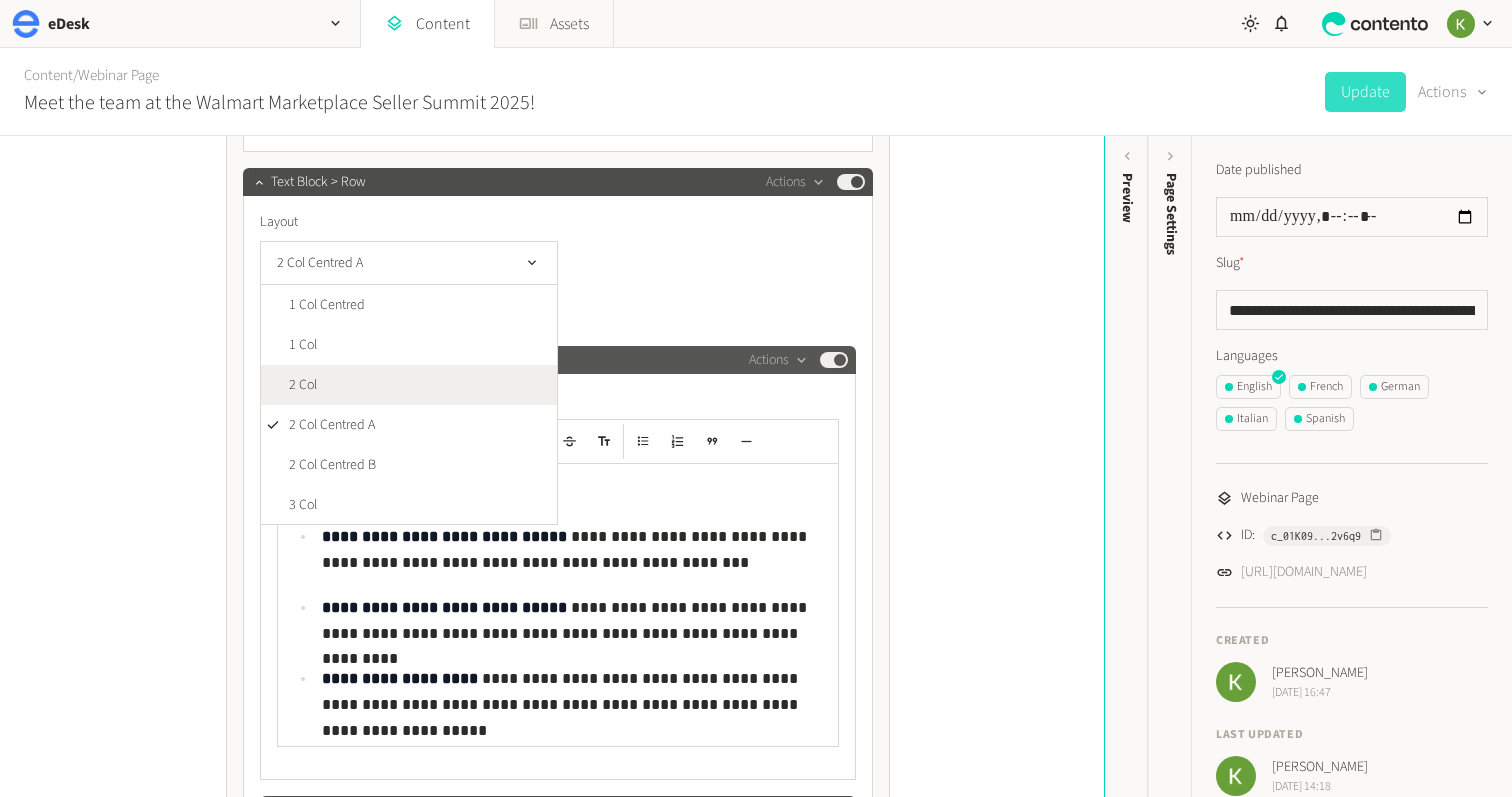 click on "2 Col" 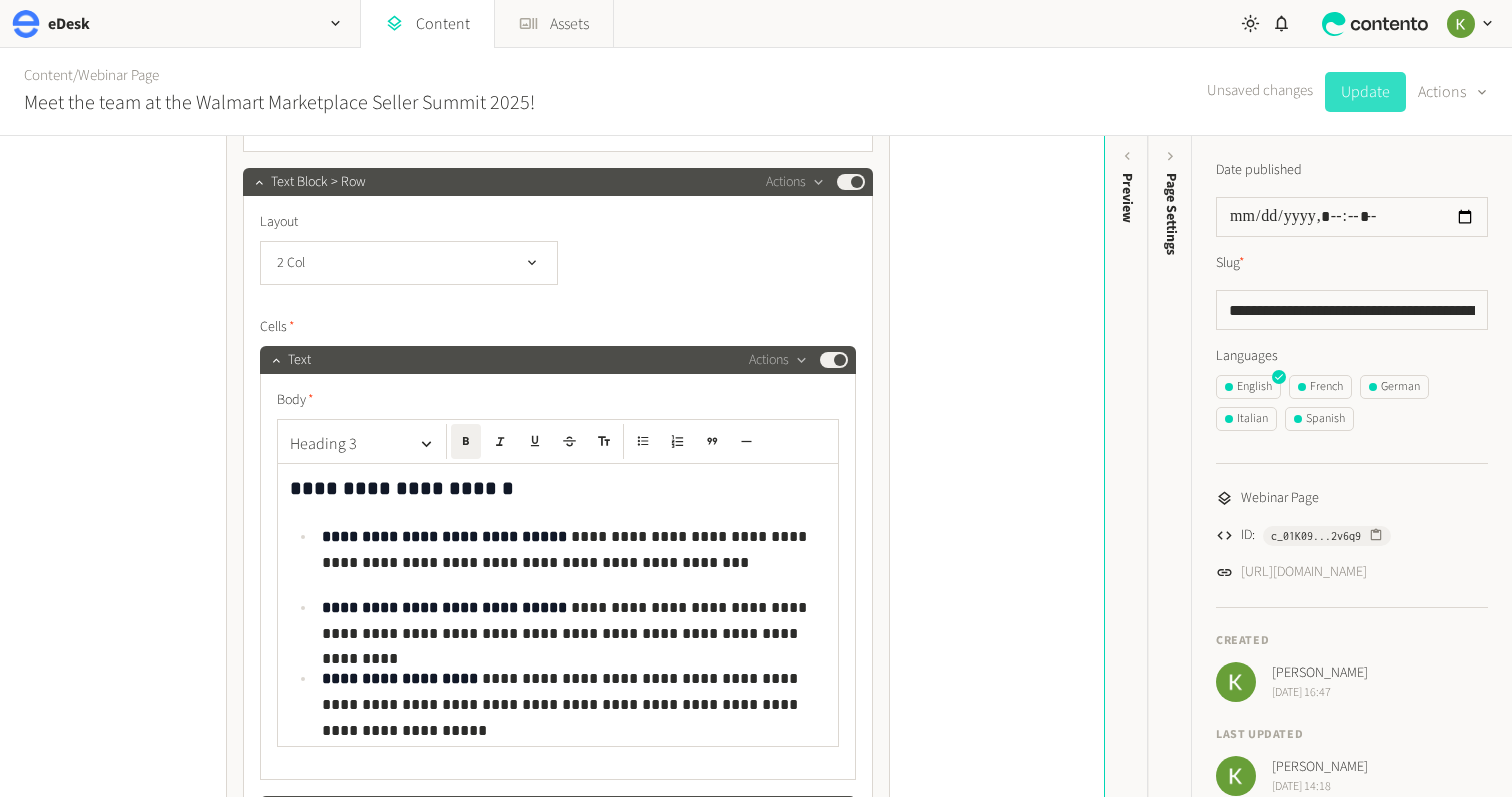 click on "Update" 